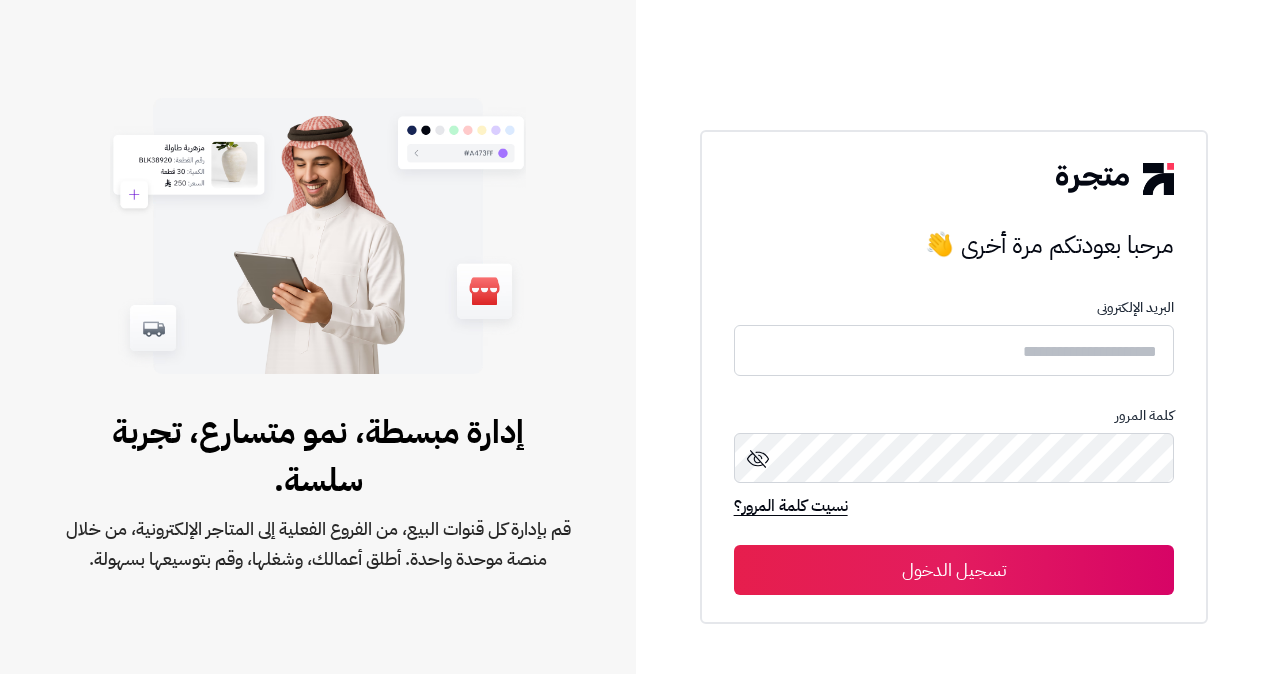 scroll, scrollTop: 0, scrollLeft: 0, axis: both 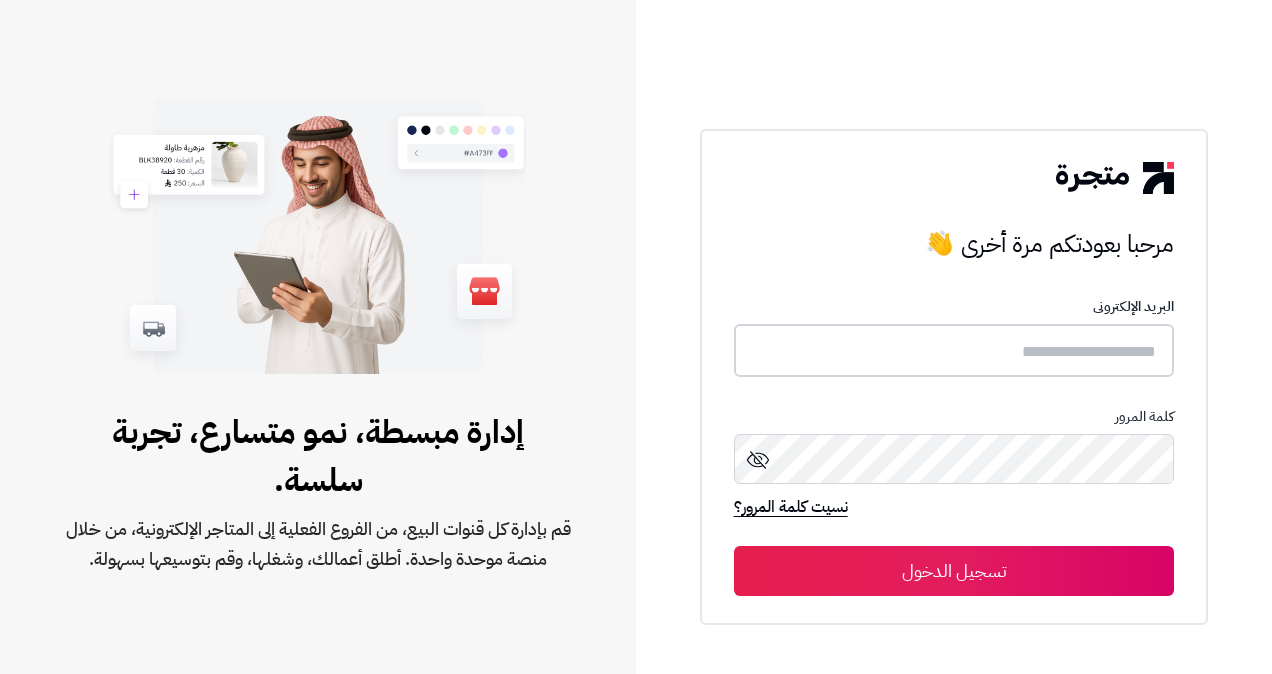 type on "**********" 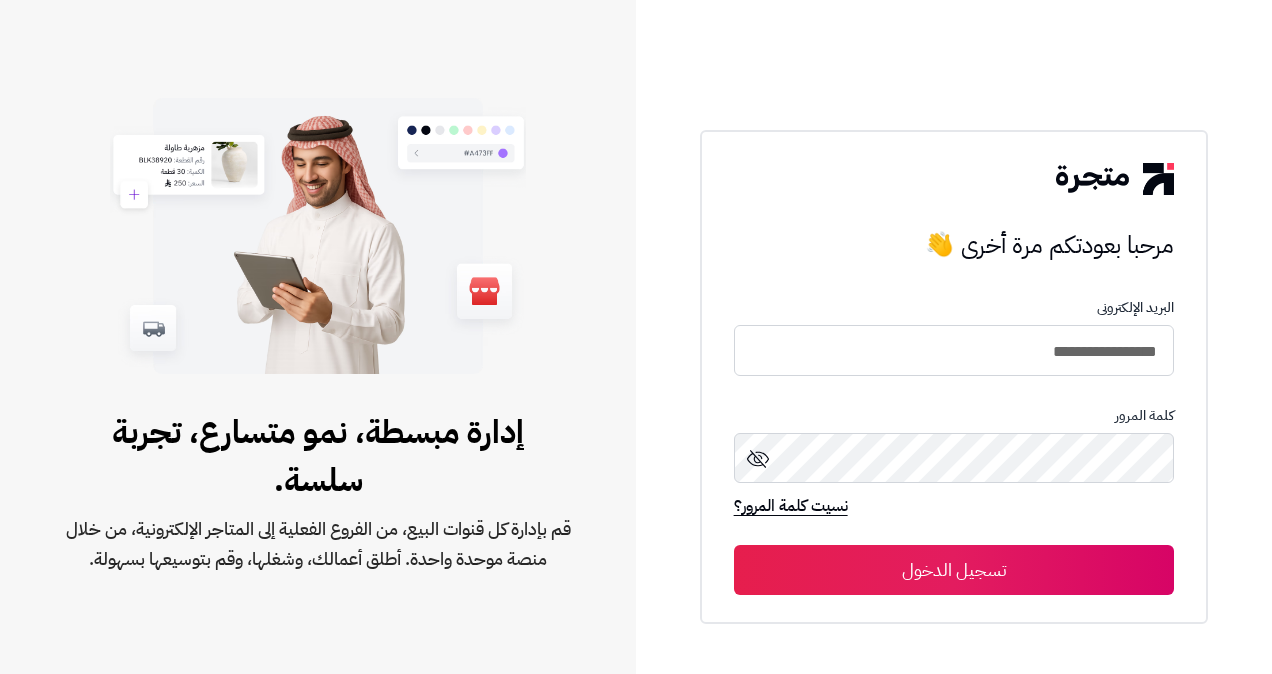 click on "تسجيل الدخول" at bounding box center [954, 570] 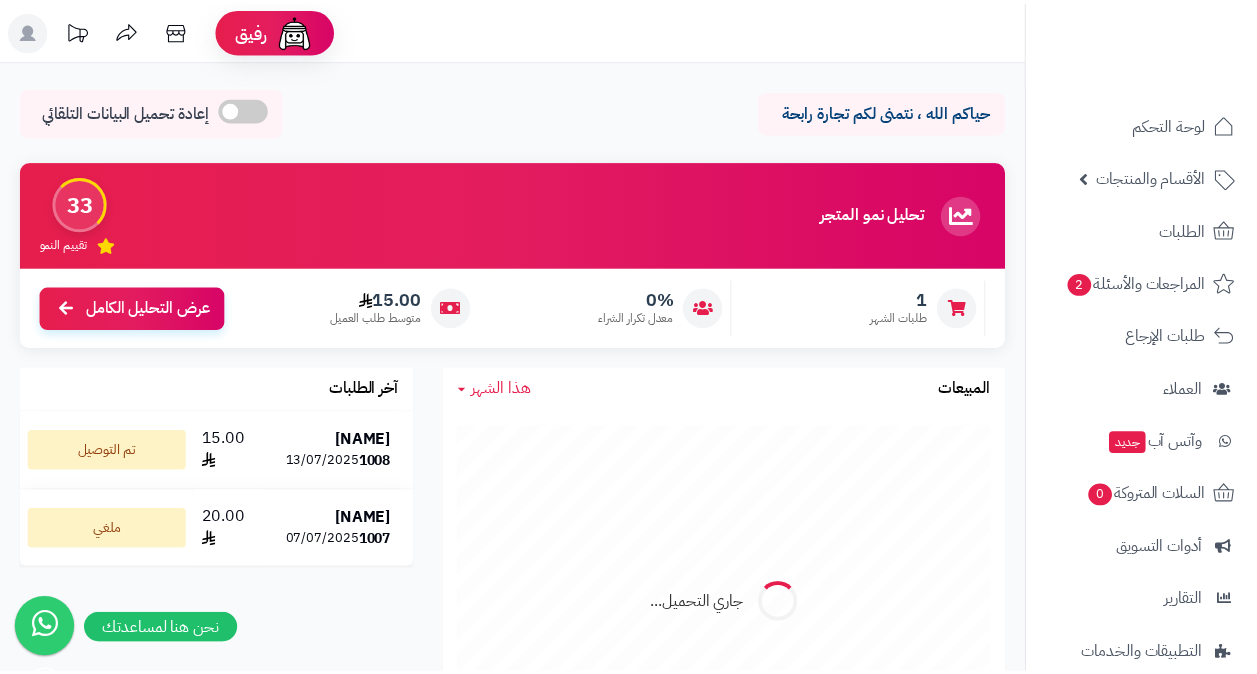 scroll, scrollTop: 0, scrollLeft: 0, axis: both 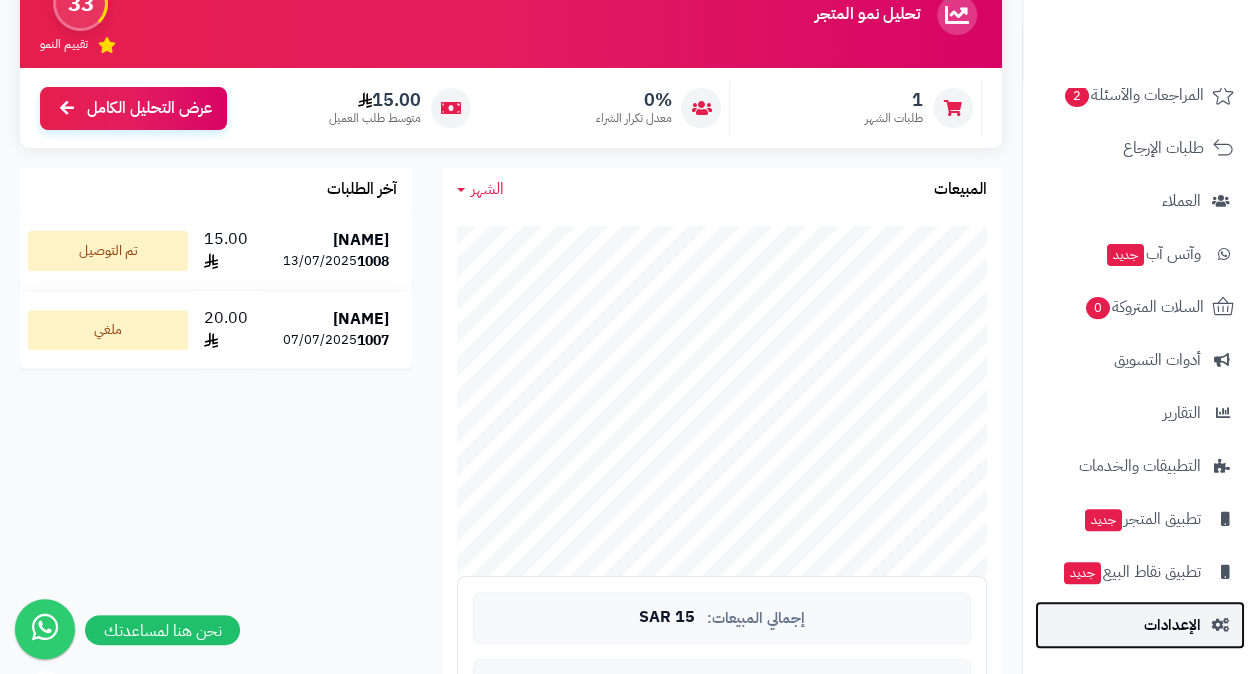 click on "الإعدادات" at bounding box center [1172, 625] 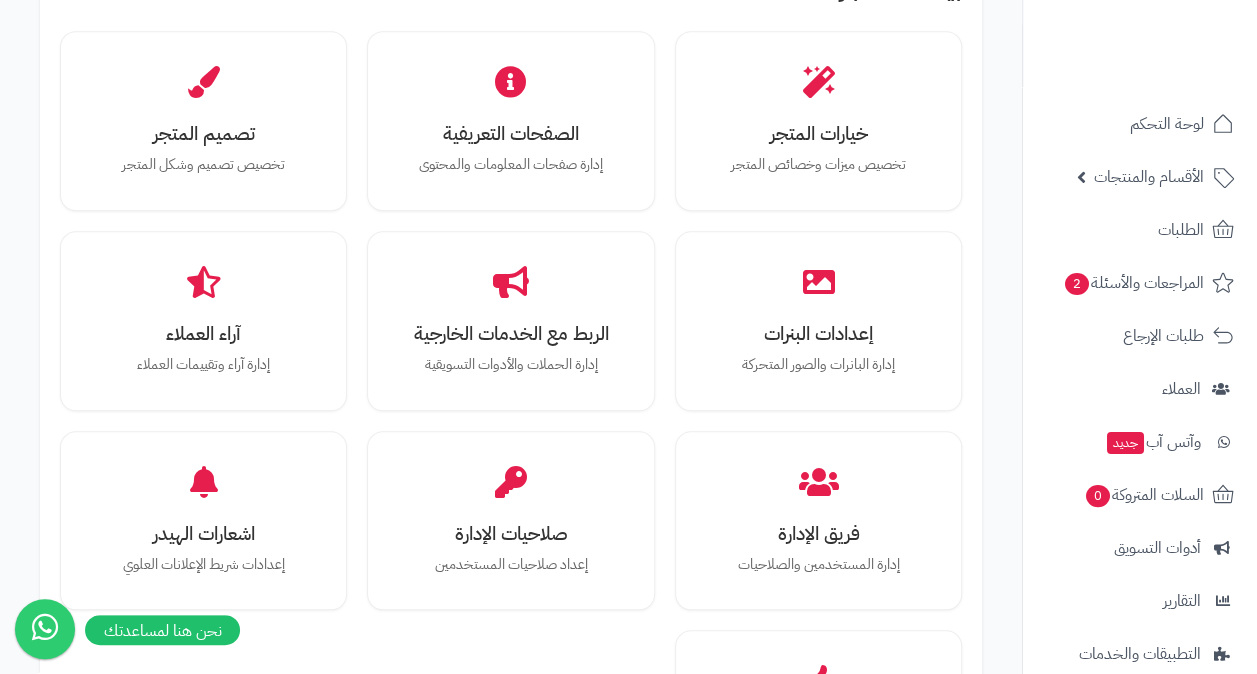 scroll, scrollTop: 700, scrollLeft: 0, axis: vertical 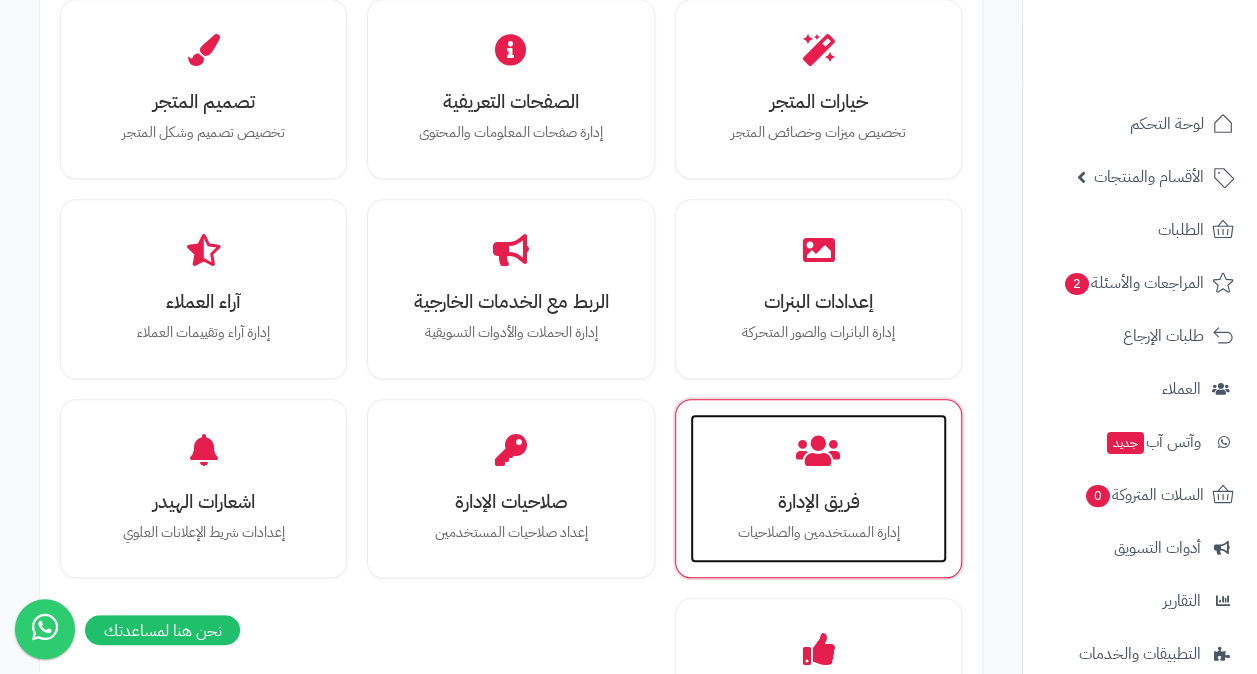 click on "فريق الإدارة إدارة المستخدمين والصلاحيات" at bounding box center [818, 489] 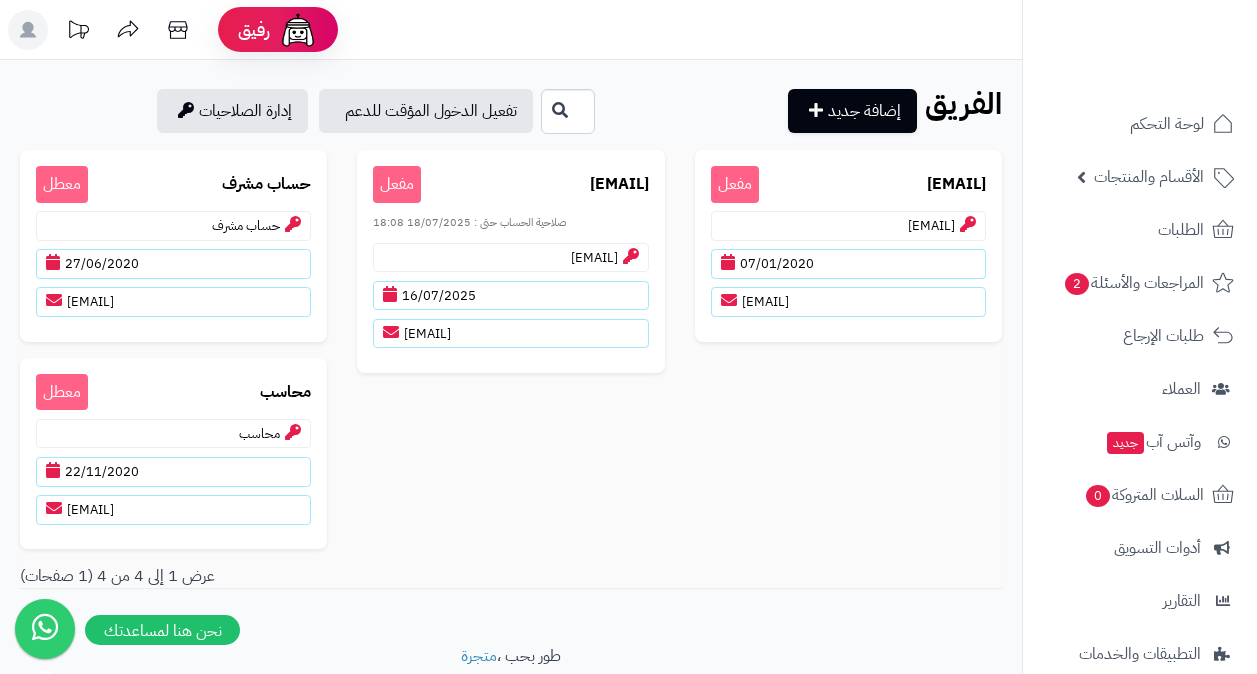 scroll, scrollTop: 0, scrollLeft: 0, axis: both 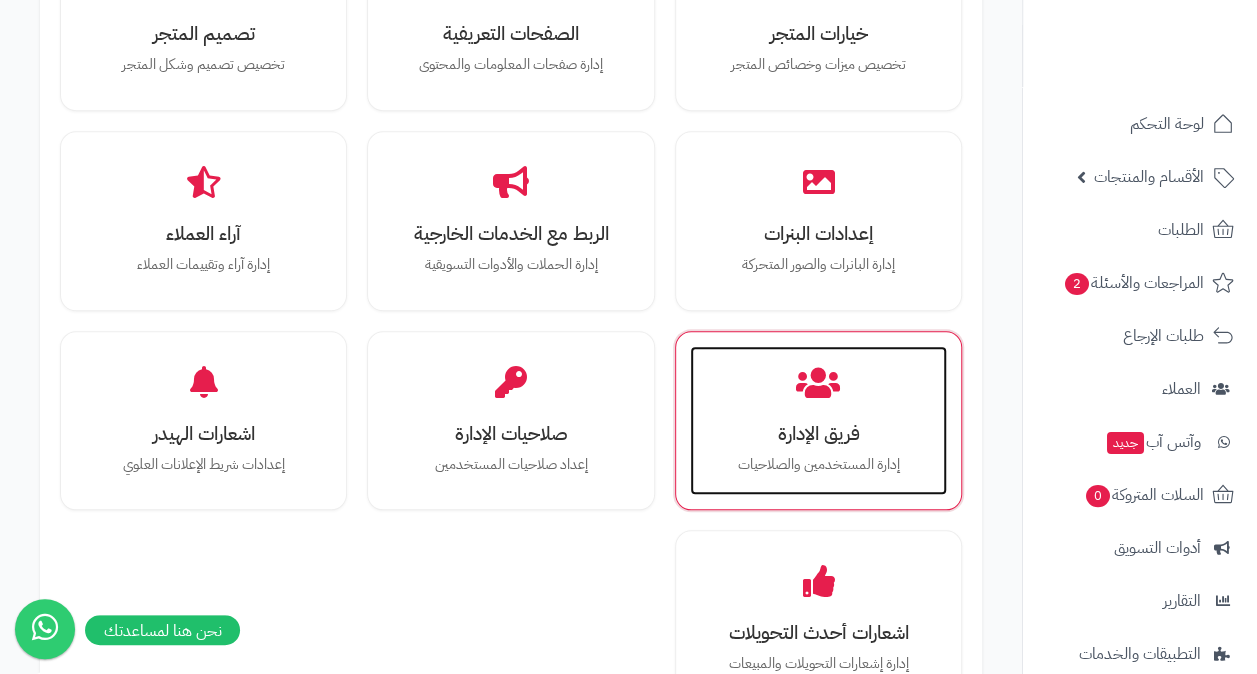 click on "فريق الإدارة" at bounding box center (818, 433) 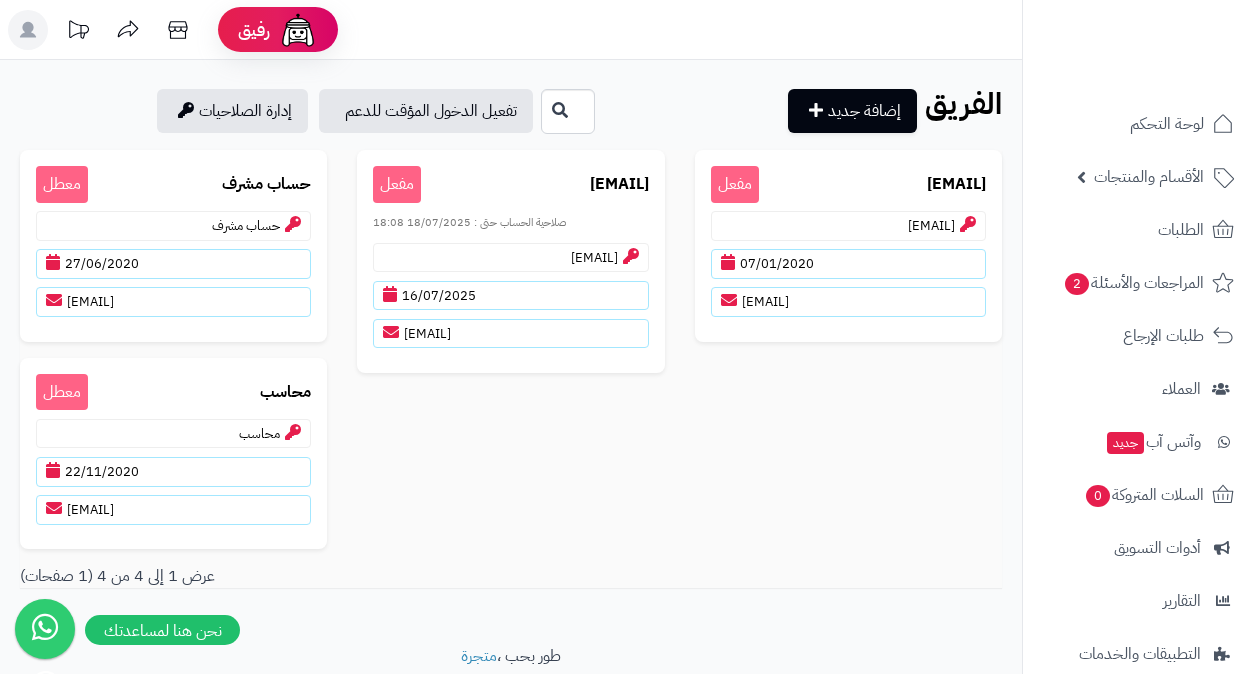 scroll, scrollTop: 0, scrollLeft: 0, axis: both 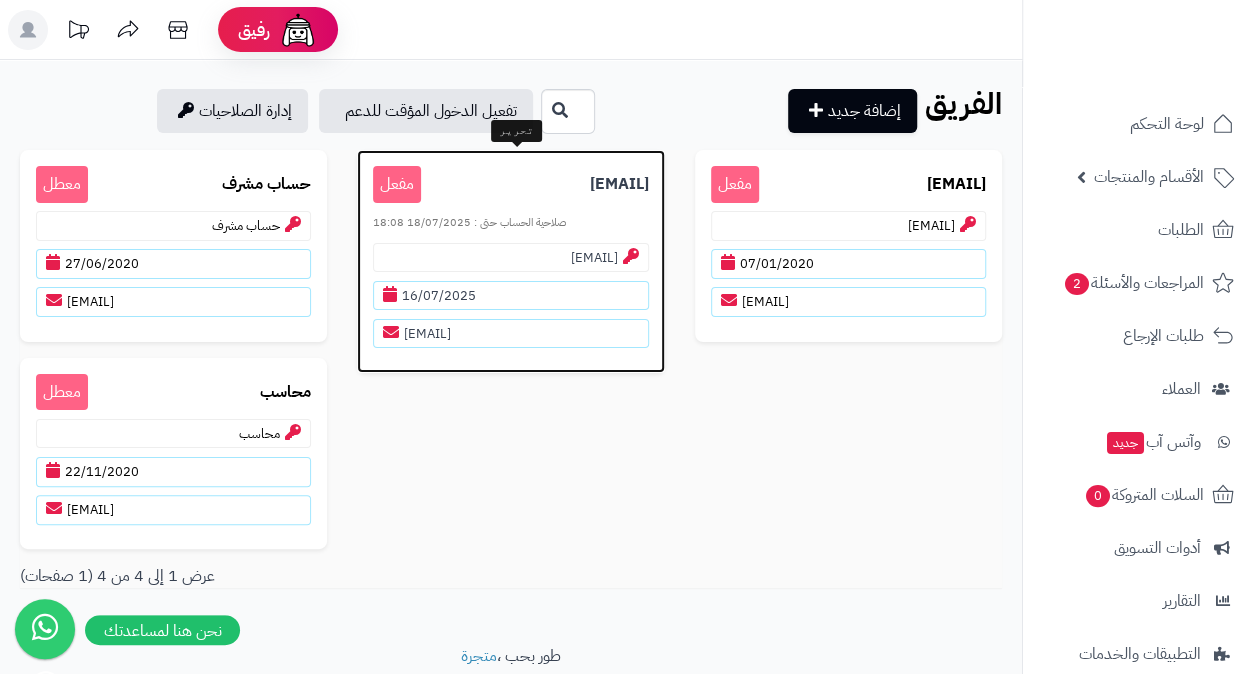 click on "support@matjrah.com" at bounding box center [619, 184] 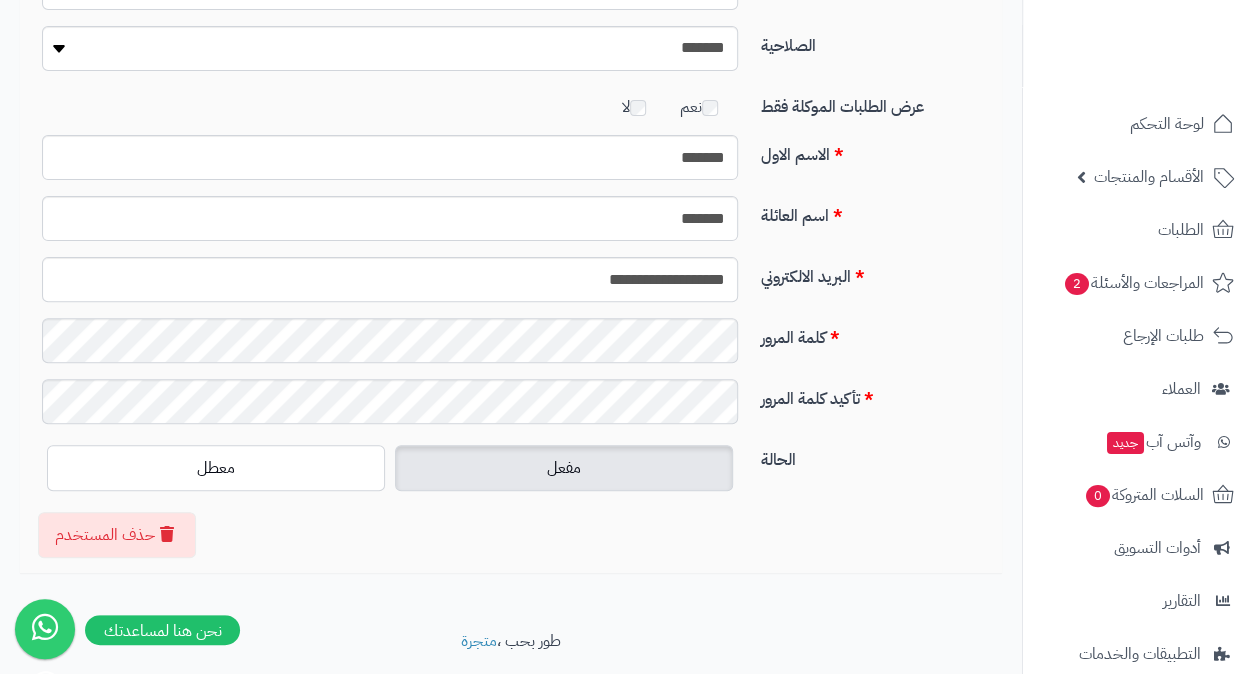 scroll, scrollTop: 0, scrollLeft: 0, axis: both 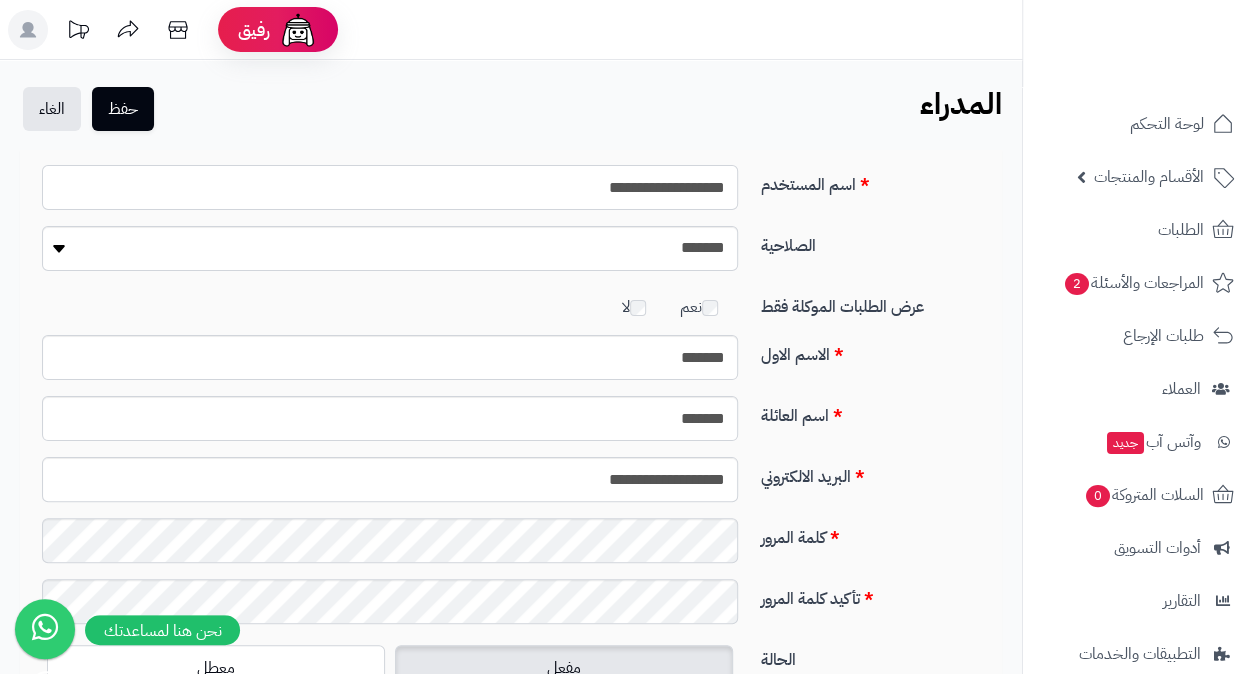 click on "**********" at bounding box center [390, 187] 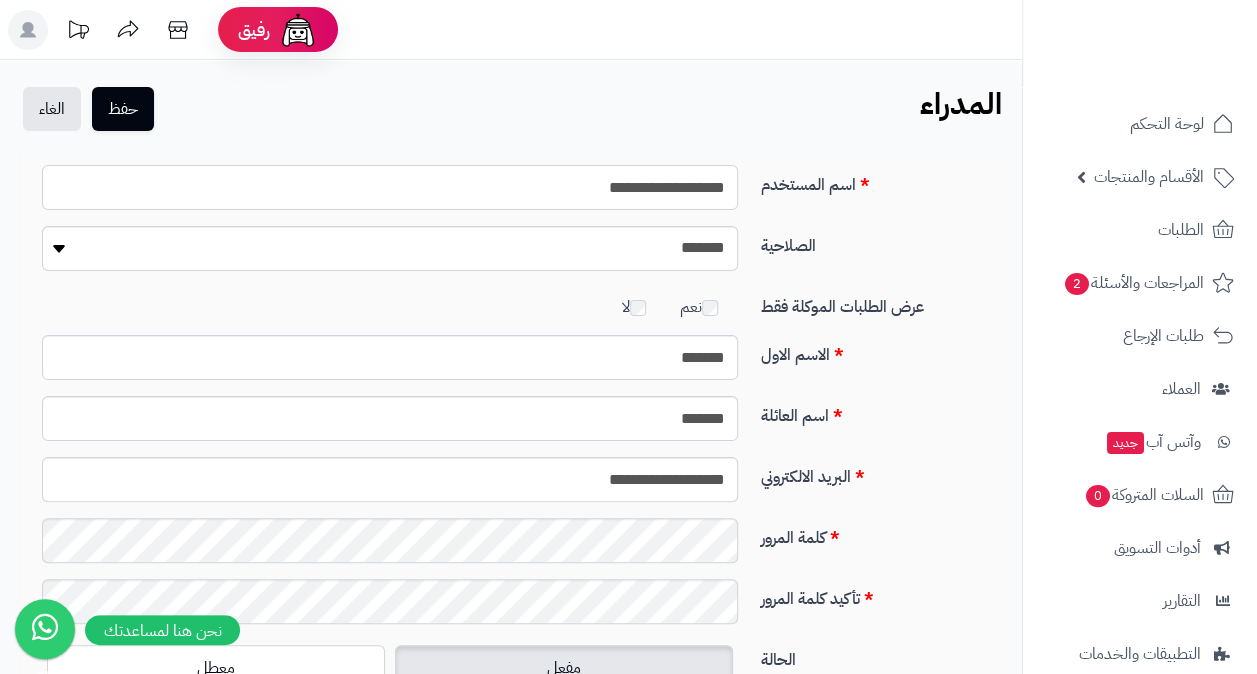 drag, startPoint x: 615, startPoint y: 184, endPoint x: 550, endPoint y: 177, distance: 65.37584 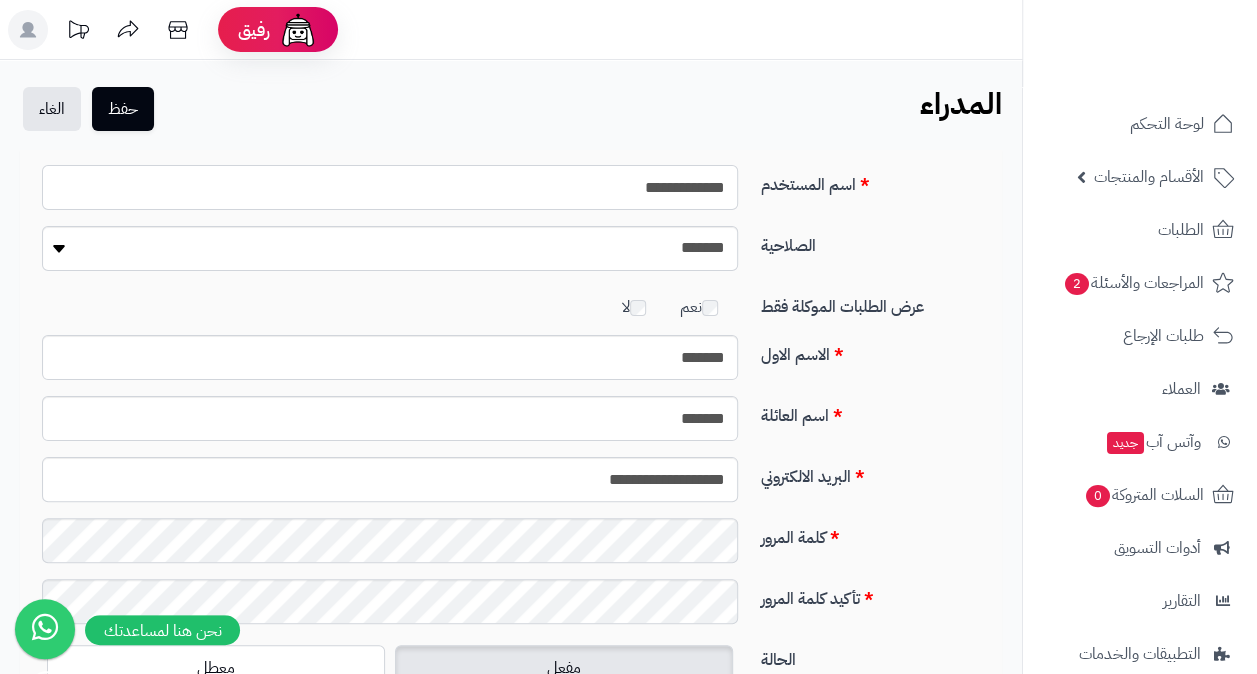 click on "**********" at bounding box center [390, 187] 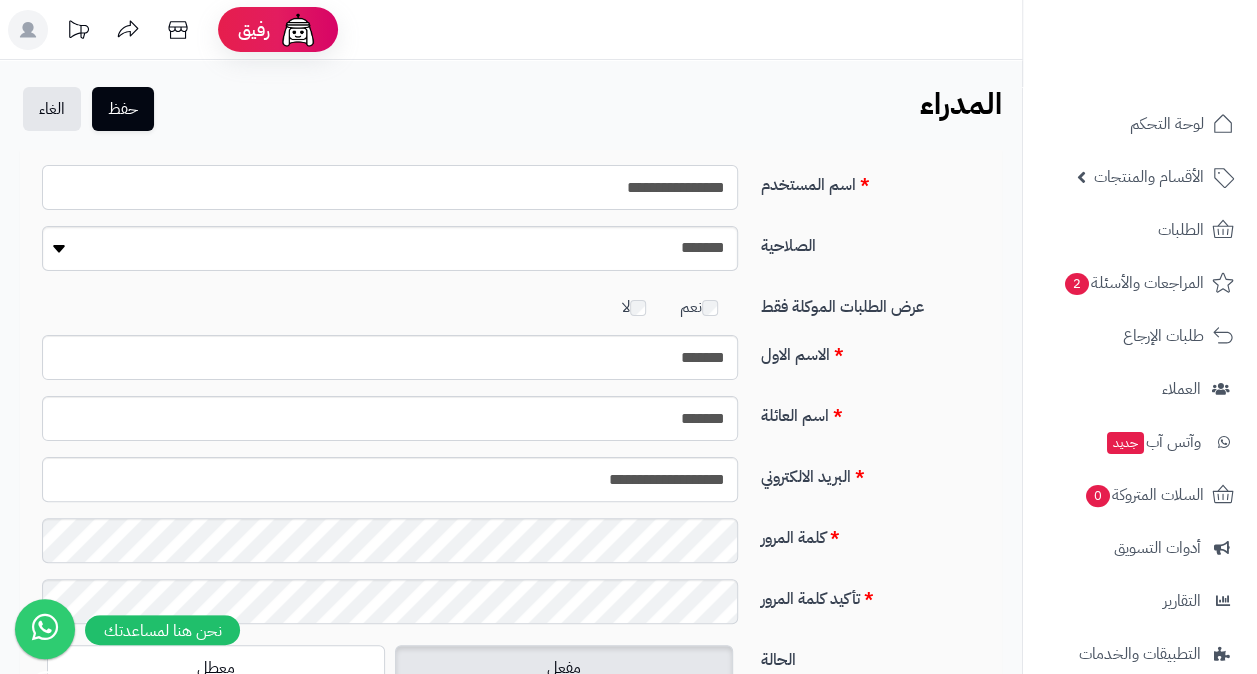 type on "**********" 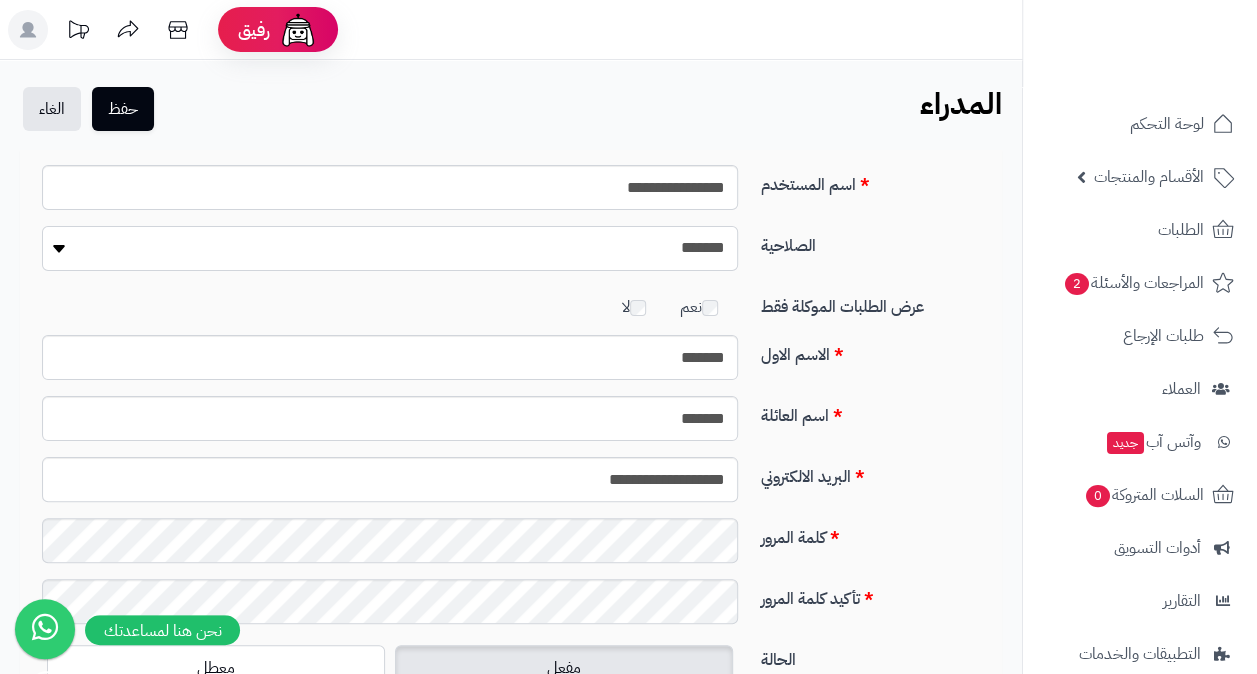 click on "**********" at bounding box center (390, 248) 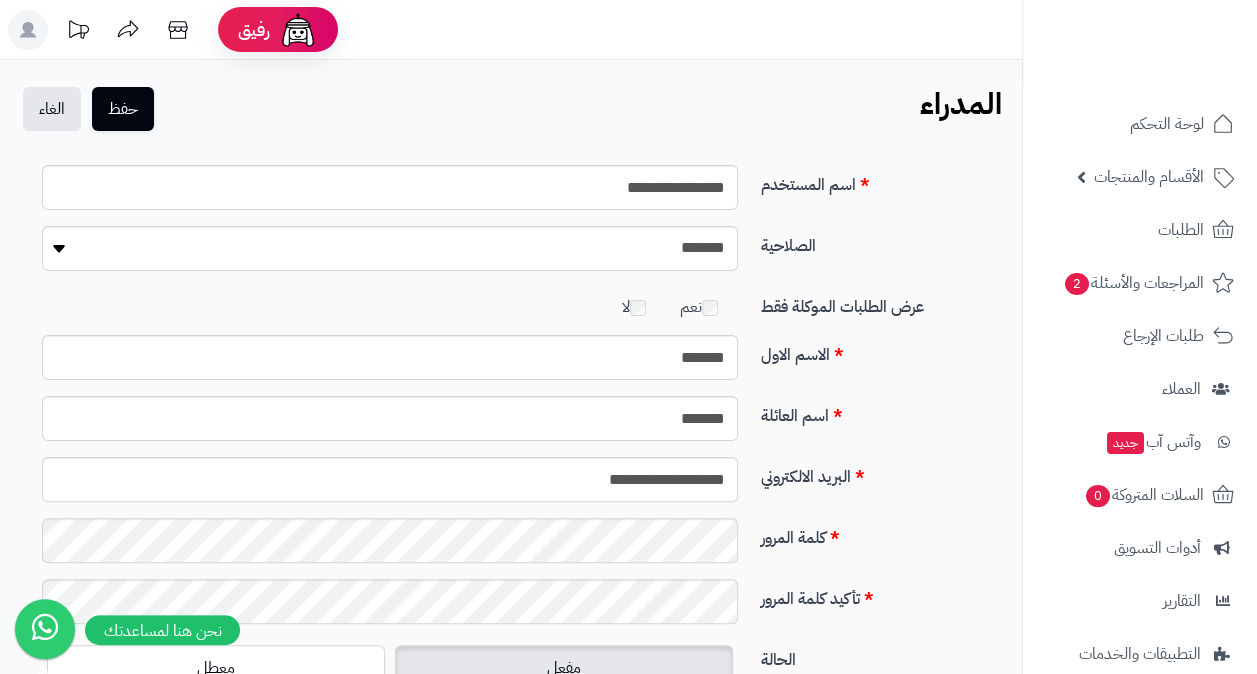 click on "الصلاحية" at bounding box center (874, 242) 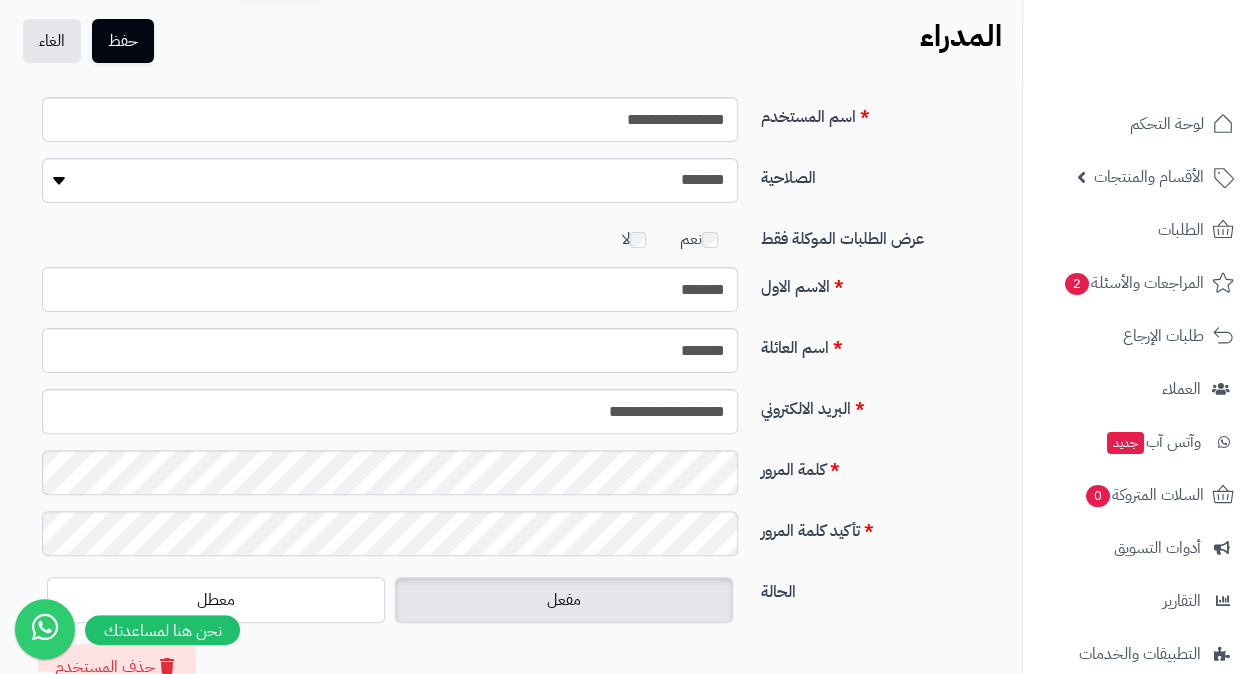 scroll, scrollTop: 100, scrollLeft: 0, axis: vertical 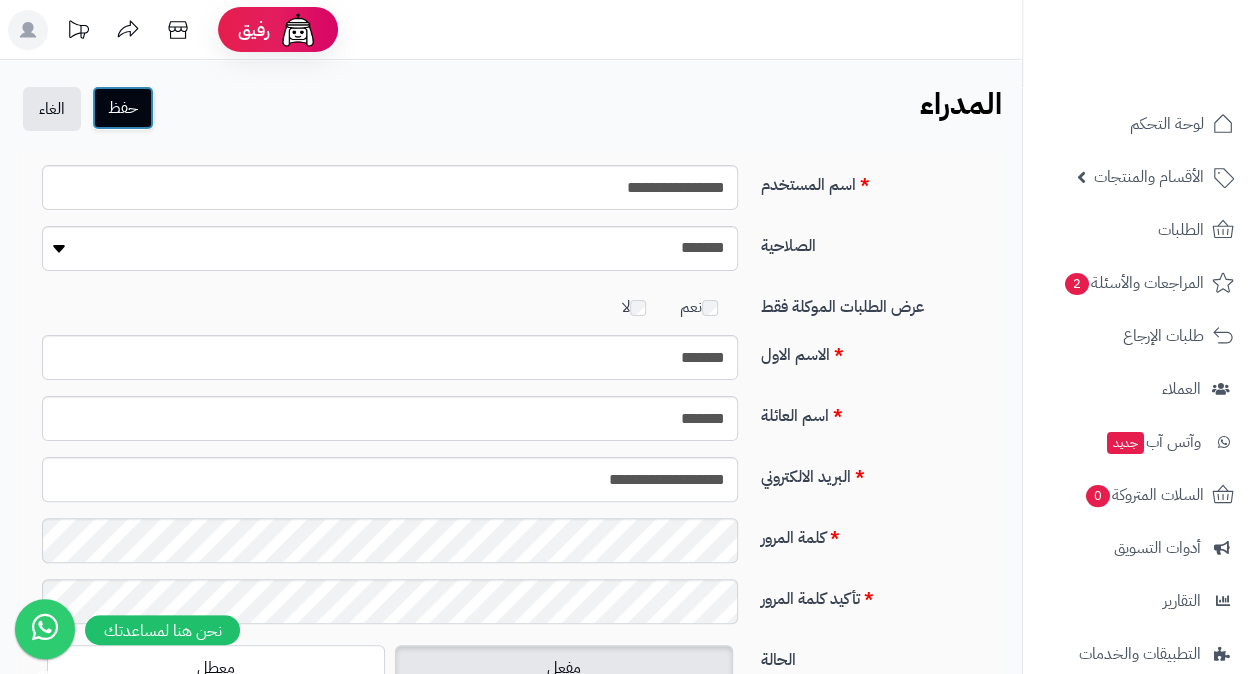 click on "حفظ" at bounding box center (123, 108) 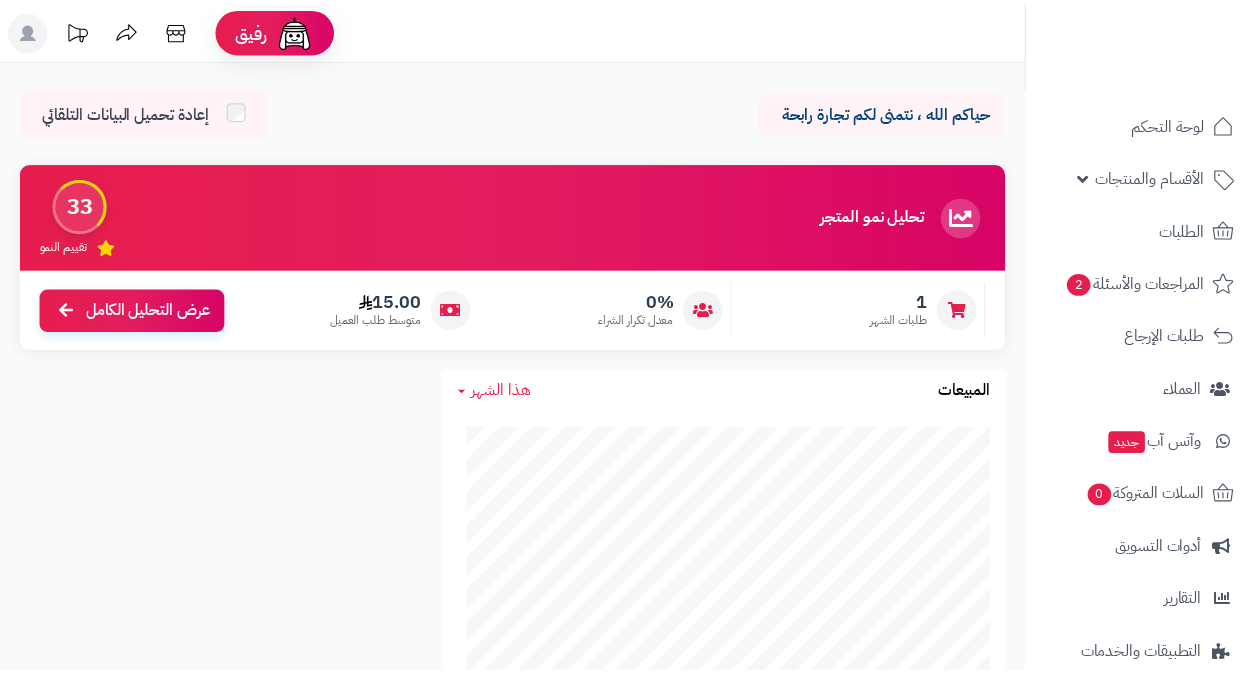 scroll, scrollTop: 0, scrollLeft: 0, axis: both 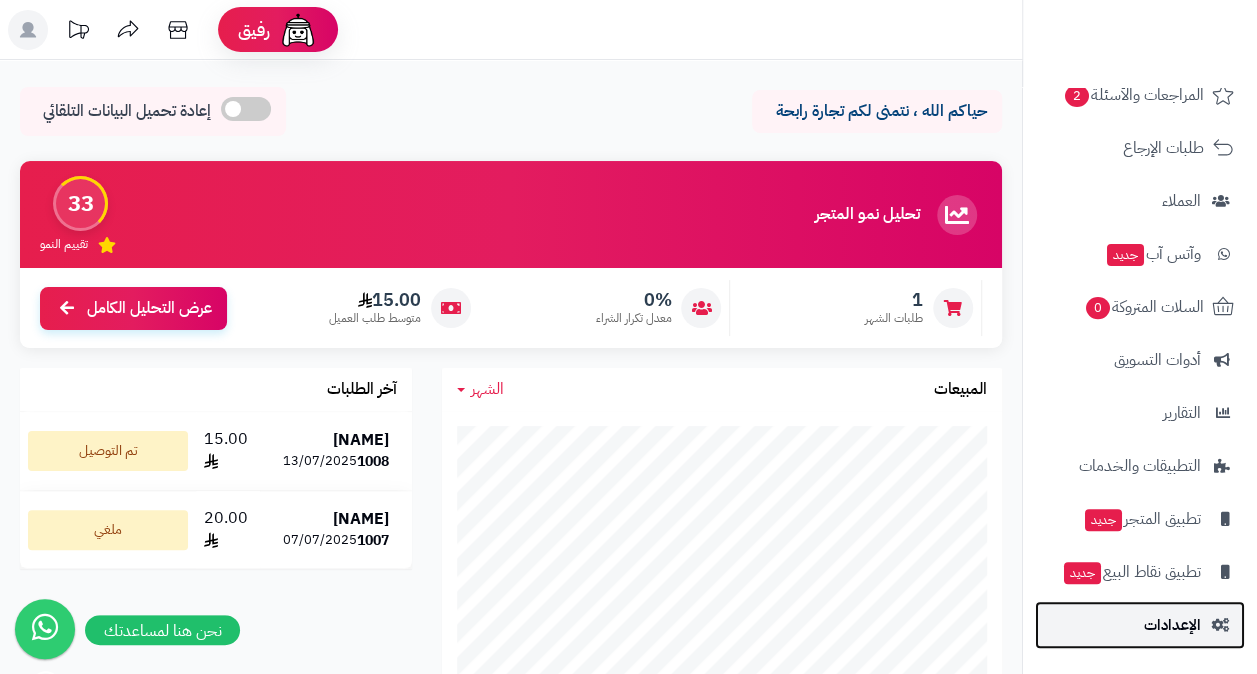 click on "الإعدادات" at bounding box center [1172, 625] 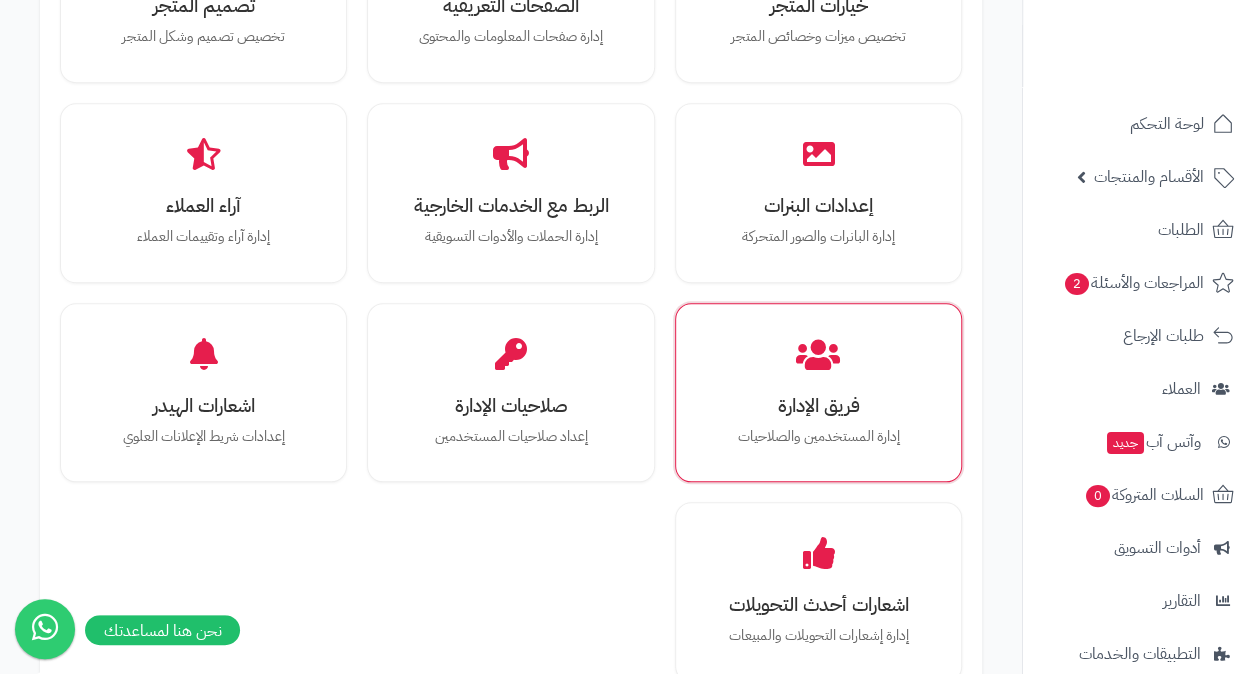 scroll, scrollTop: 800, scrollLeft: 0, axis: vertical 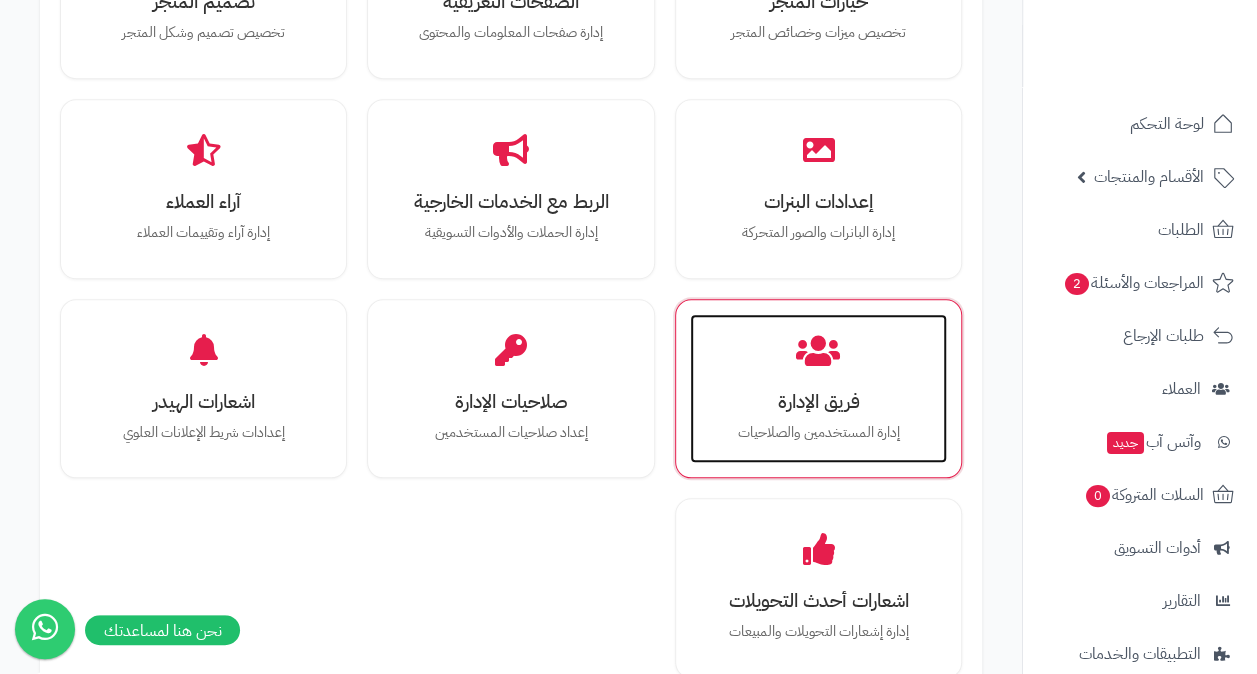 click on "فريق الإدارة إدارة المستخدمين والصلاحيات" at bounding box center [818, 389] 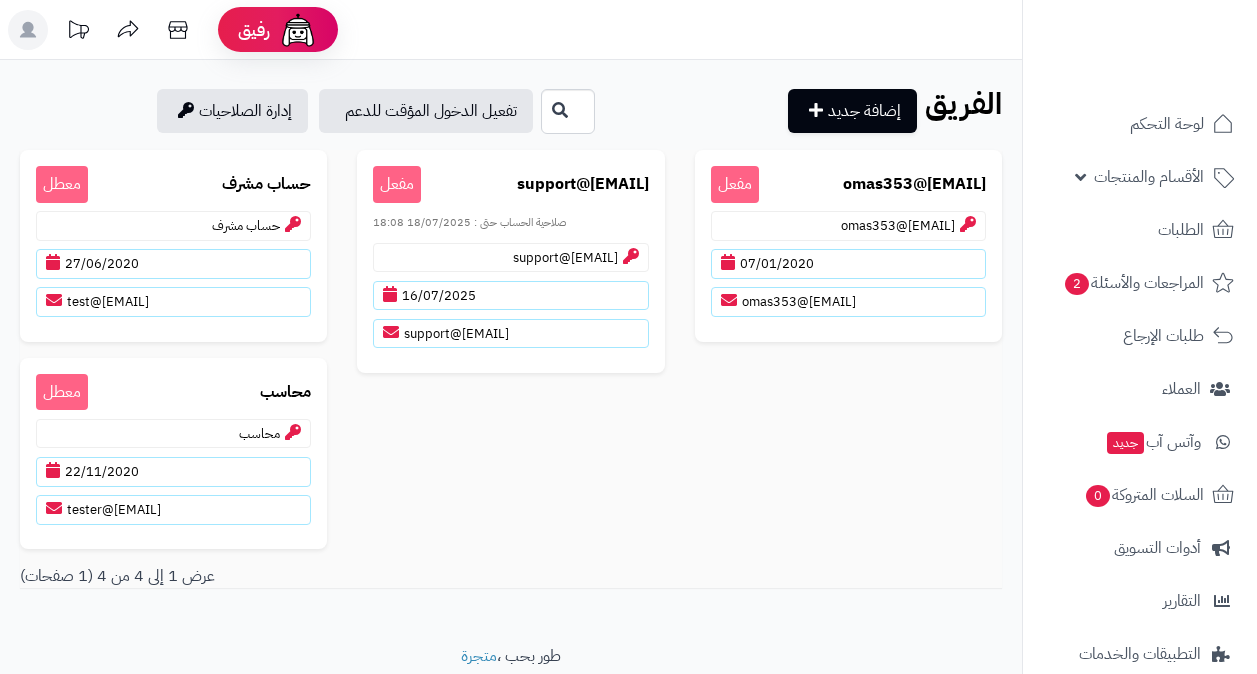 scroll, scrollTop: 0, scrollLeft: 0, axis: both 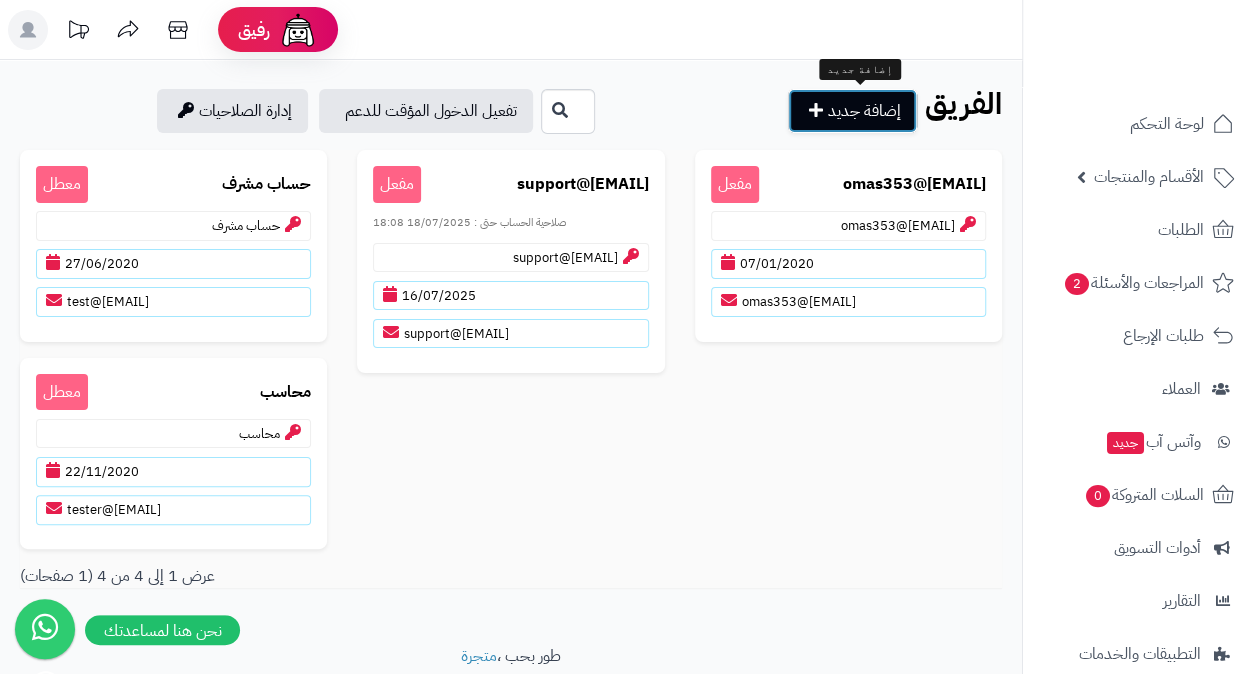 click at bounding box center (816, 110) 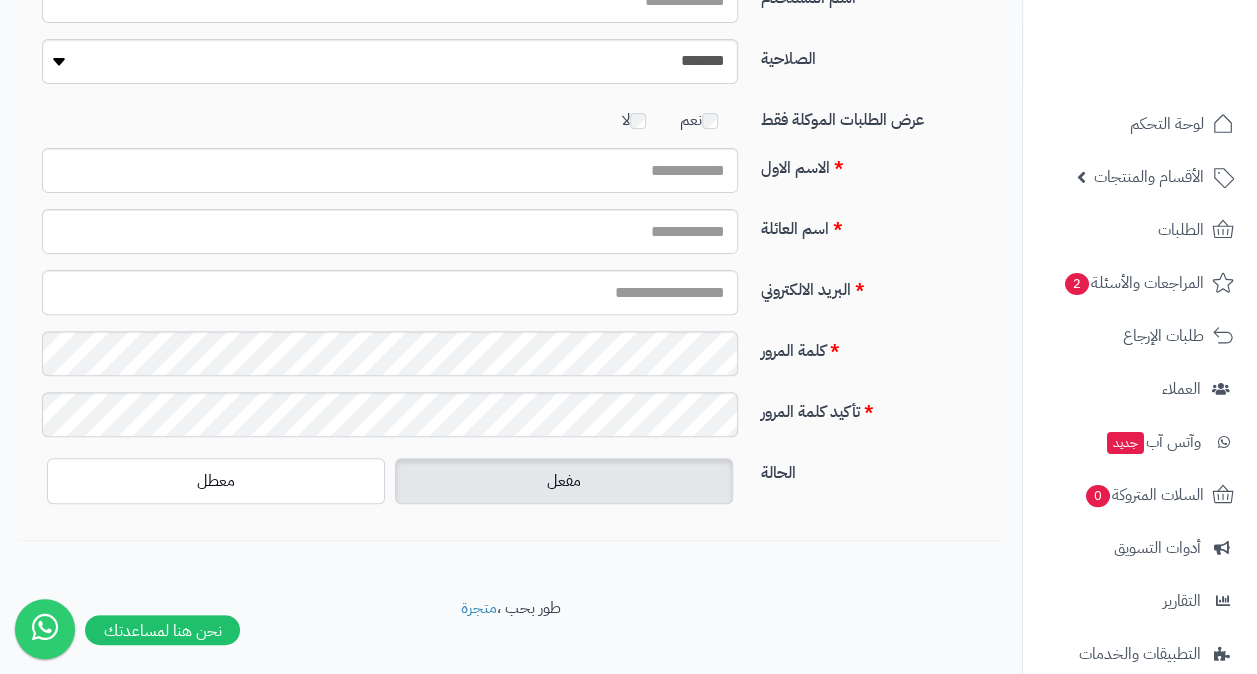 scroll, scrollTop: 209, scrollLeft: 0, axis: vertical 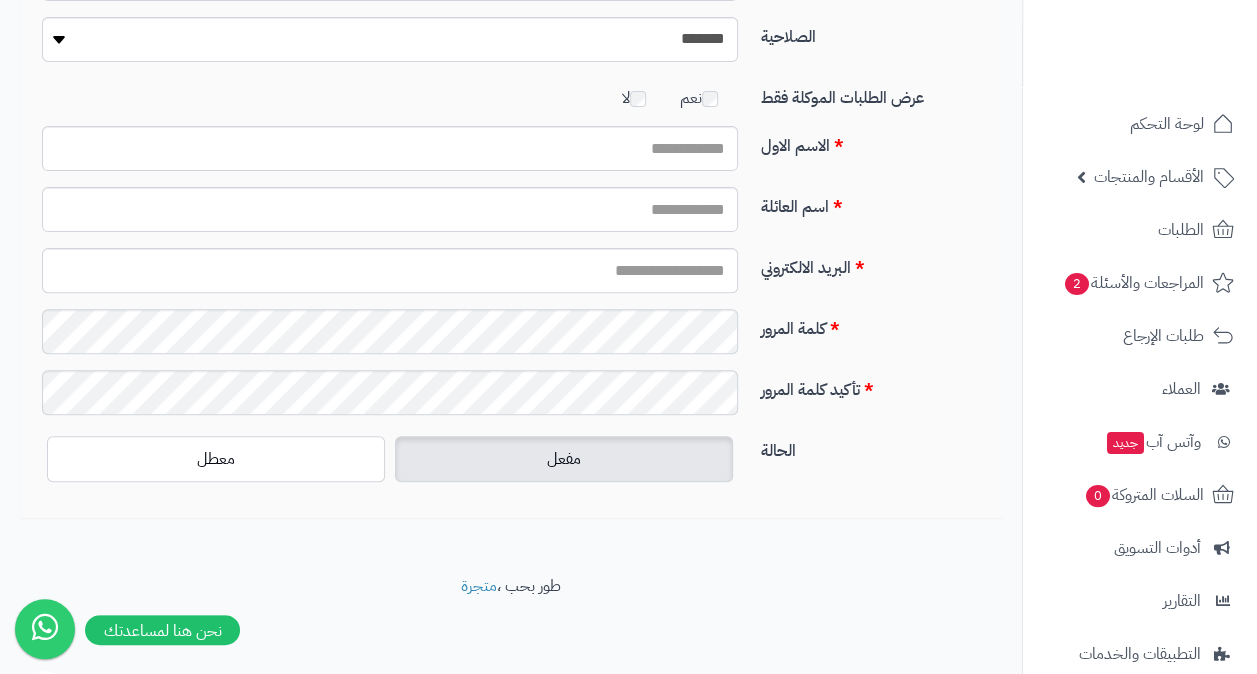 type on "**********" 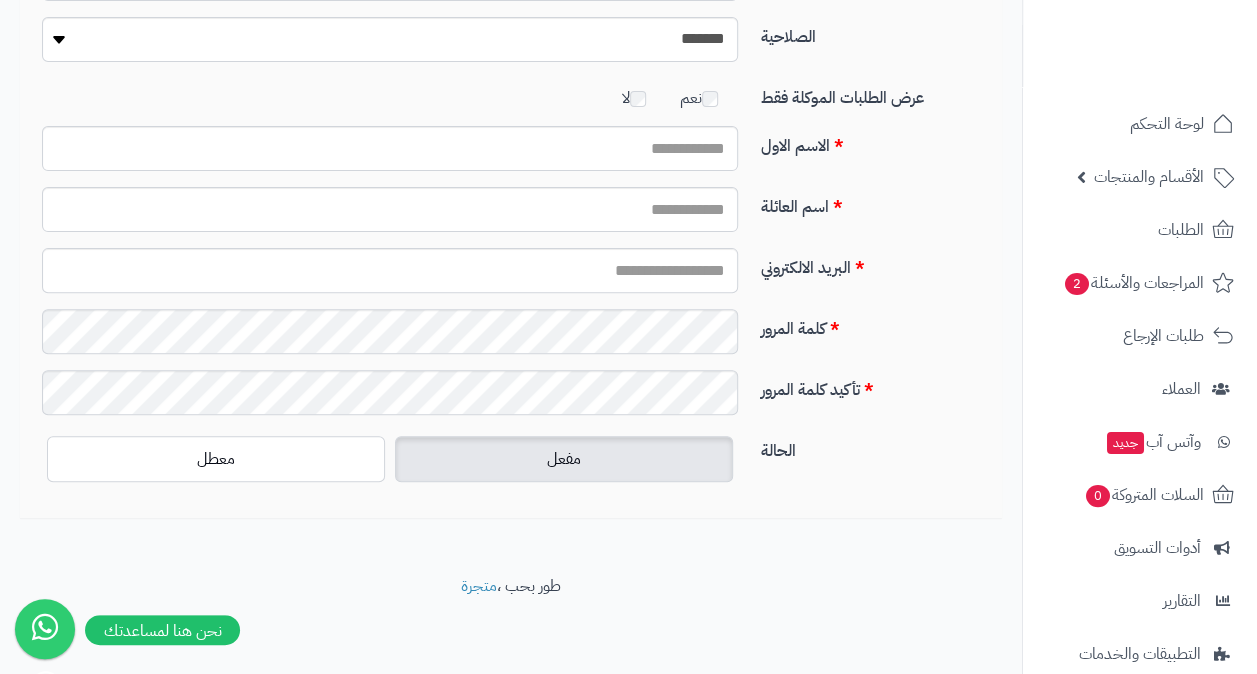 click on "البريد الالكتروني" at bounding box center (511, 278) 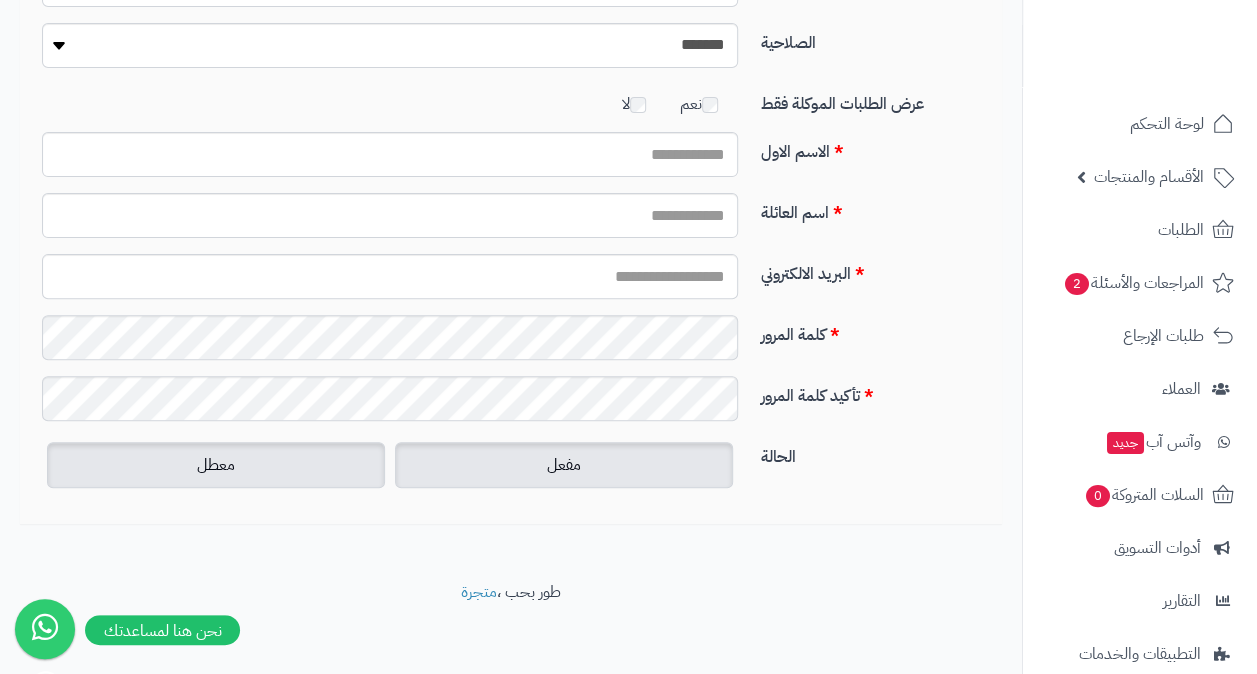 scroll, scrollTop: 0, scrollLeft: 0, axis: both 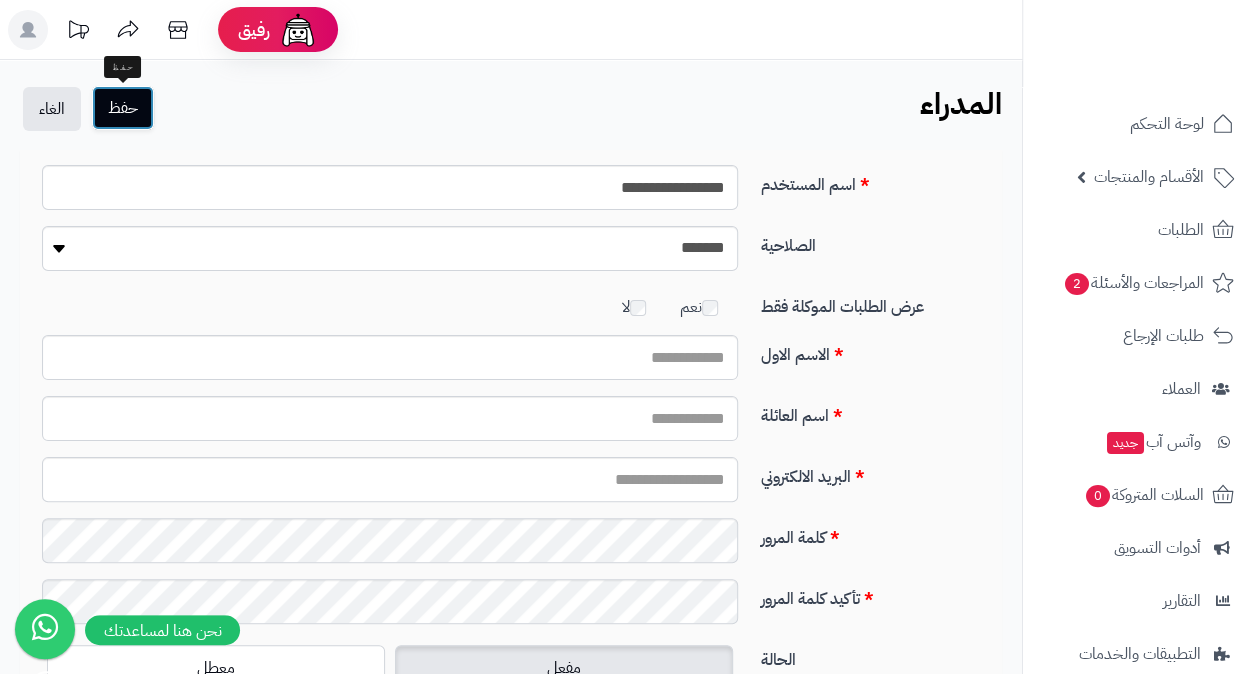 click on "حفظ" at bounding box center (123, 108) 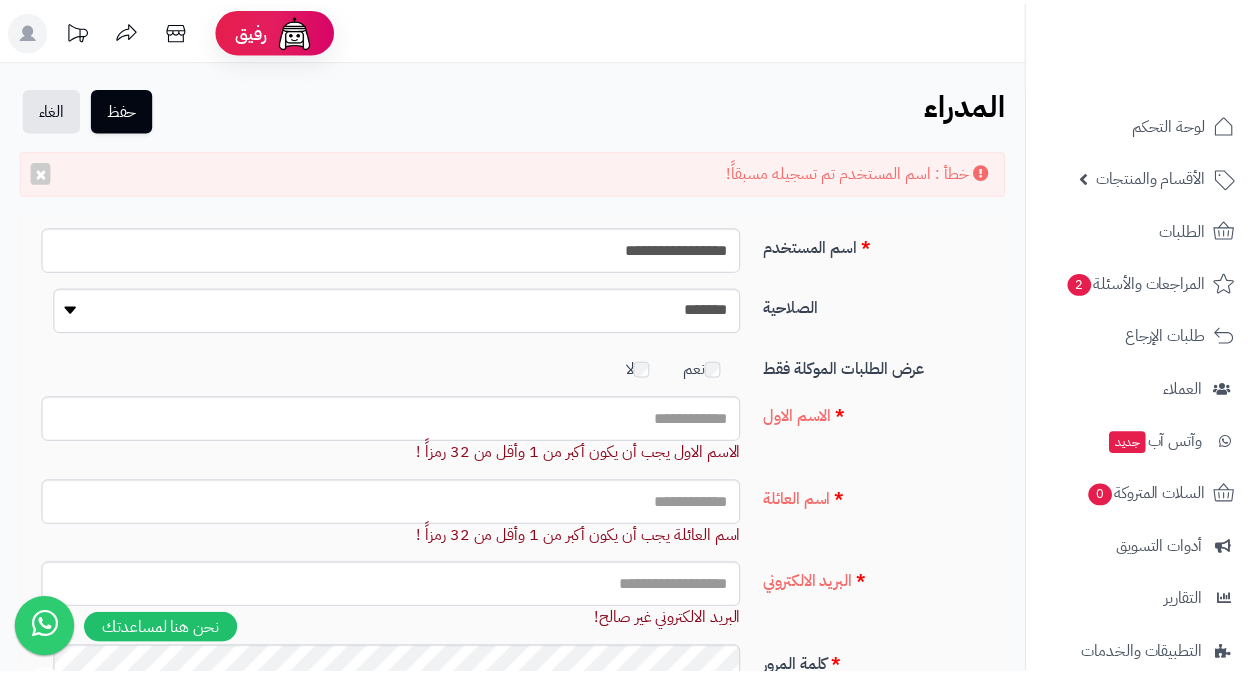 scroll, scrollTop: 0, scrollLeft: 0, axis: both 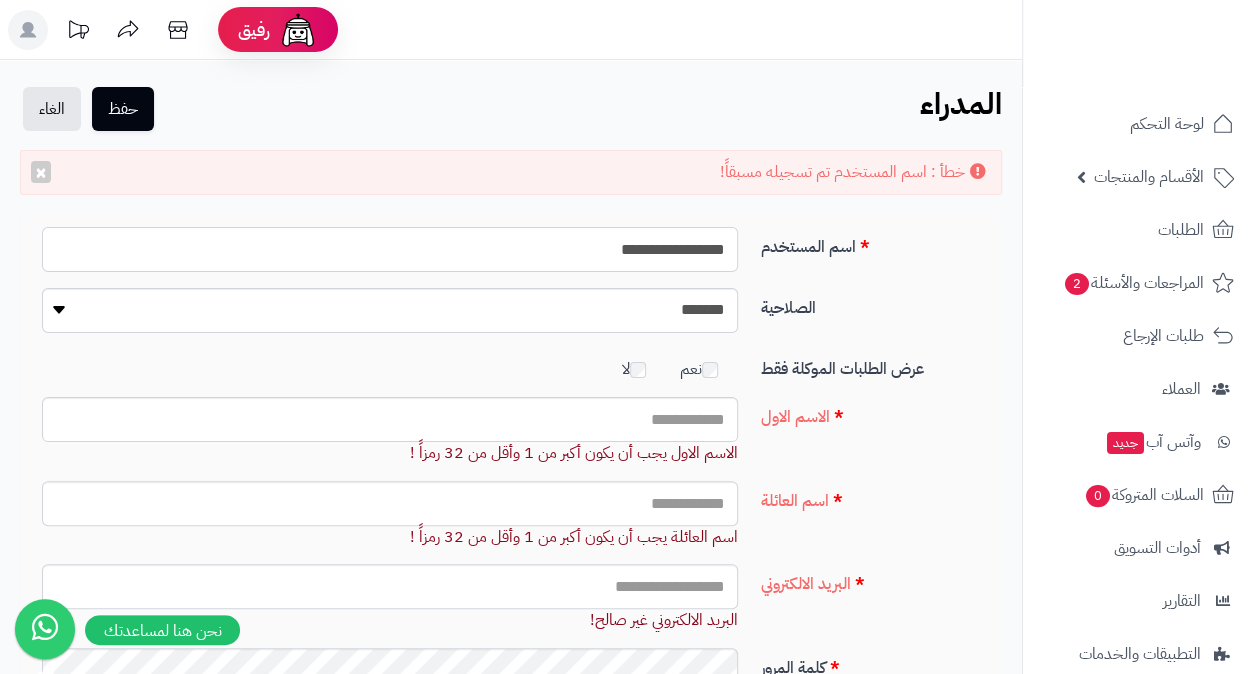 click on "**********" at bounding box center (390, 249) 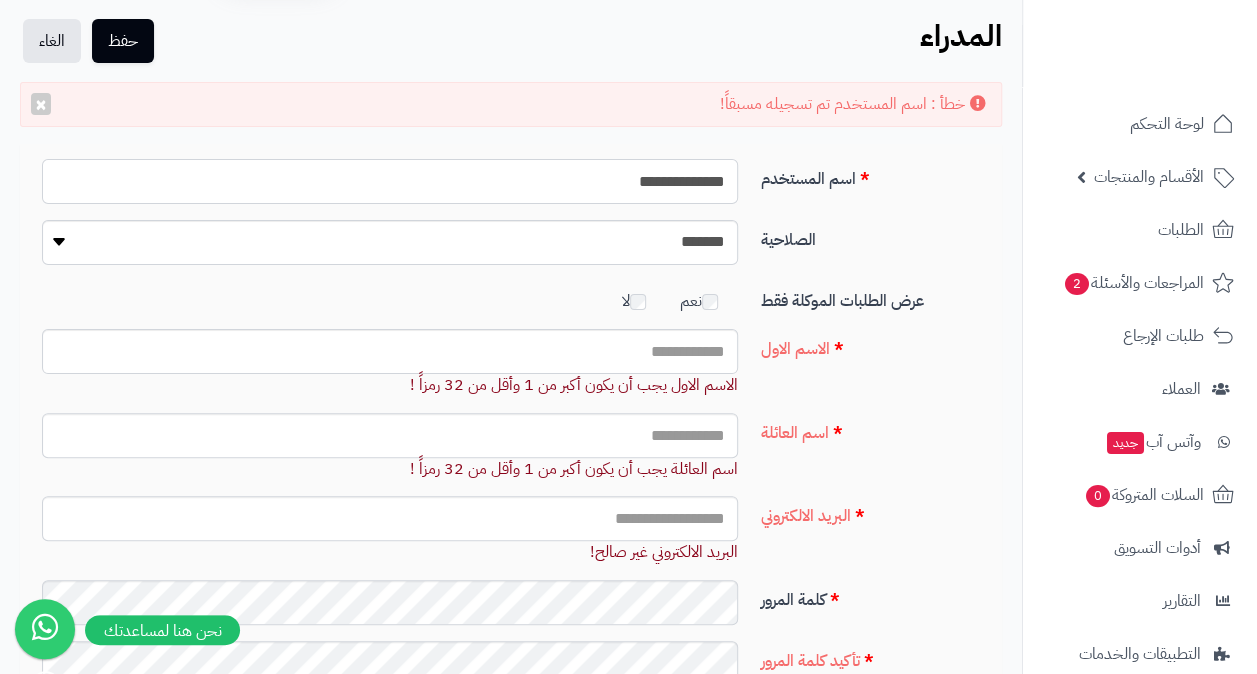 scroll, scrollTop: 100, scrollLeft: 0, axis: vertical 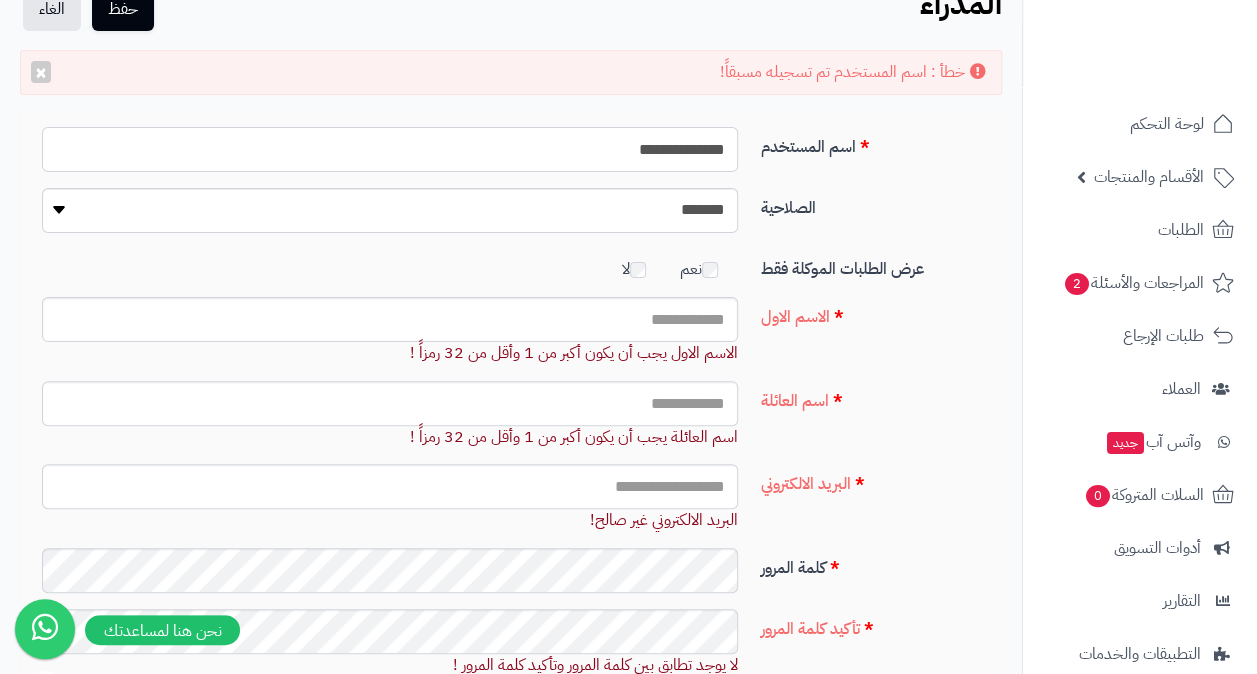 type on "**********" 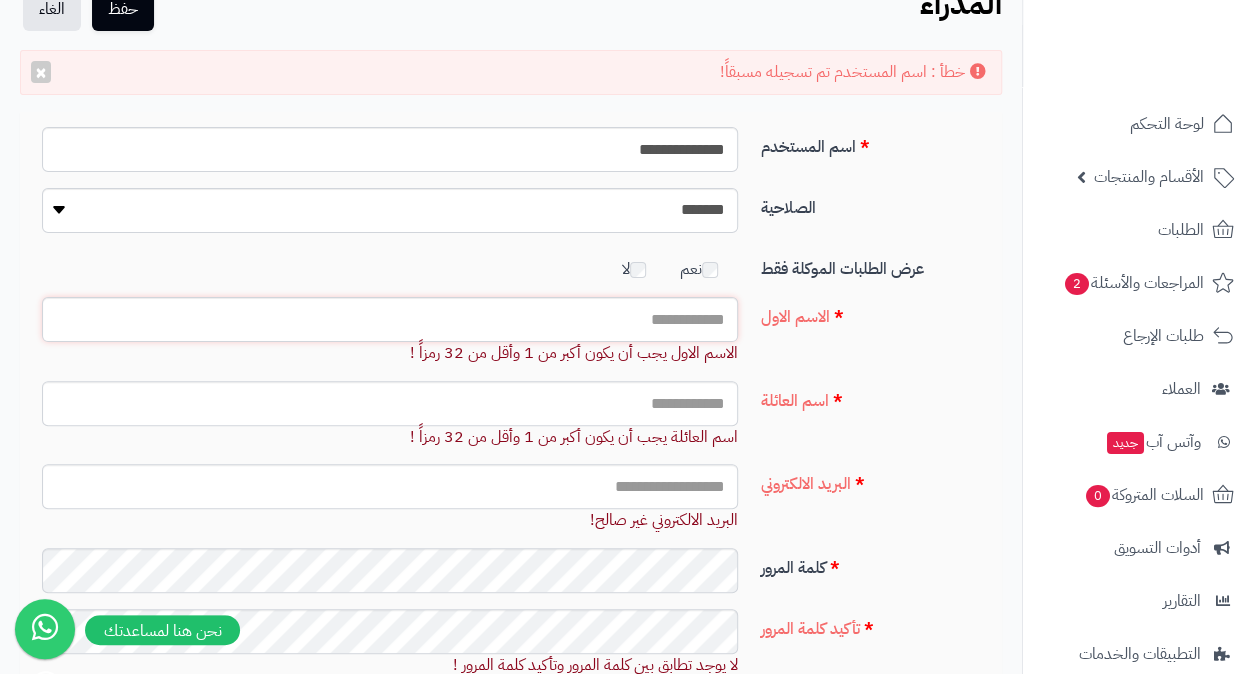 click on "الاسم الاول" at bounding box center (390, 319) 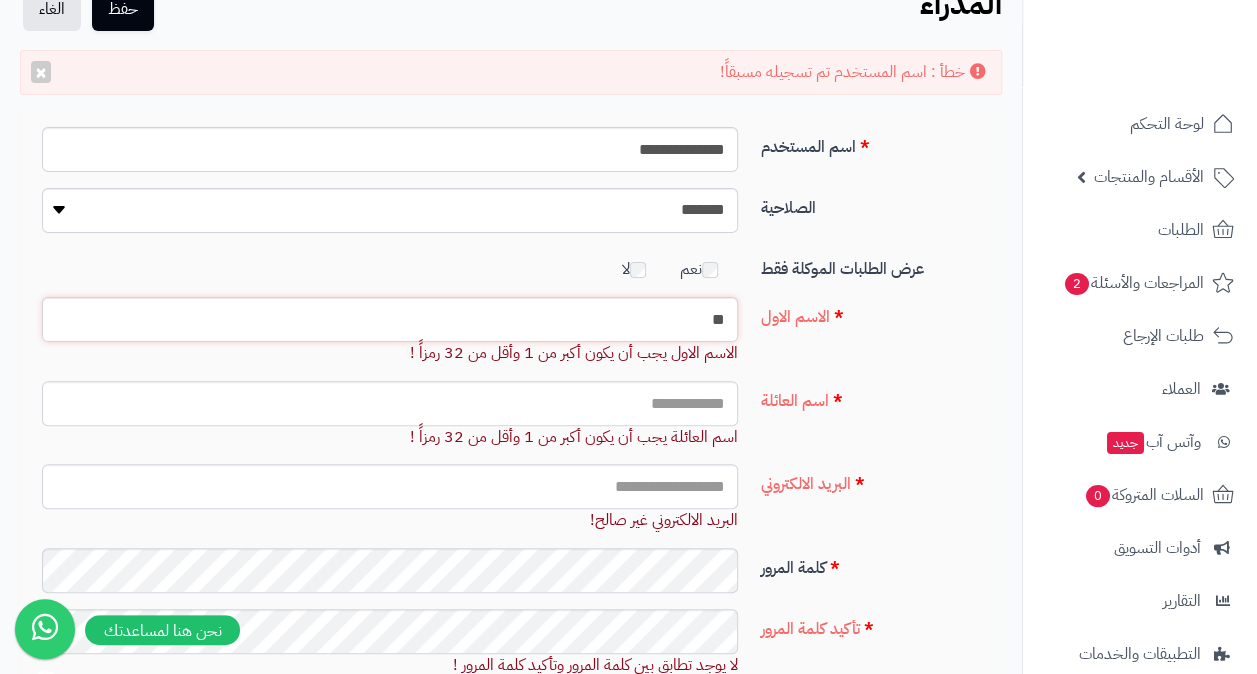 type on "*" 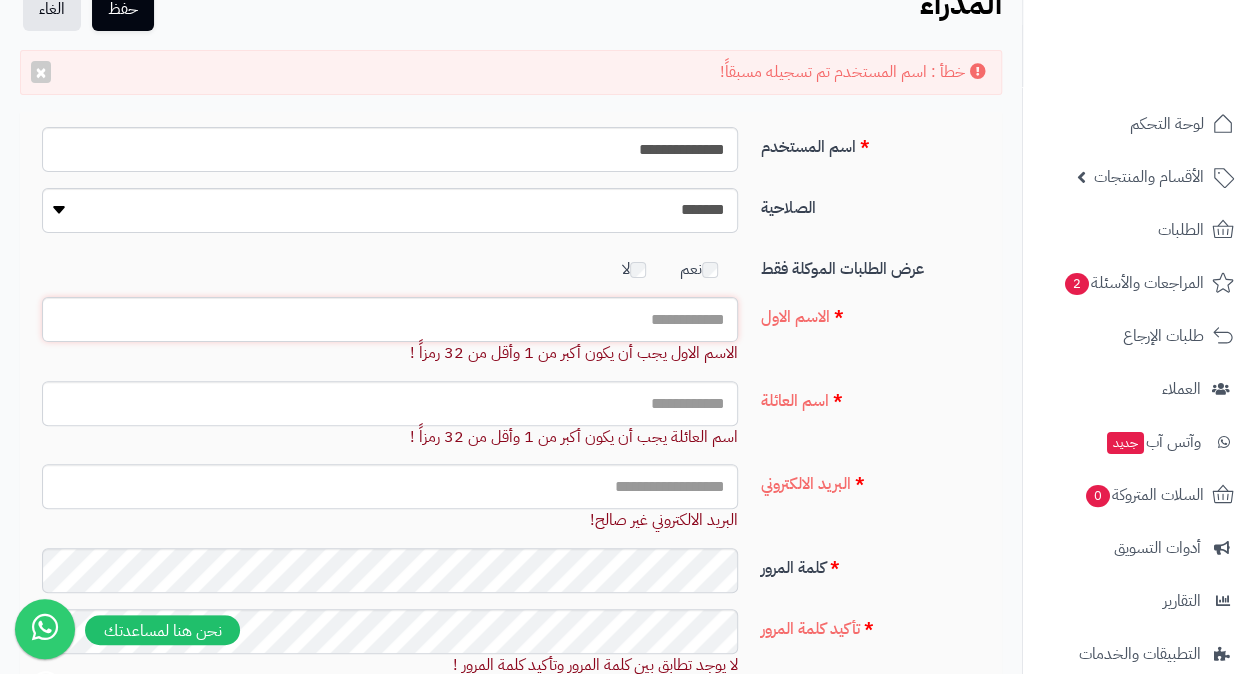 click on "الاسم الاول" at bounding box center [390, 319] 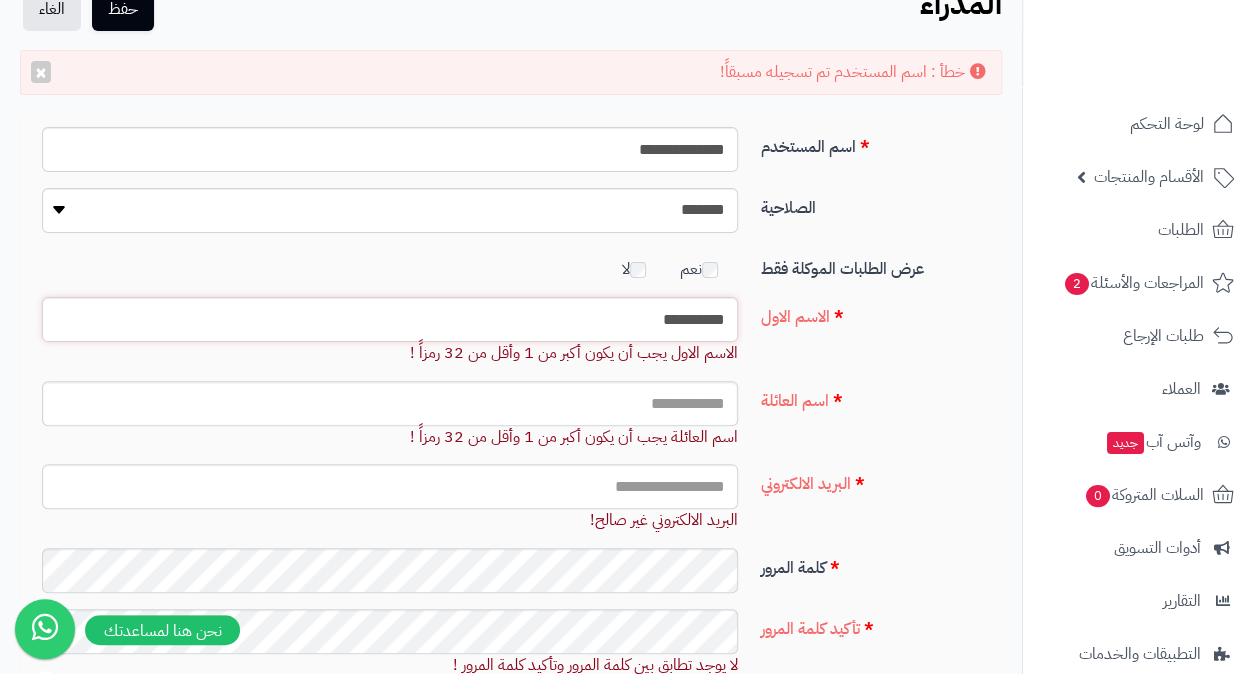 type on "**********" 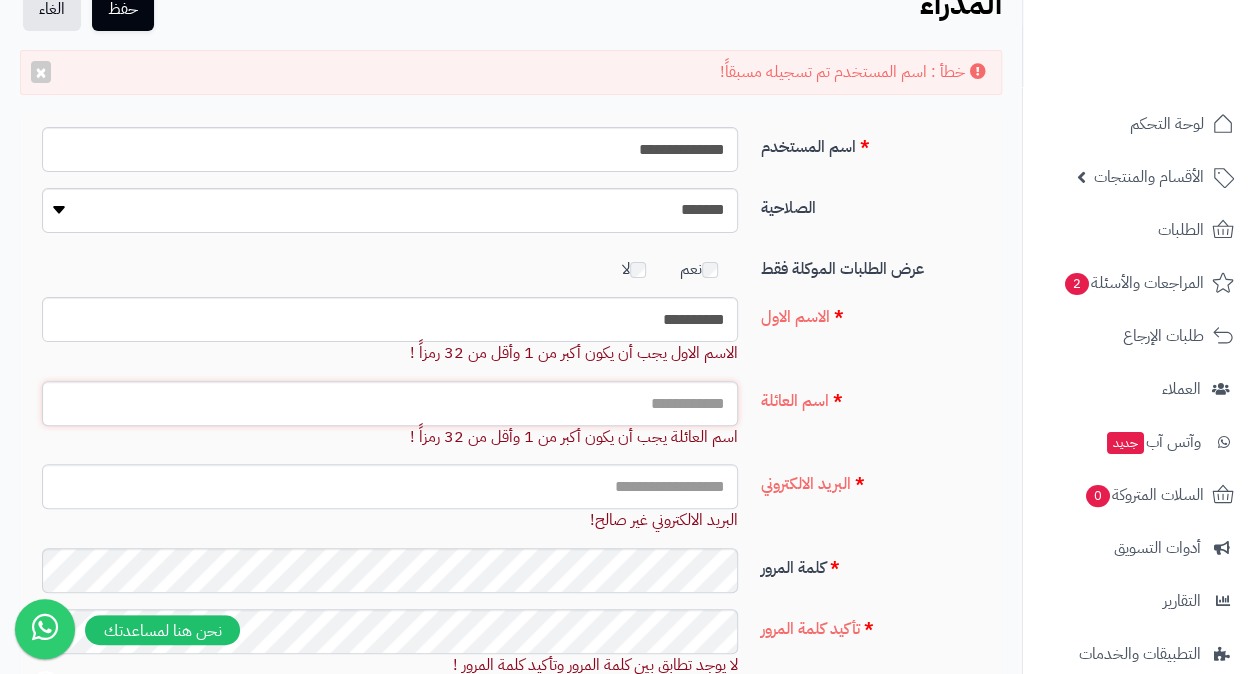 click on "اسم العائلة" at bounding box center (390, 403) 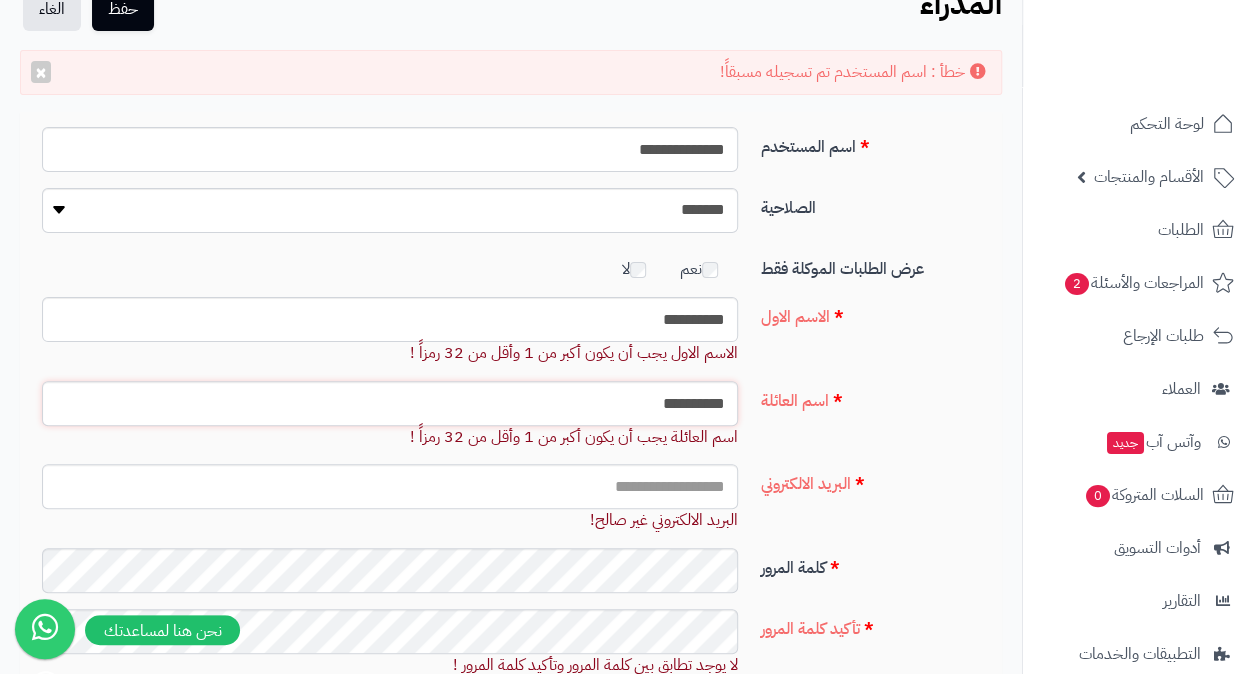 type on "**********" 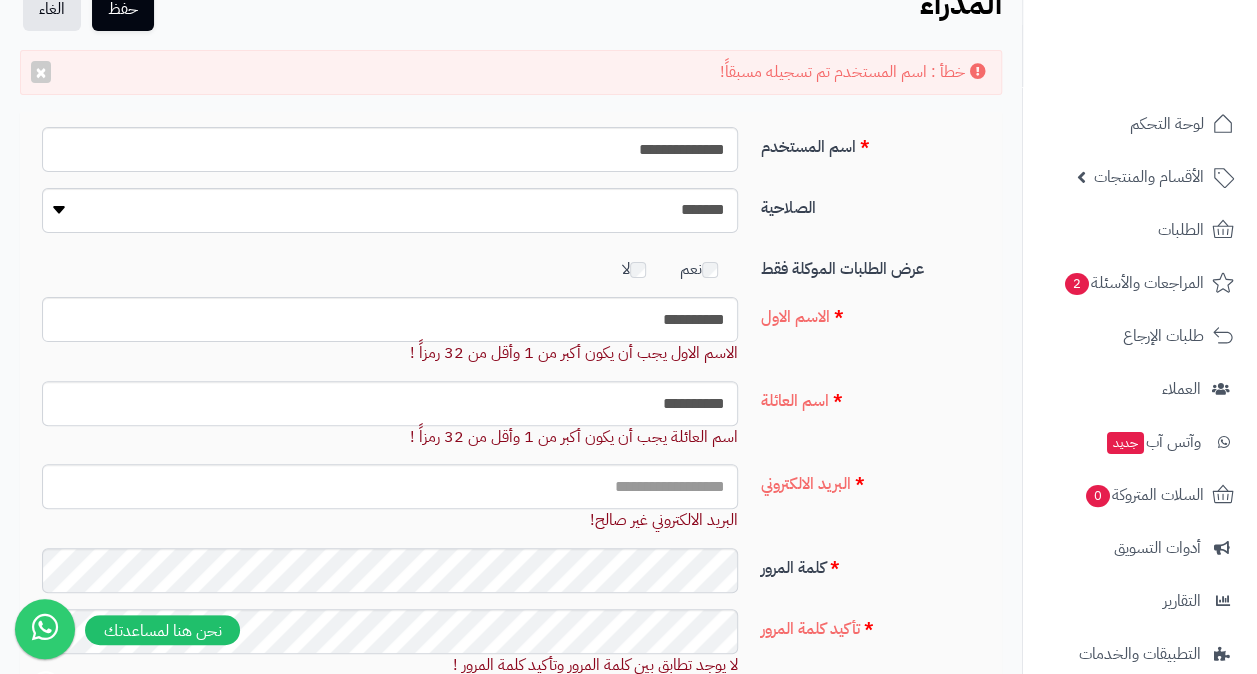click on "**********" at bounding box center [511, 423] 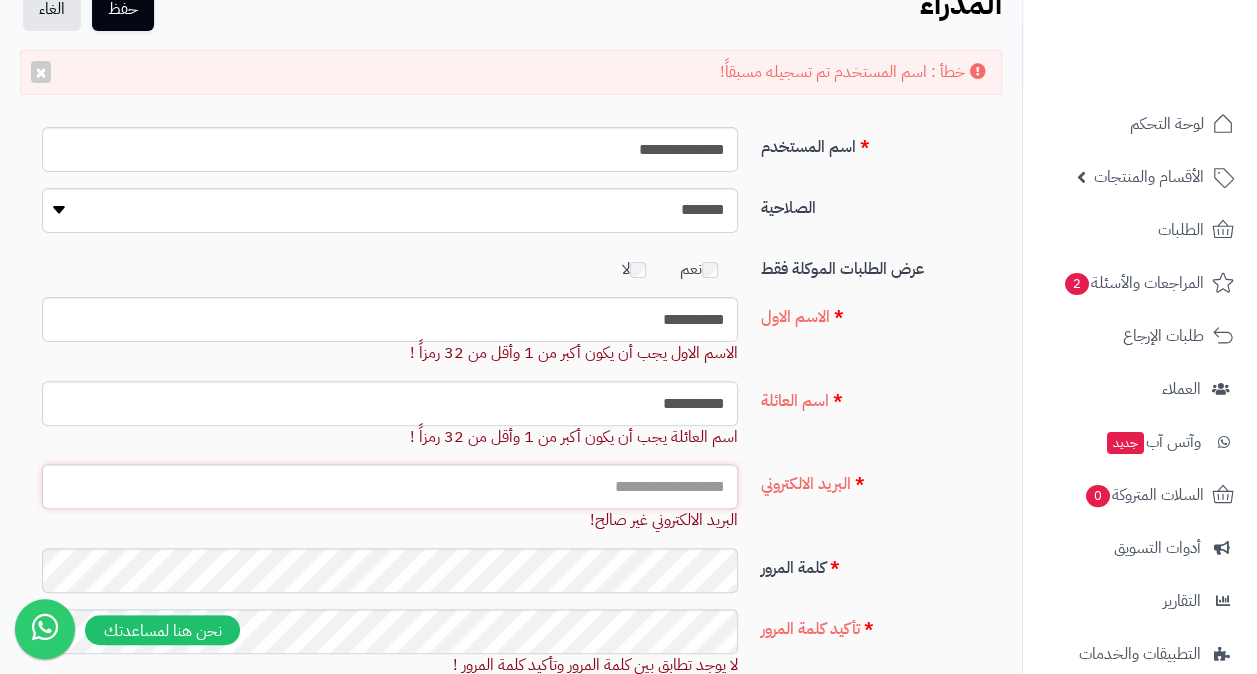 click on "البريد الالكتروني" at bounding box center [390, 486] 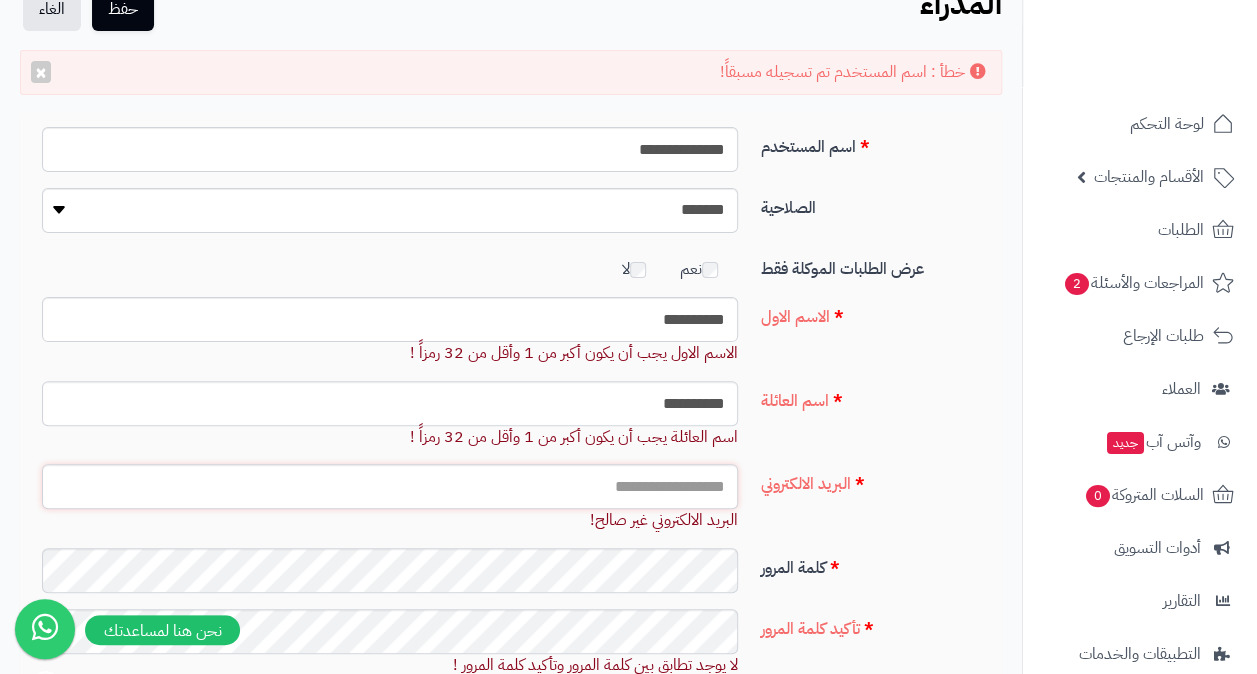 type on "**********" 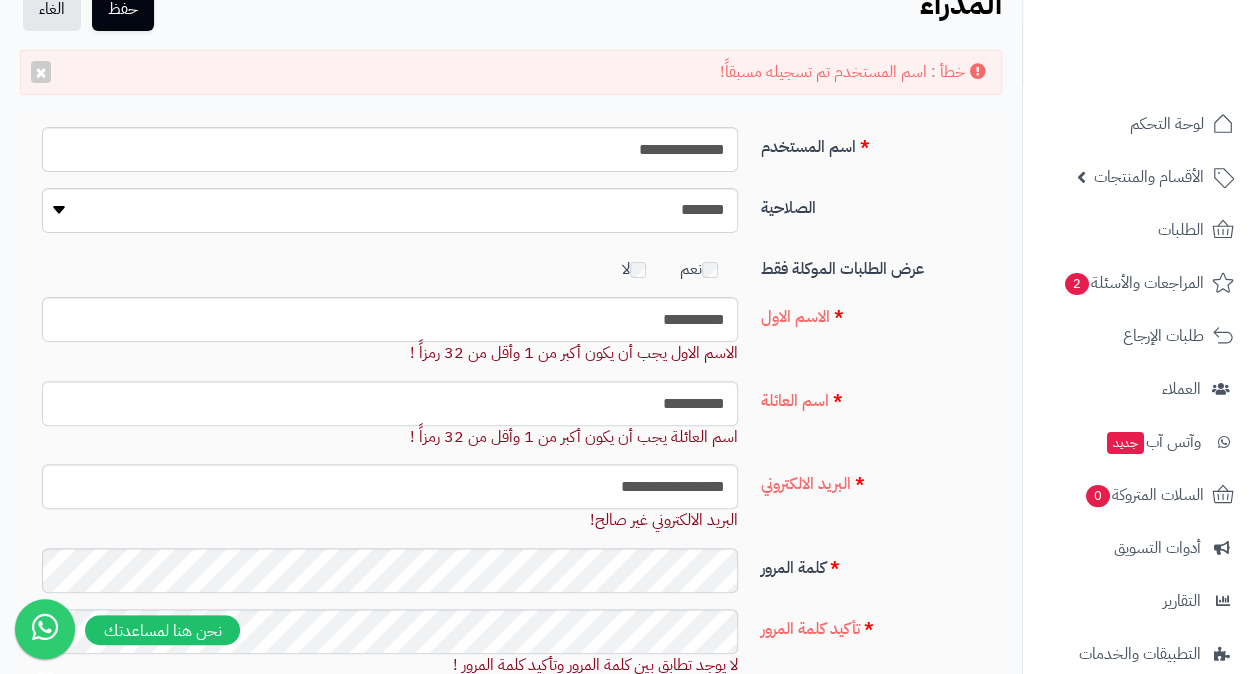 click on "اسم العائلة" at bounding box center [874, 397] 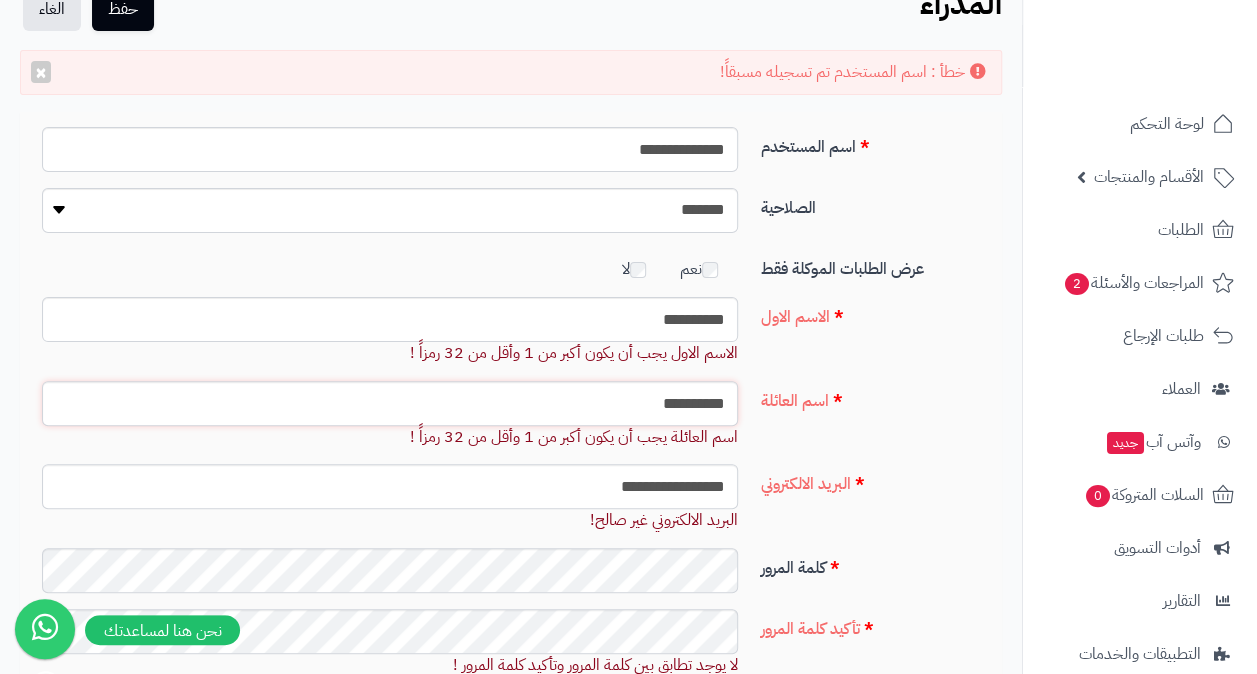 click on "**********" at bounding box center [390, 403] 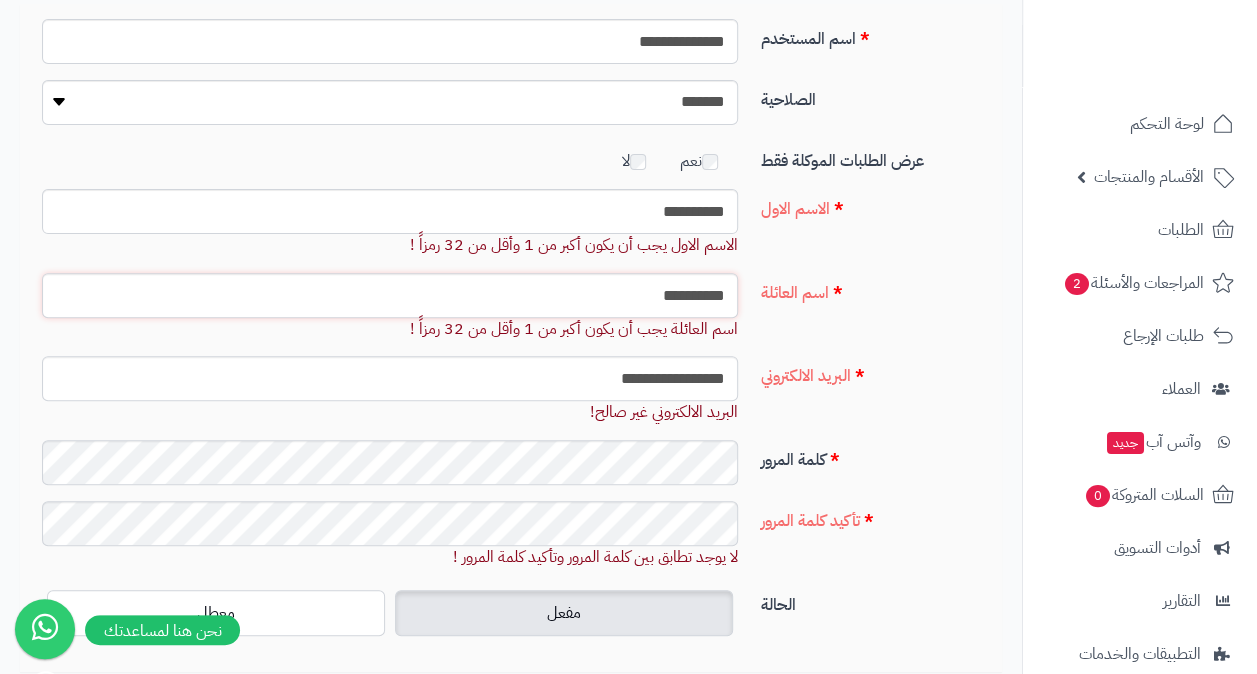scroll, scrollTop: 62, scrollLeft: 0, axis: vertical 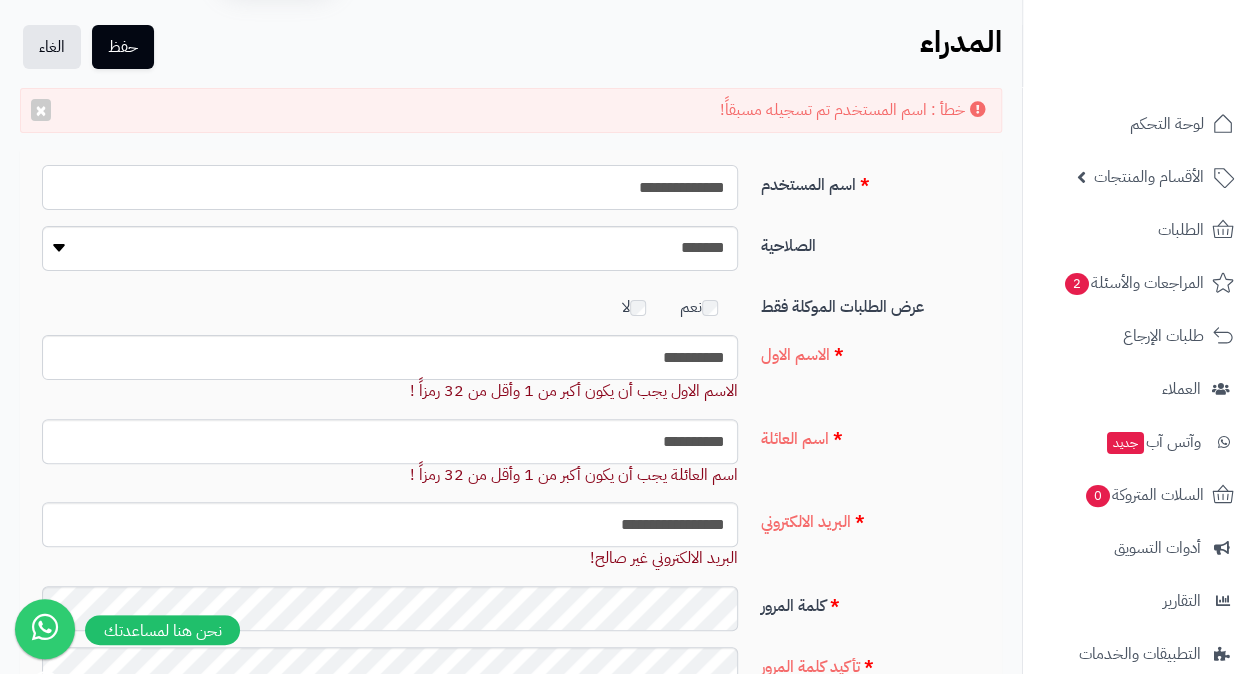 click on "**********" at bounding box center (390, 187) 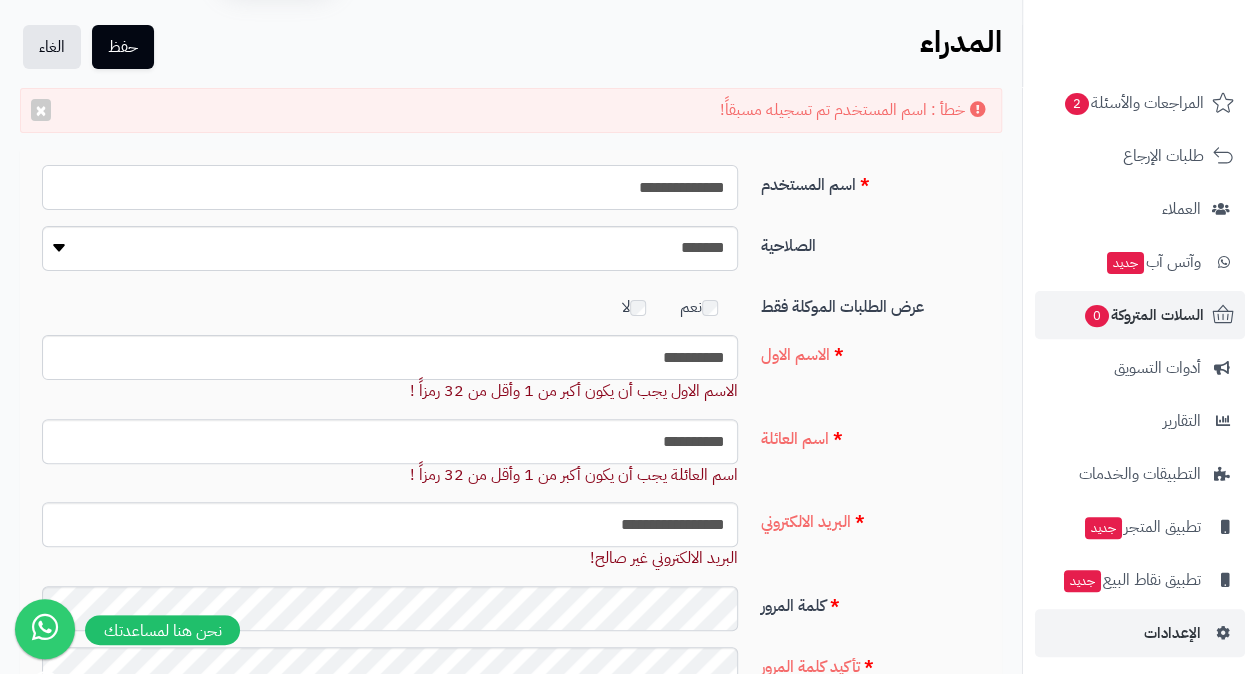 scroll, scrollTop: 188, scrollLeft: 0, axis: vertical 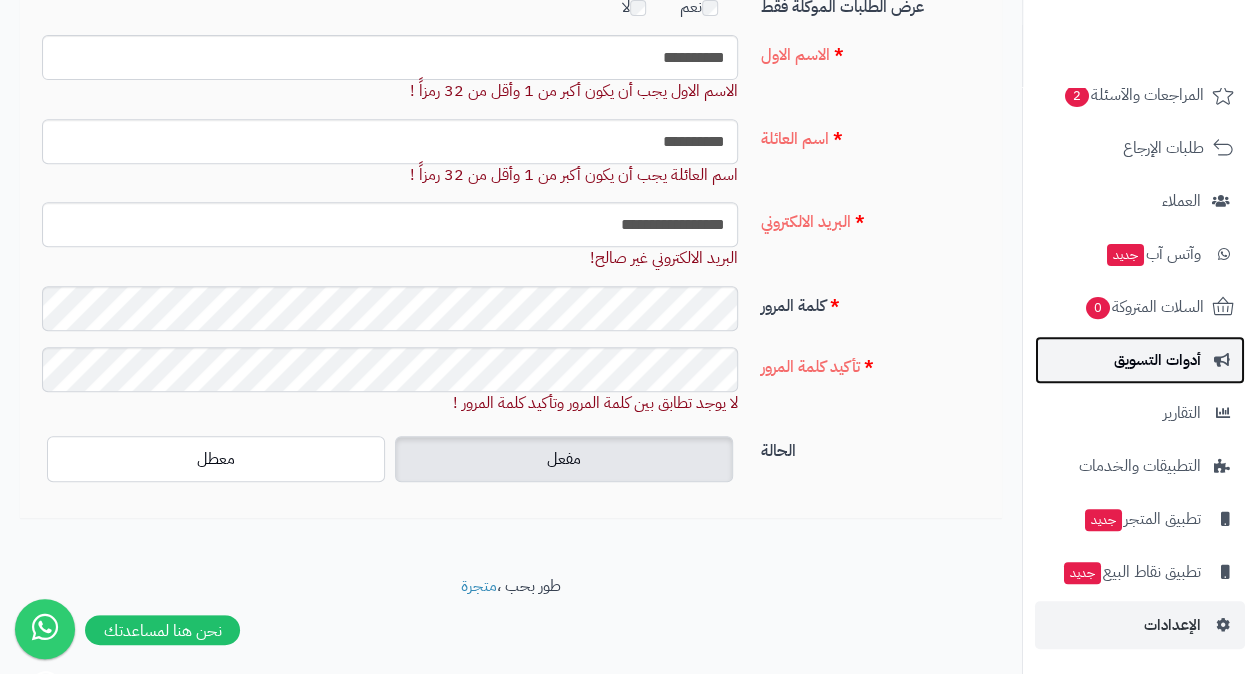 click on "أدوات التسويق" at bounding box center [1140, 360] 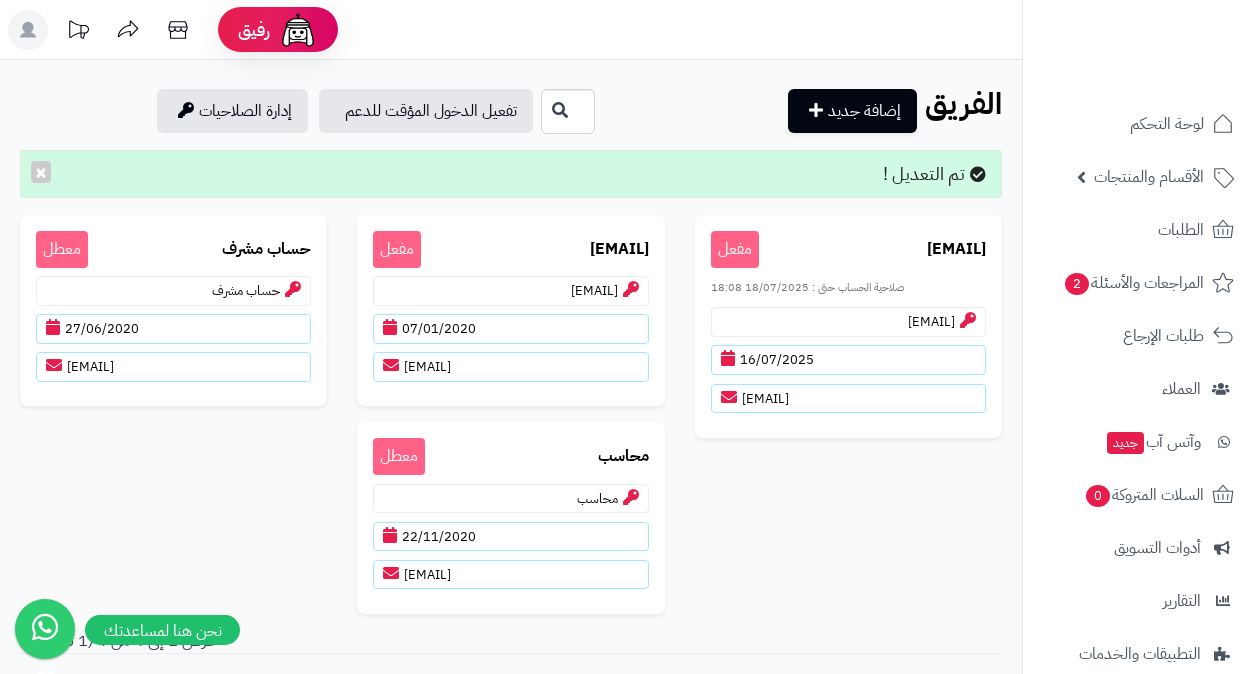 scroll, scrollTop: 0, scrollLeft: 0, axis: both 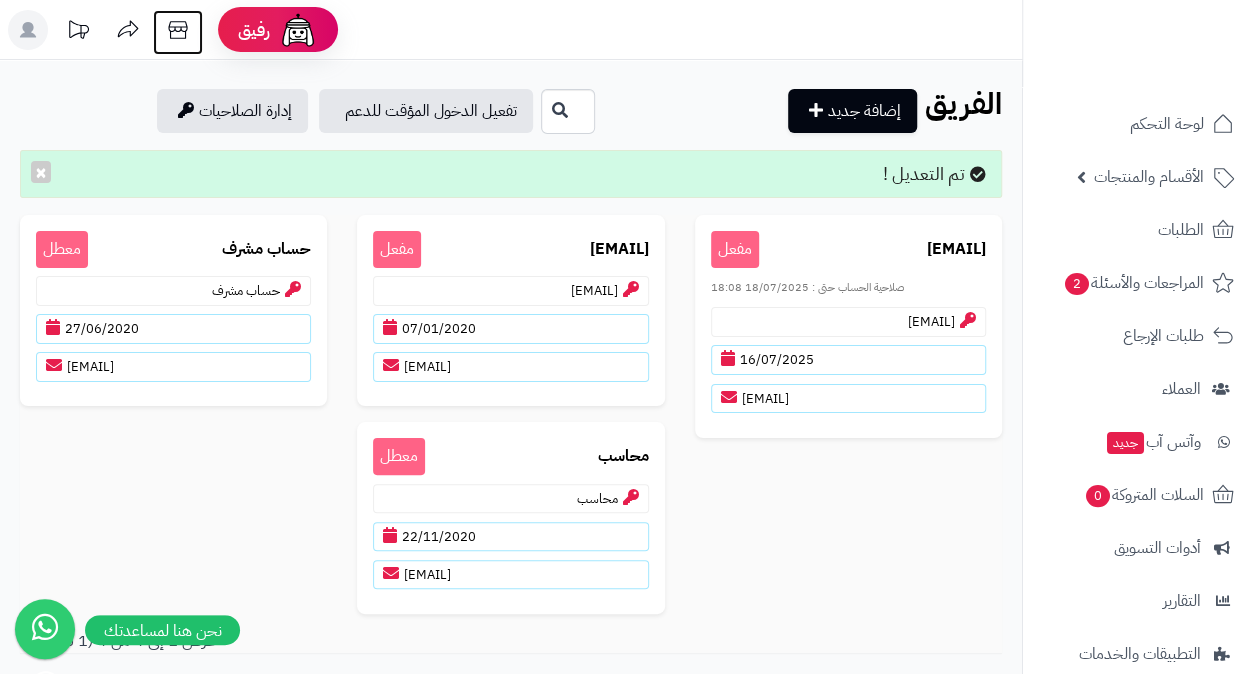 click 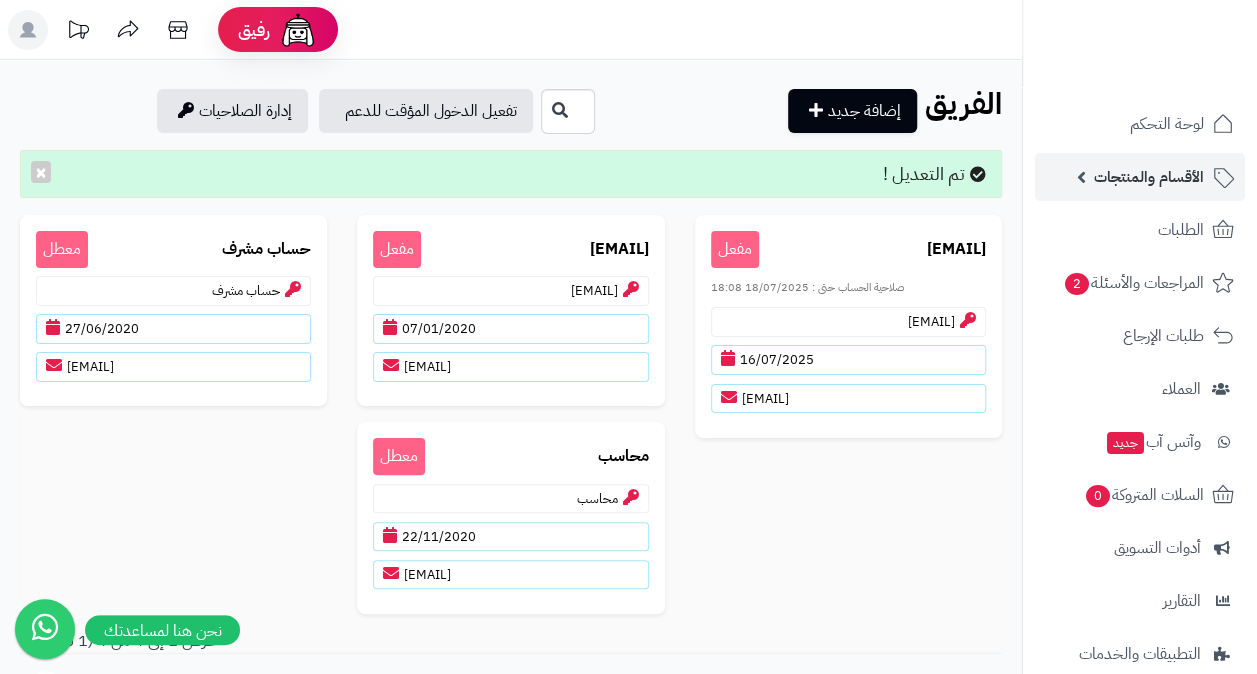click on "الأقسام والمنتجات" at bounding box center (1149, 177) 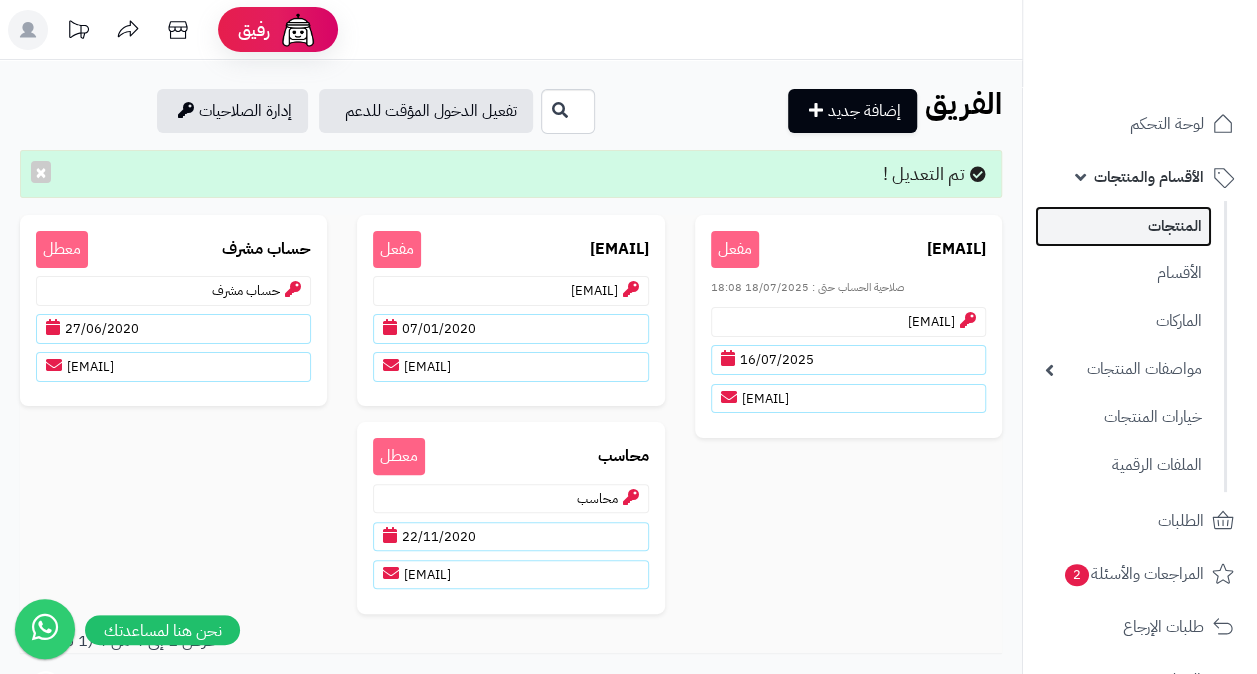 click on "المنتجات" at bounding box center (1123, 226) 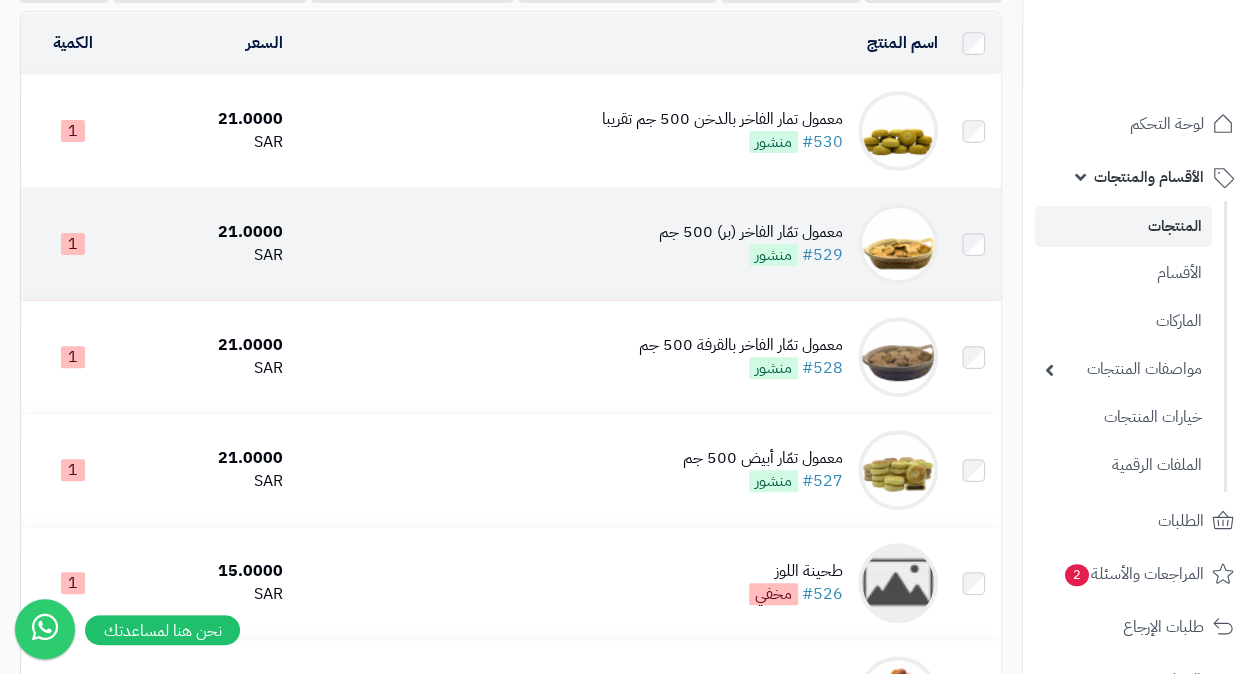 scroll, scrollTop: 0, scrollLeft: 0, axis: both 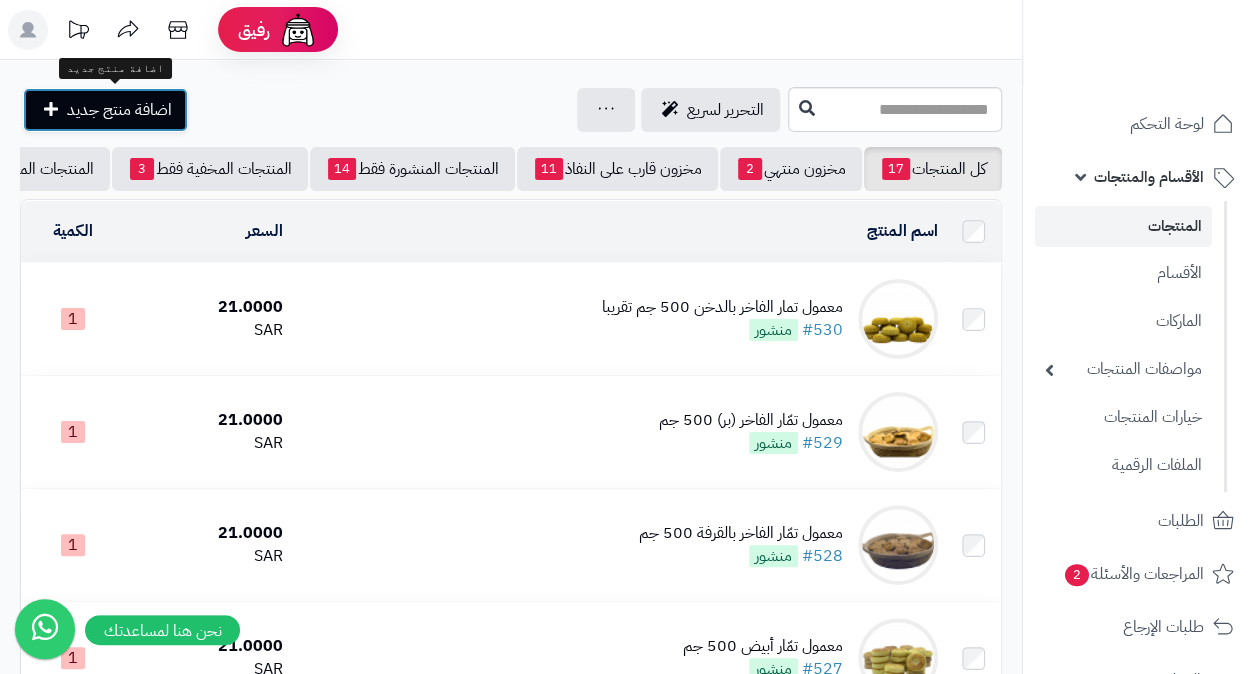 click on "اضافة منتج جديد" at bounding box center [119, 110] 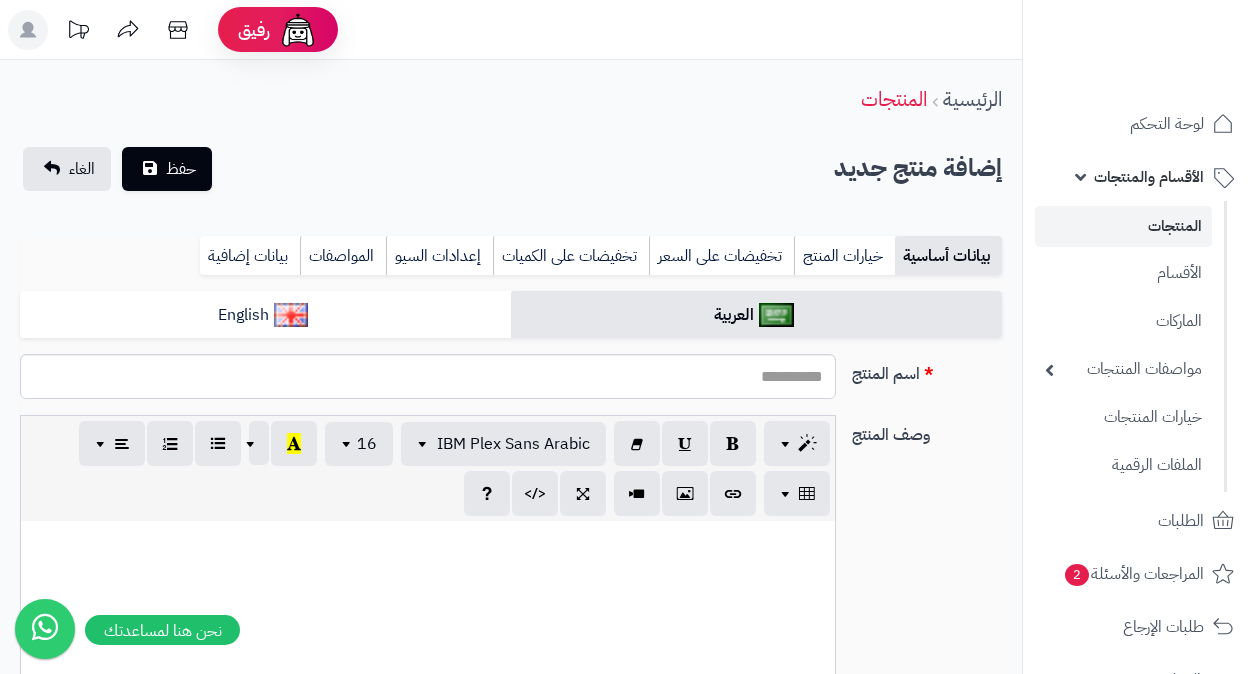 select 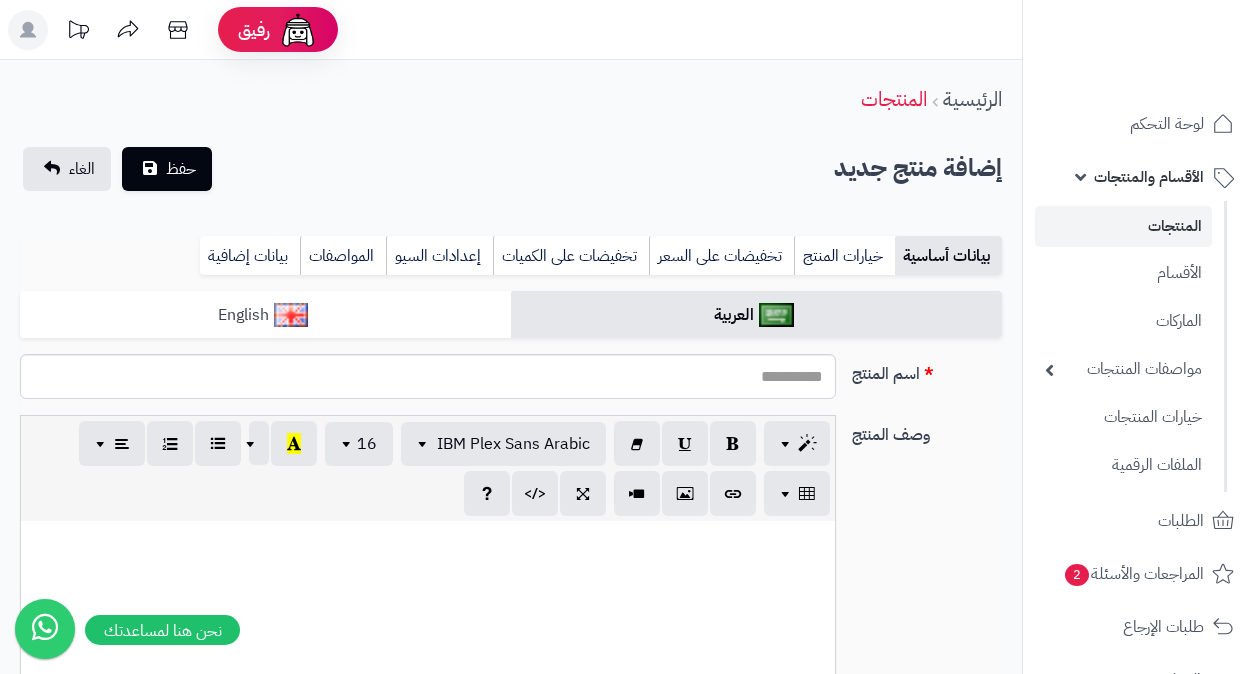 scroll, scrollTop: 0, scrollLeft: 0, axis: both 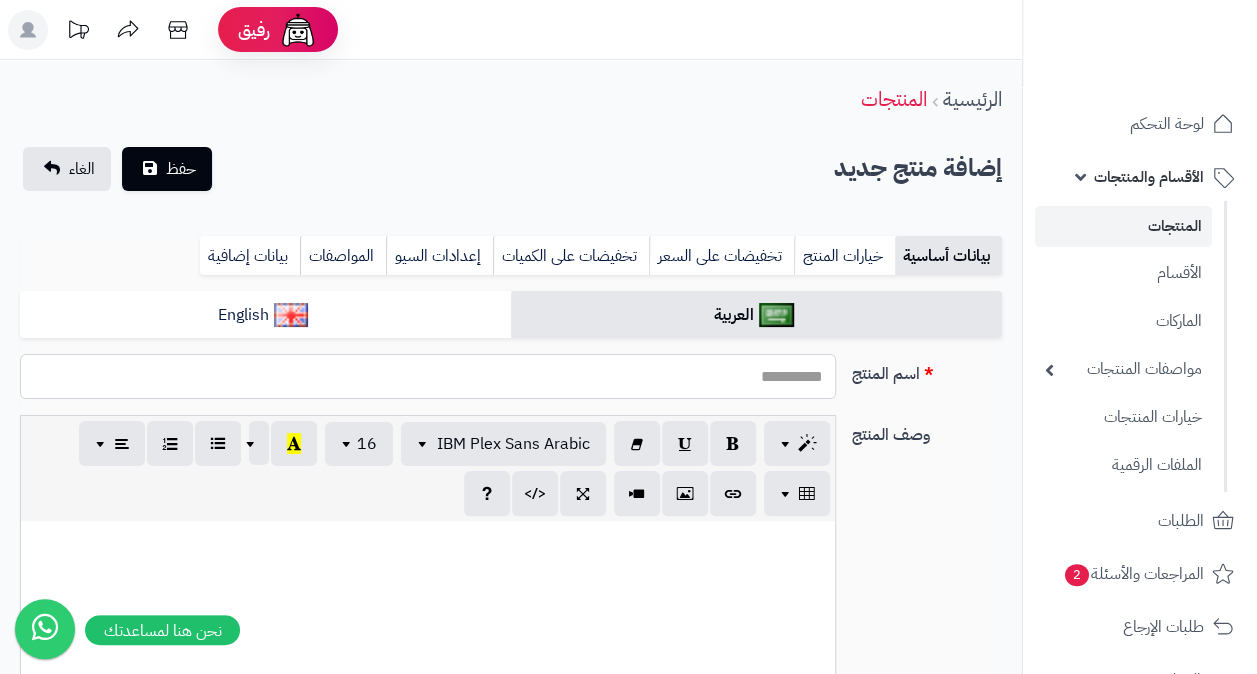 click on "اسم المنتج" at bounding box center [428, 376] 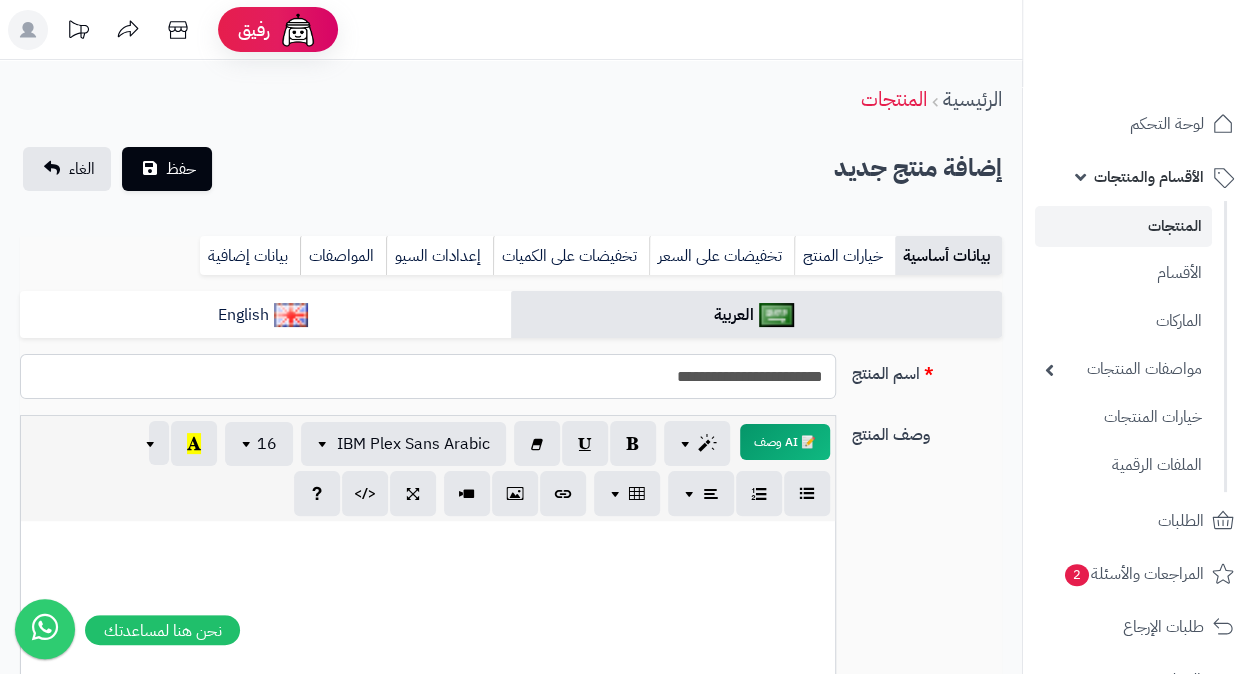 type on "**********" 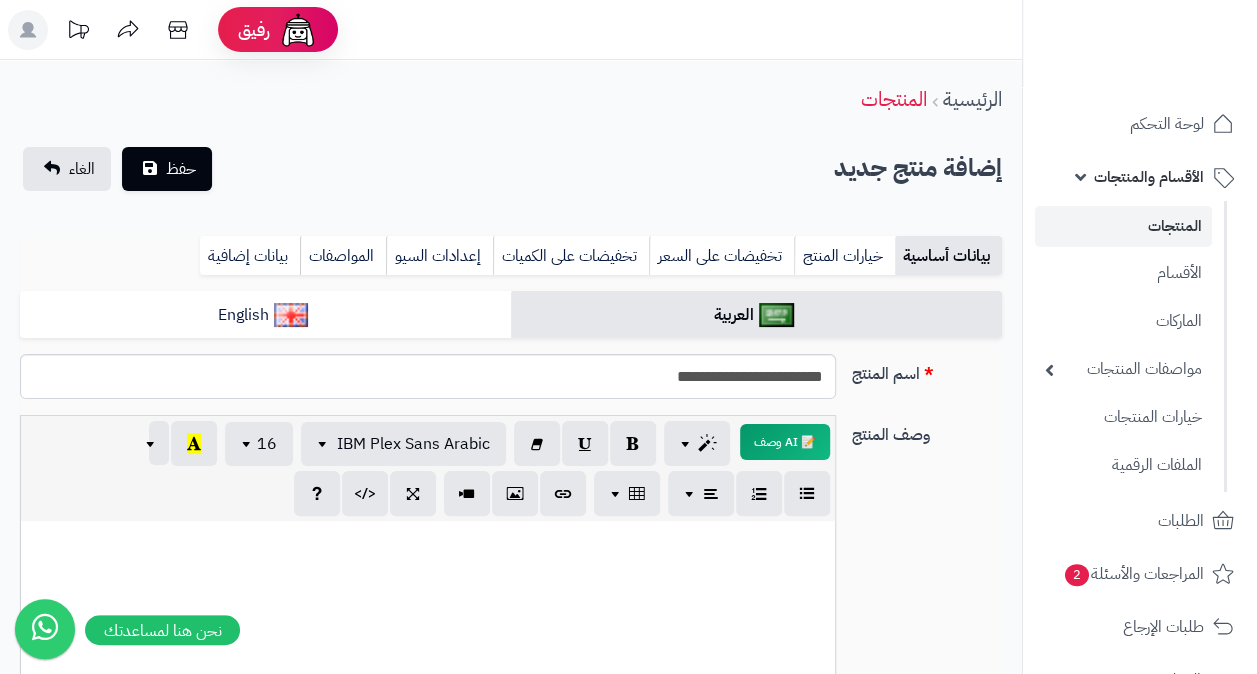 drag, startPoint x: 808, startPoint y: 372, endPoint x: 899, endPoint y: 420, distance: 102.88343 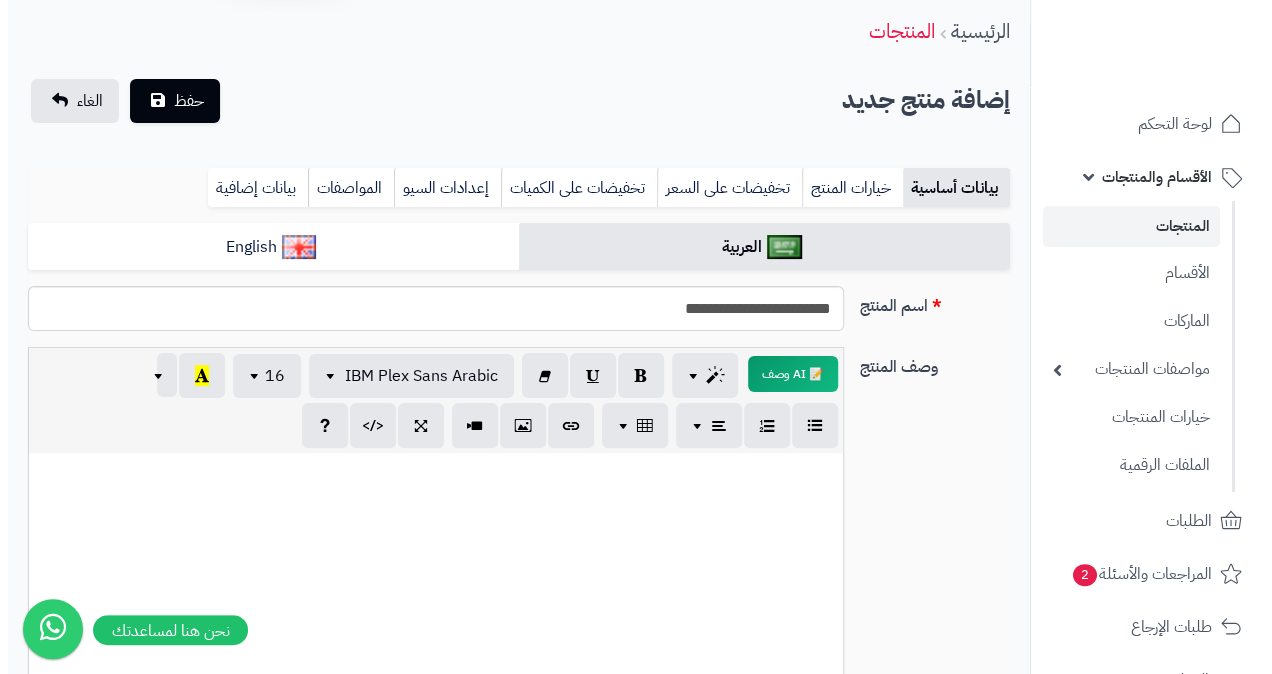 scroll, scrollTop: 100, scrollLeft: 0, axis: vertical 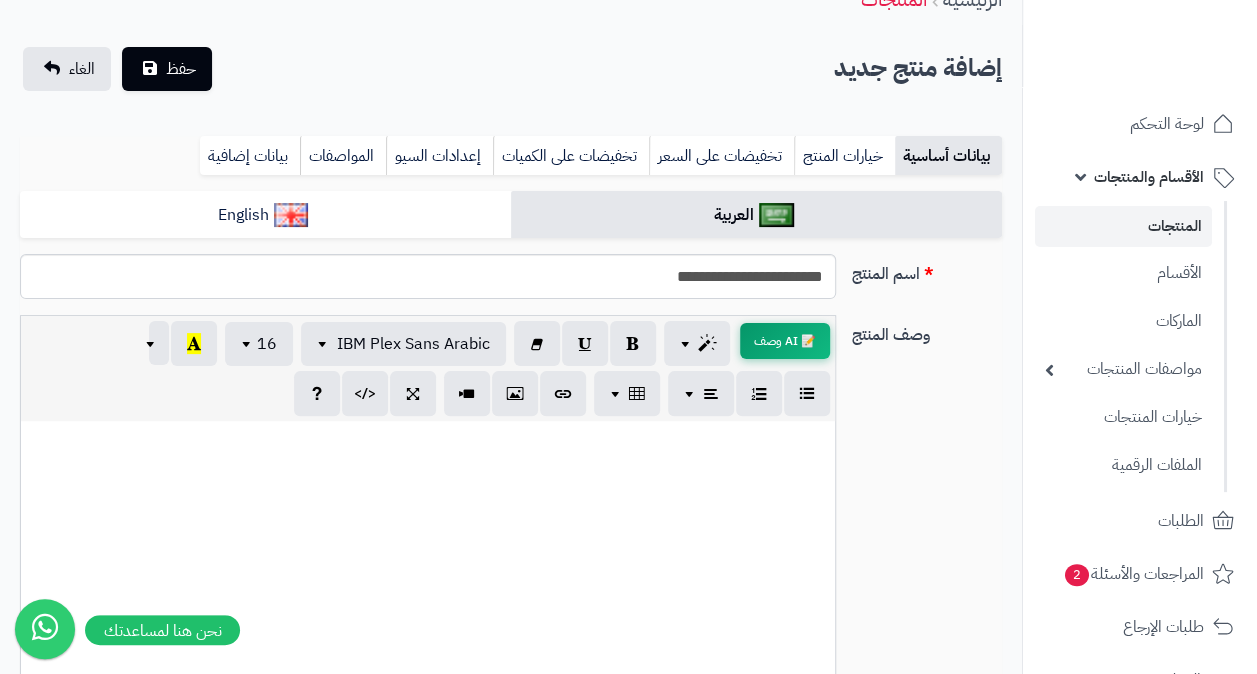 click on "📝 AI وصف" at bounding box center [785, 341] 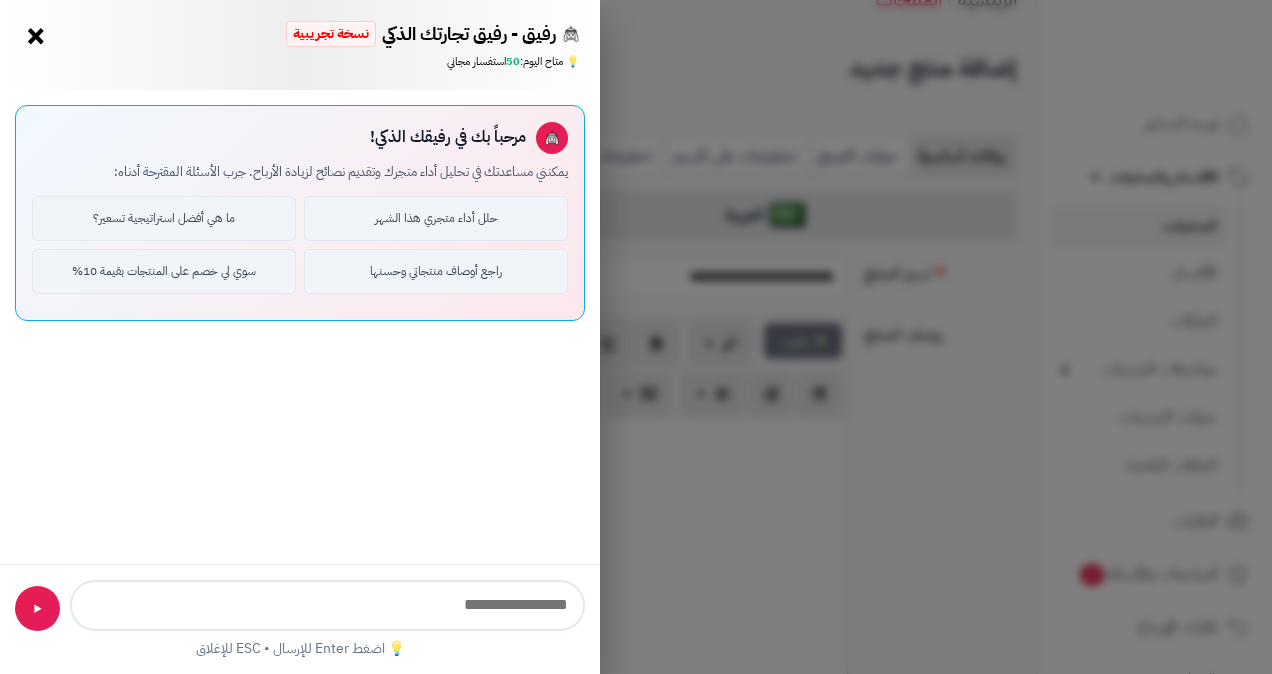 type on "**********" 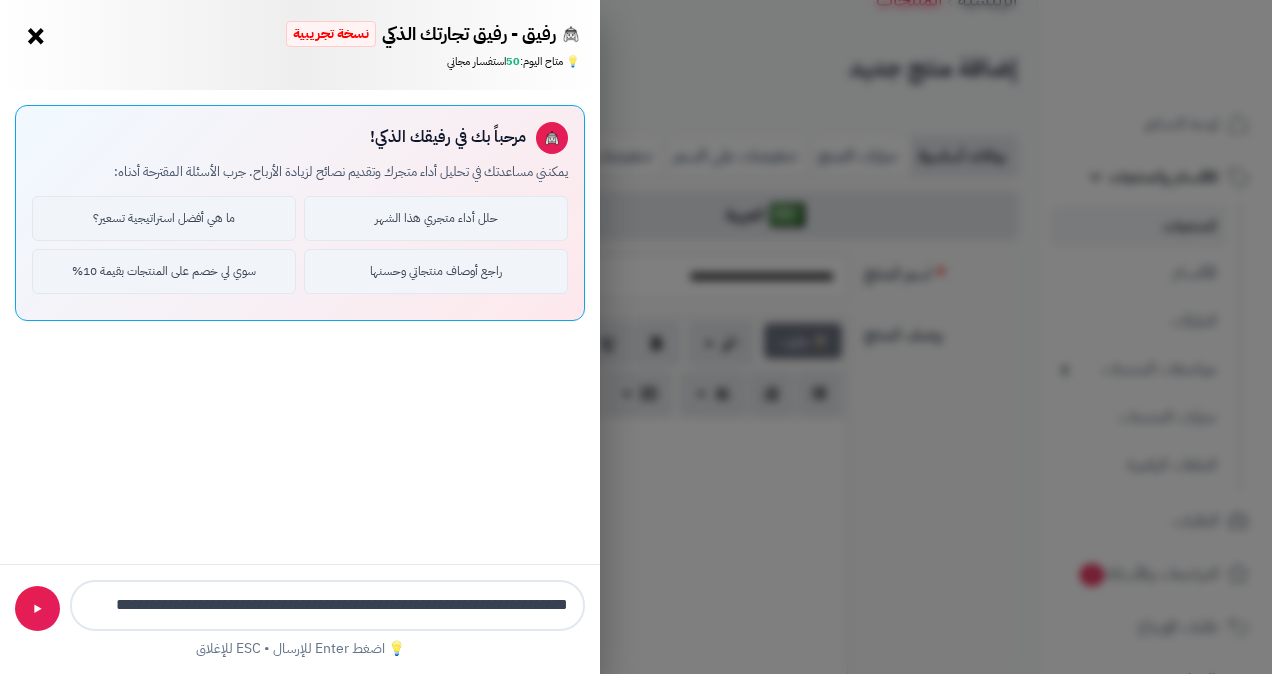 scroll, scrollTop: 0, scrollLeft: -34, axis: horizontal 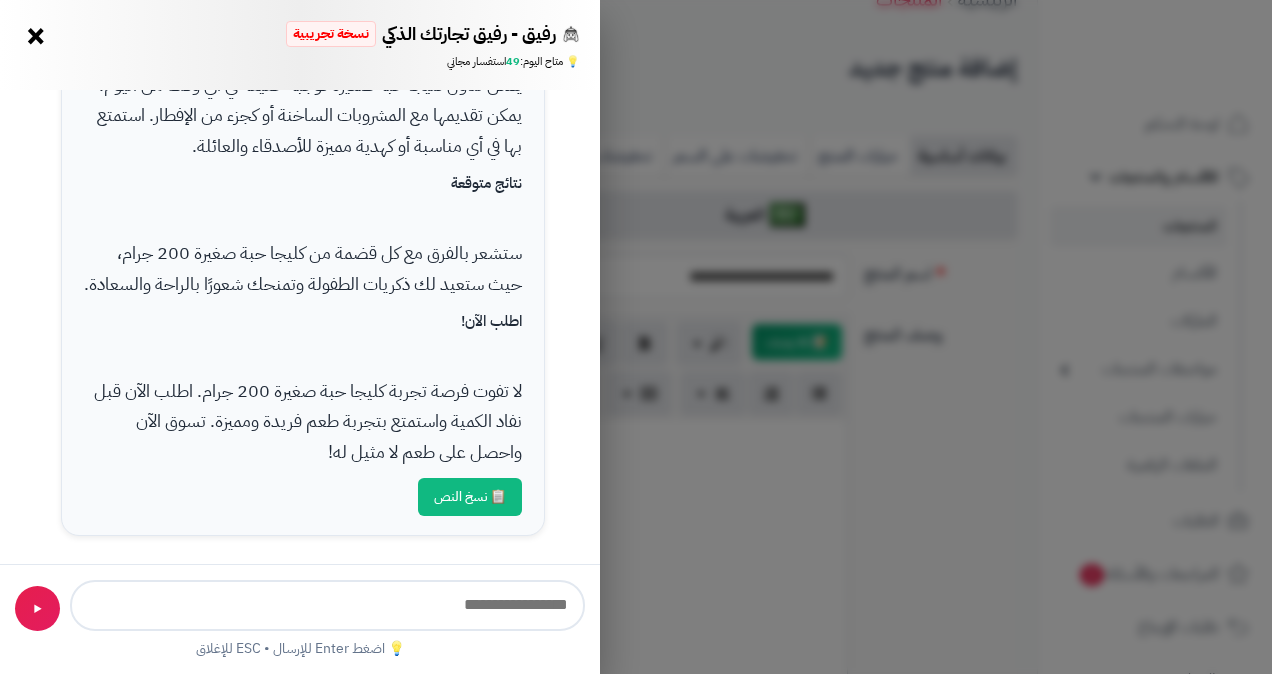 click on "📋 نسخ النص" at bounding box center (470, 497) 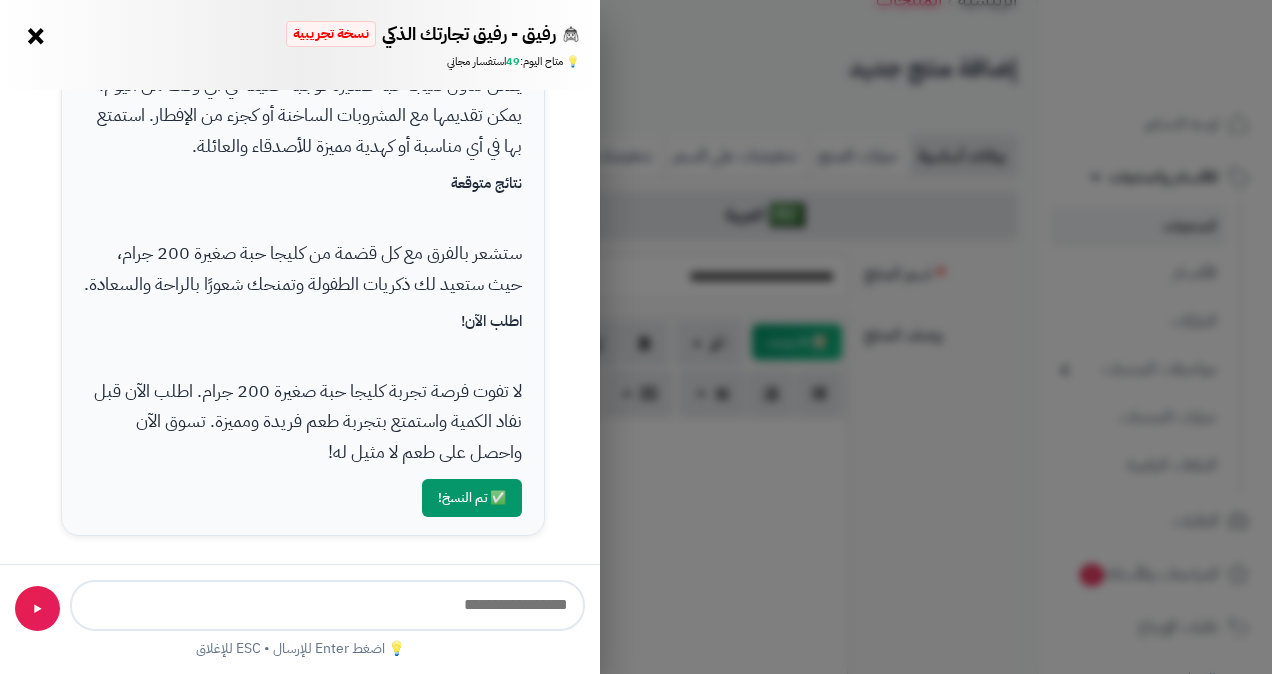 click on "رفيق - رفيق تجارتك الذكي
نسخة تجريبية
🌱
تاجر جديد
×
💡 متاح اليوم:  49  استفسار مجاني
📝  مساعد كتابة المنتجات  - اطلب مني كتابة عناوين أو أوصاف احترافية
✨ عنوان المنتج
📝 وصف المنتج
💰 تحليل المبيعات
🏆 أفضل المنتجات
👥 ولاء العملاء
📦 إدارة المخزون
مرحباً بك في رفيقك الذكي!
يمكنني مساعدتك في تحليل أداء متجرك وتقديم نصائح لزيادة الأرباح. جرب الأسئلة المقترحة أدناه: حلل أداء متجري هذا الشهر ما هي أفضل استراتيجية تسعير؟ راجع أوصاف منتجاتي وحسنها سوي لي خصم على المنتجات بقيمة 10% استمتع بنكهة كليجا حبة صغيرة 200 جرام المكونات      طحين القمح      سكر" at bounding box center [636, 337] 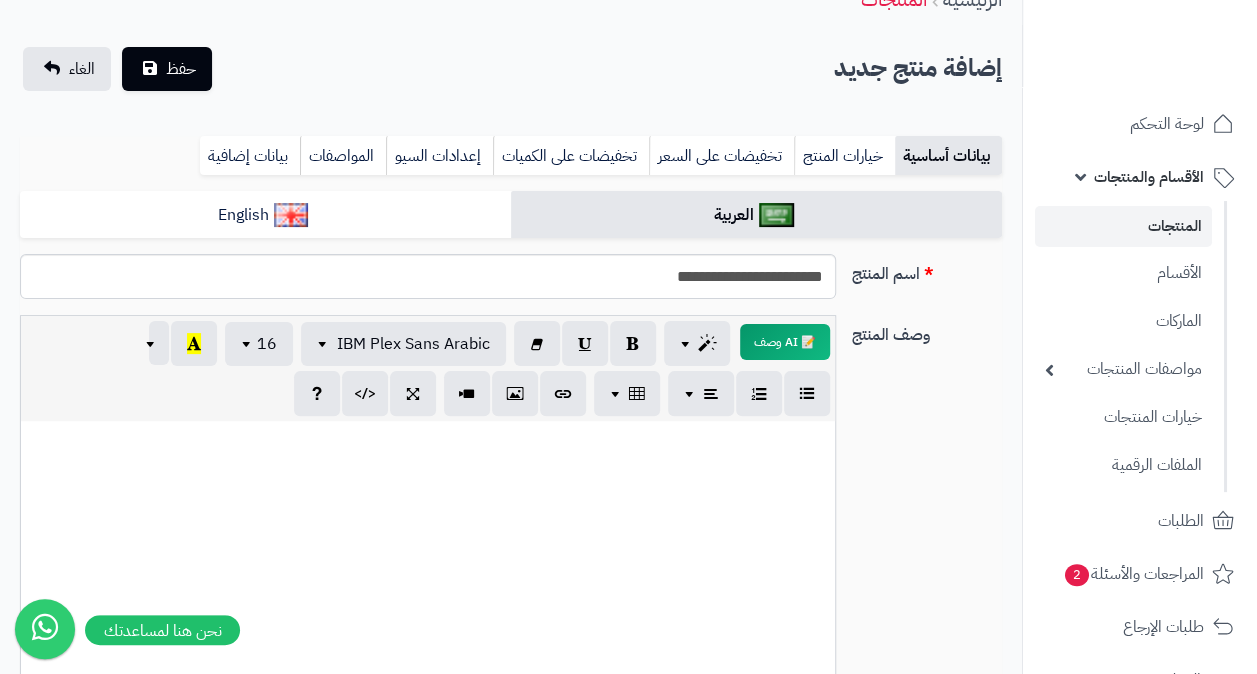 paste 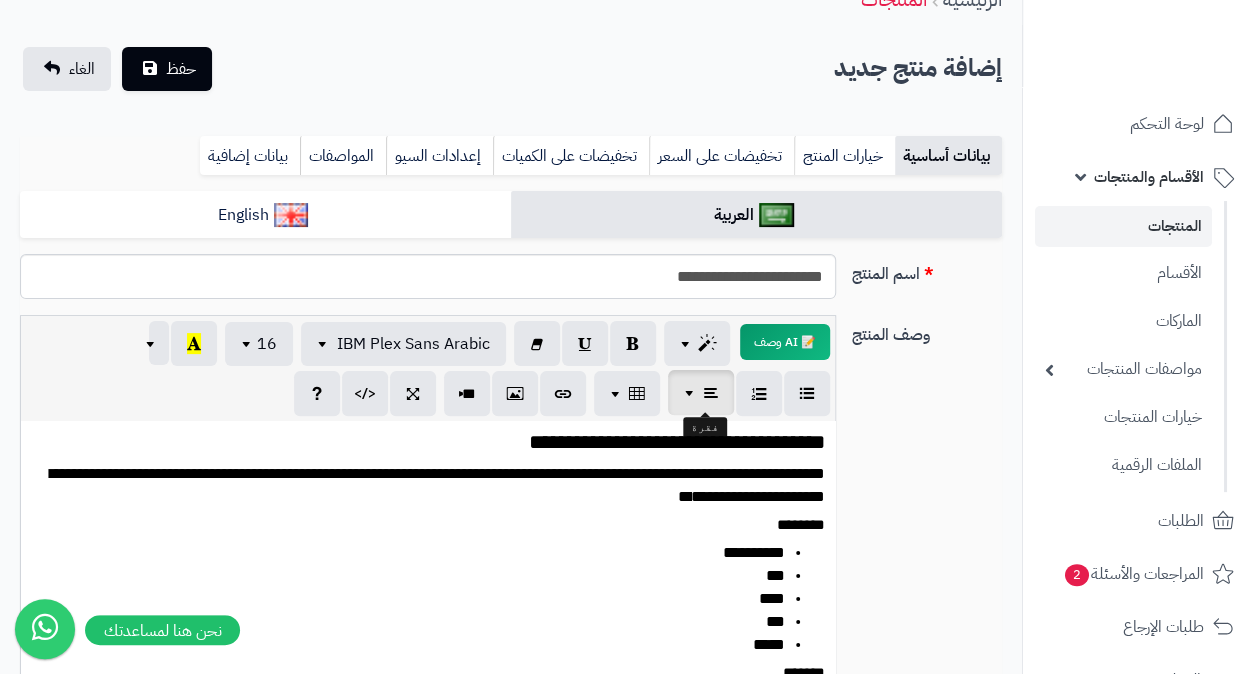 scroll, scrollTop: 229, scrollLeft: 0, axis: vertical 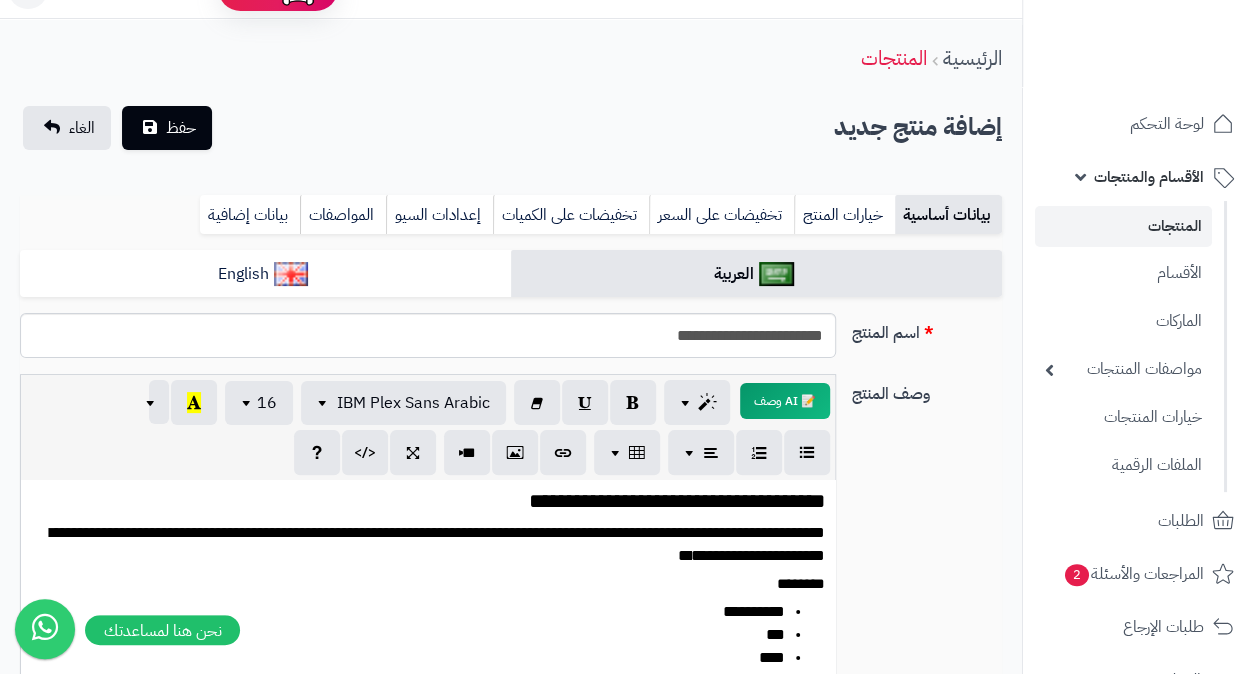click on "**********" at bounding box center (435, 501) 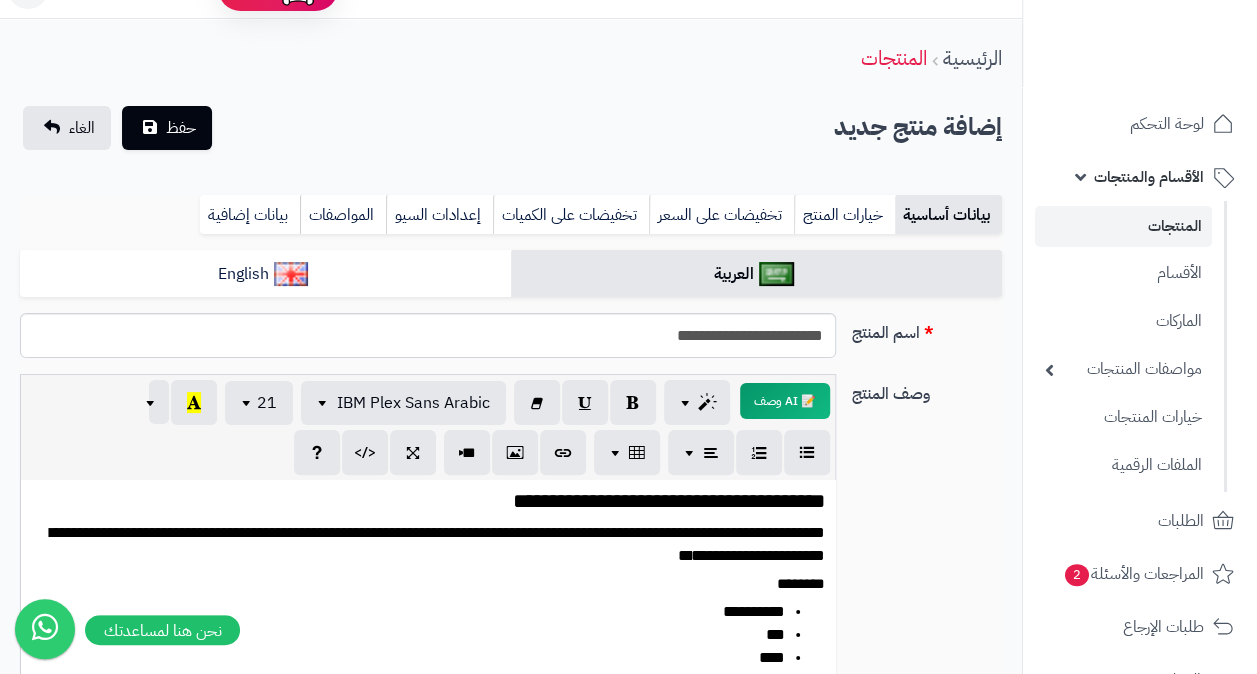 click on "**********" at bounding box center [435, 501] 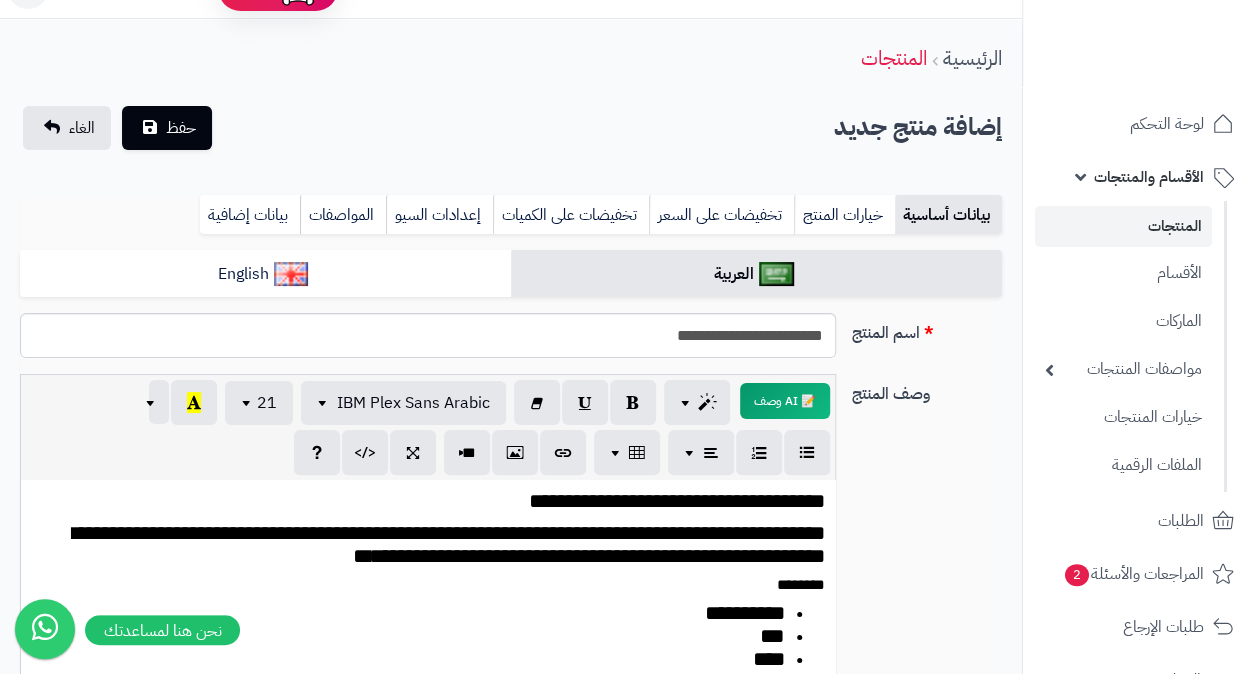scroll, scrollTop: 141, scrollLeft: 0, axis: vertical 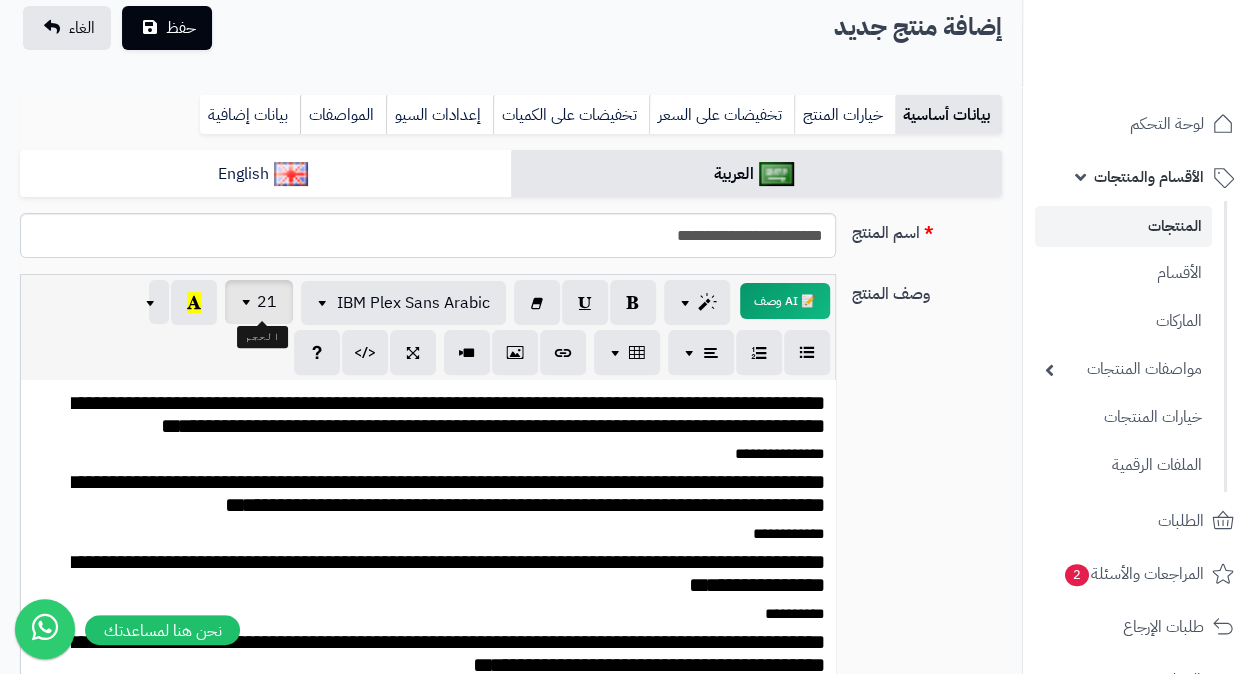 click at bounding box center [249, 302] 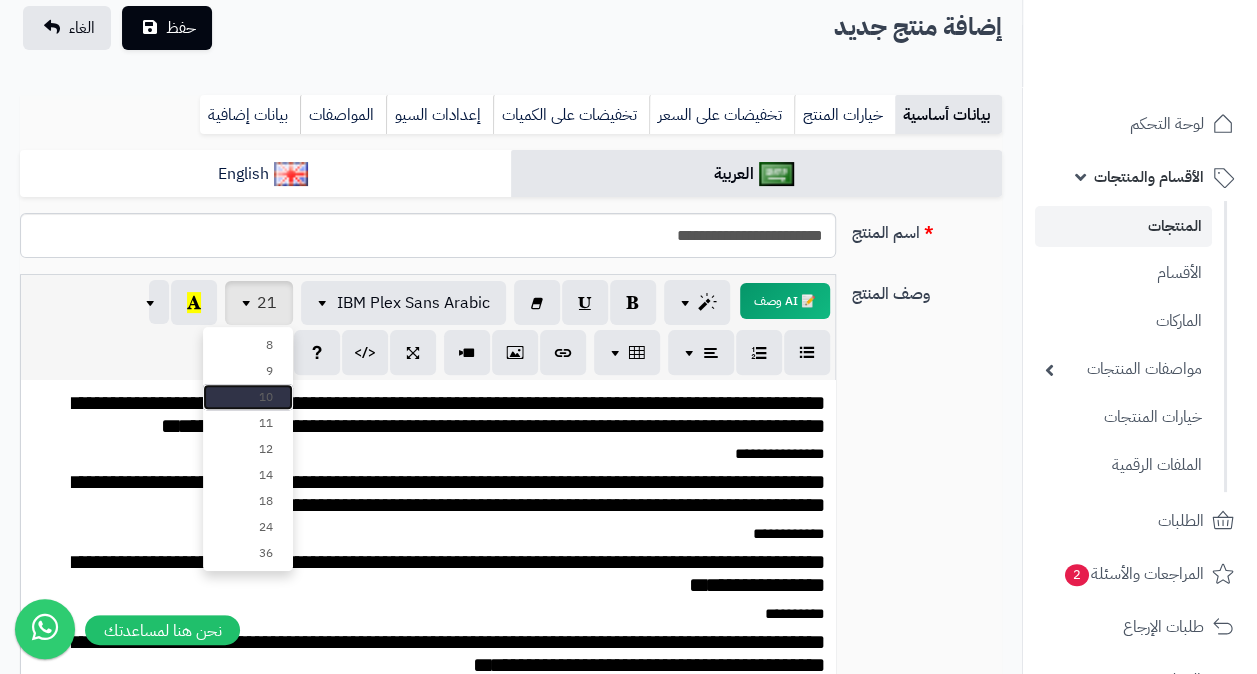 click on "10" at bounding box center [248, 397] 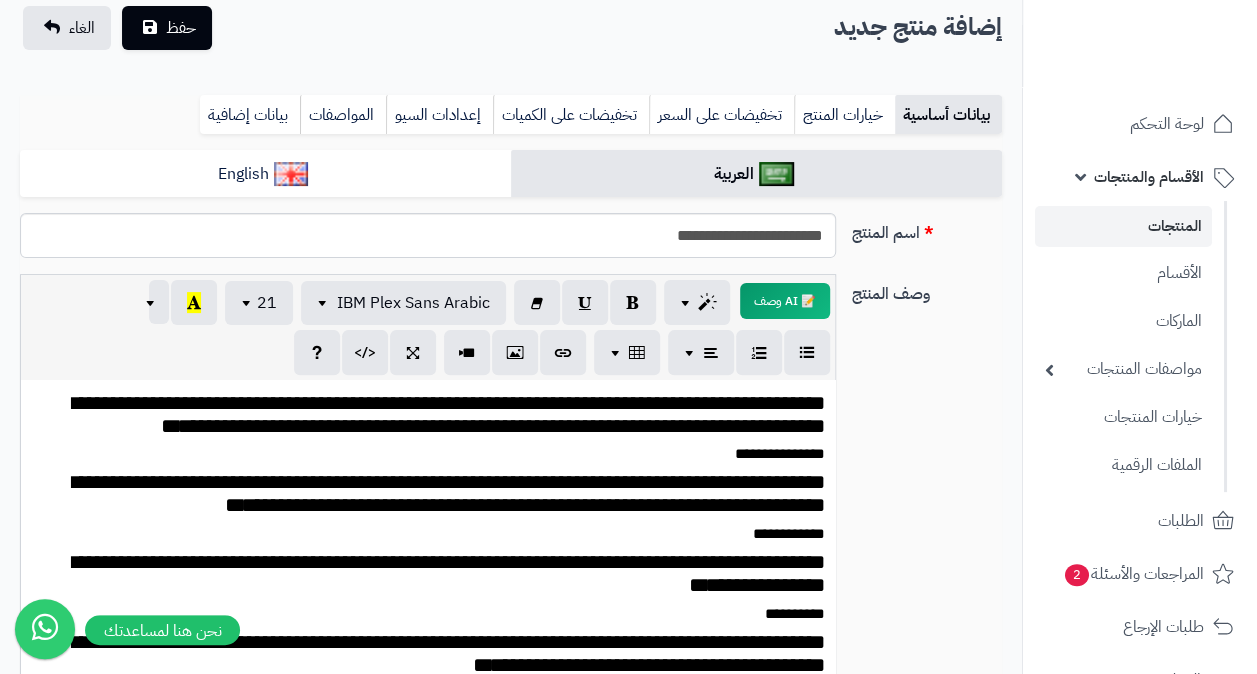 click on "**********" at bounding box center (435, 494) 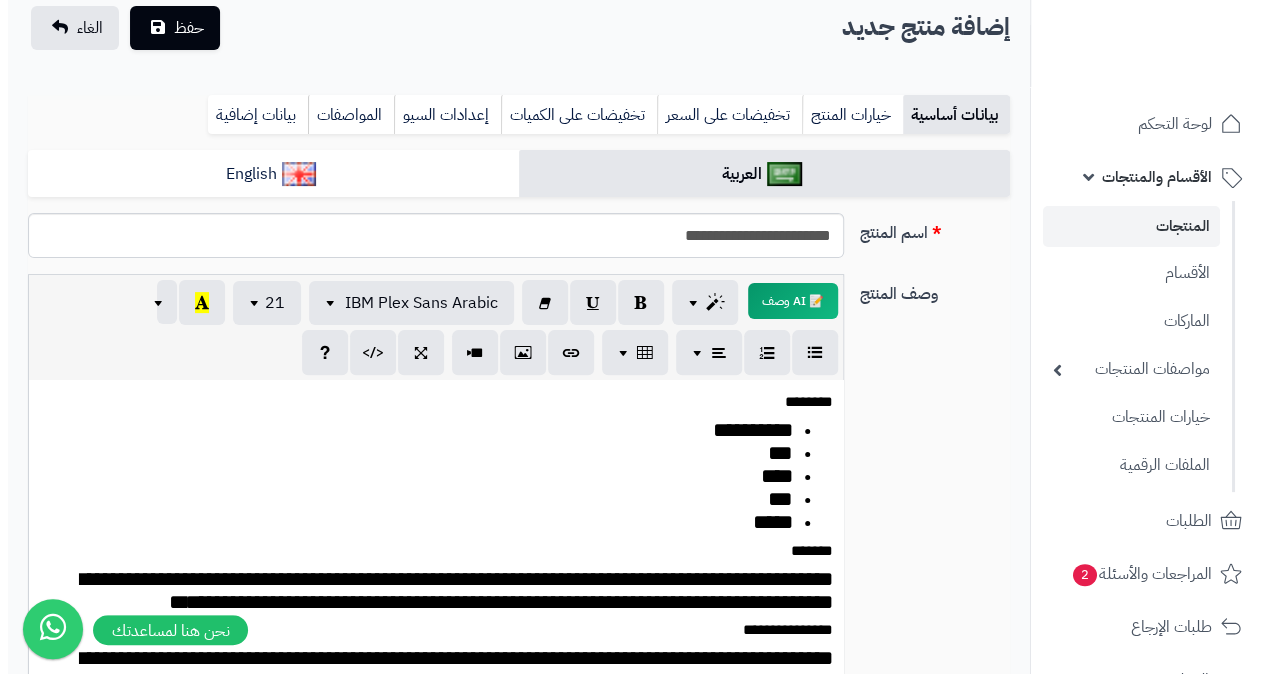 scroll, scrollTop: 0, scrollLeft: 0, axis: both 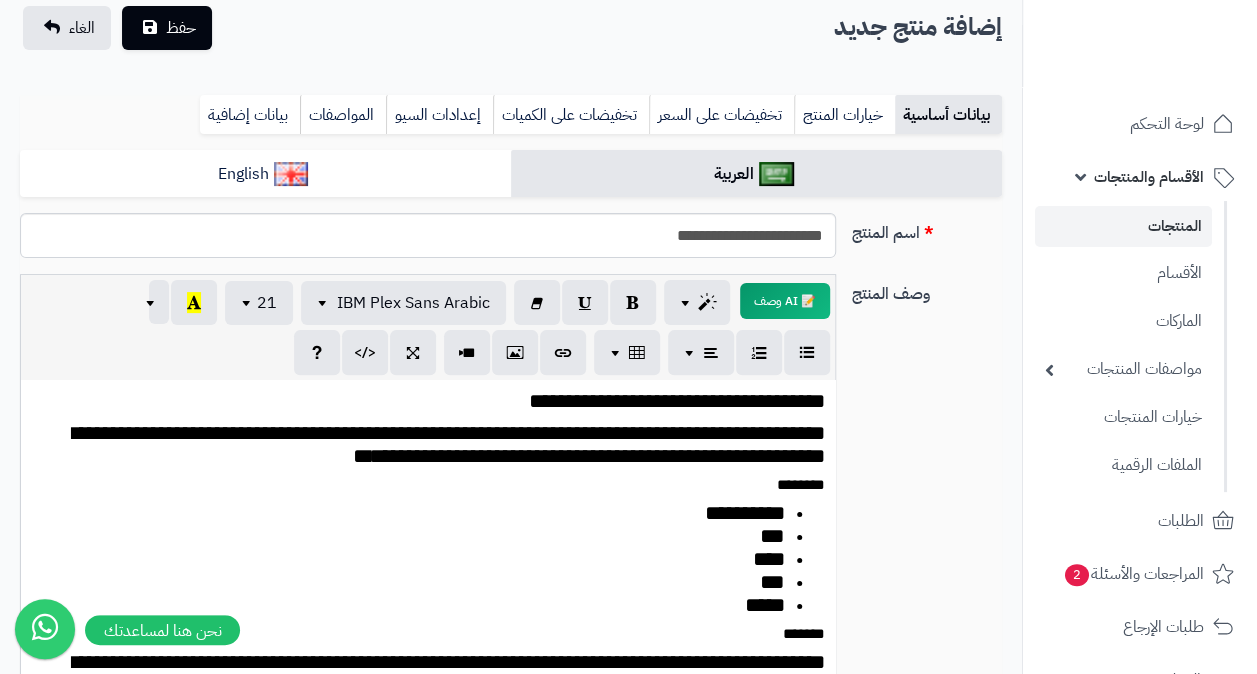 click on "**********" at bounding box center [435, 401] 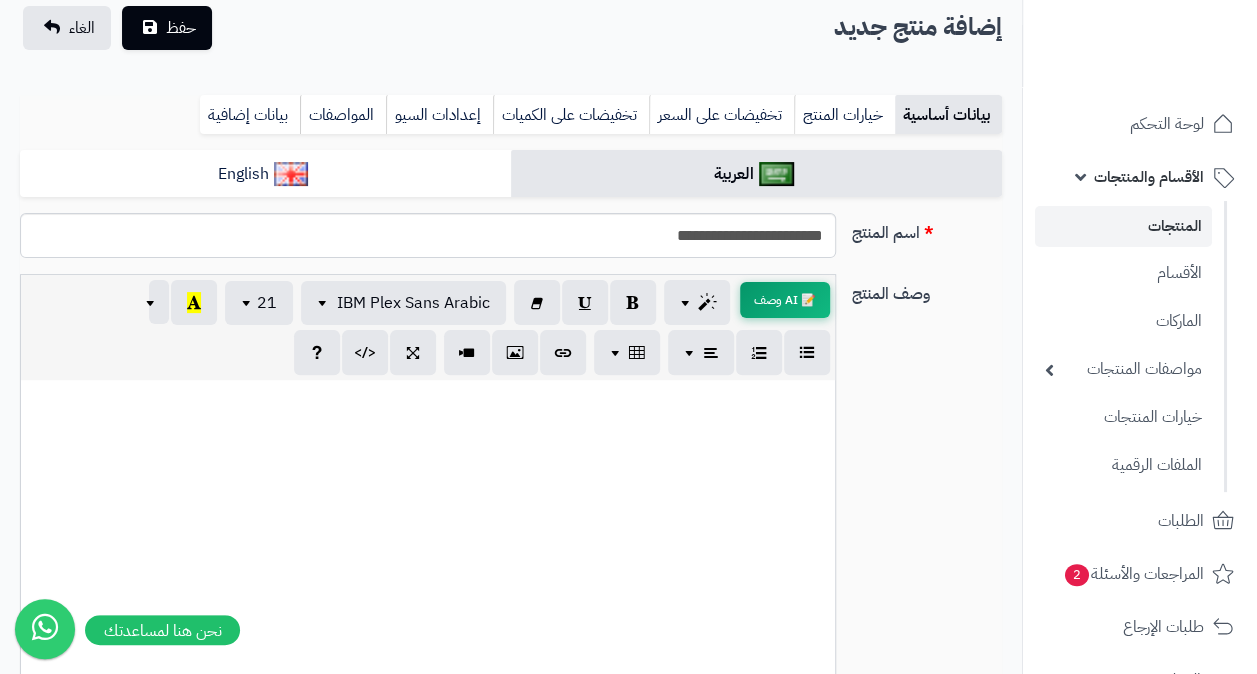 click on "📝 AI وصف" at bounding box center [785, 300] 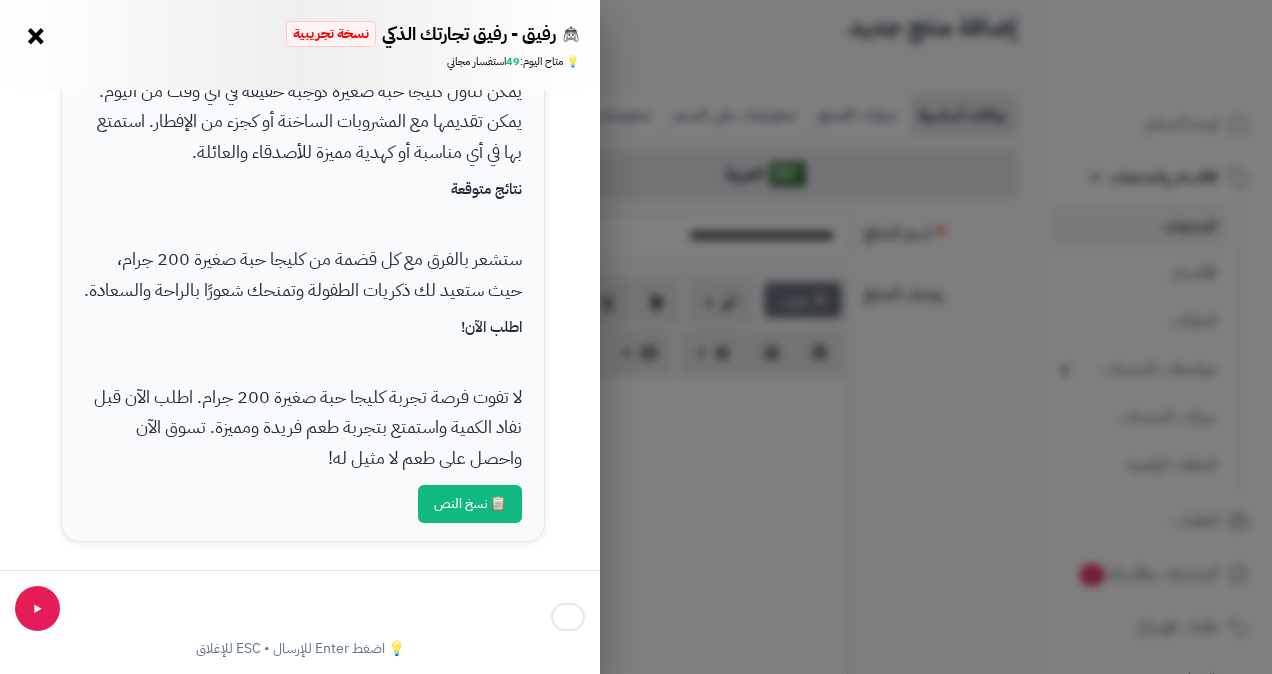 scroll, scrollTop: 1162, scrollLeft: 0, axis: vertical 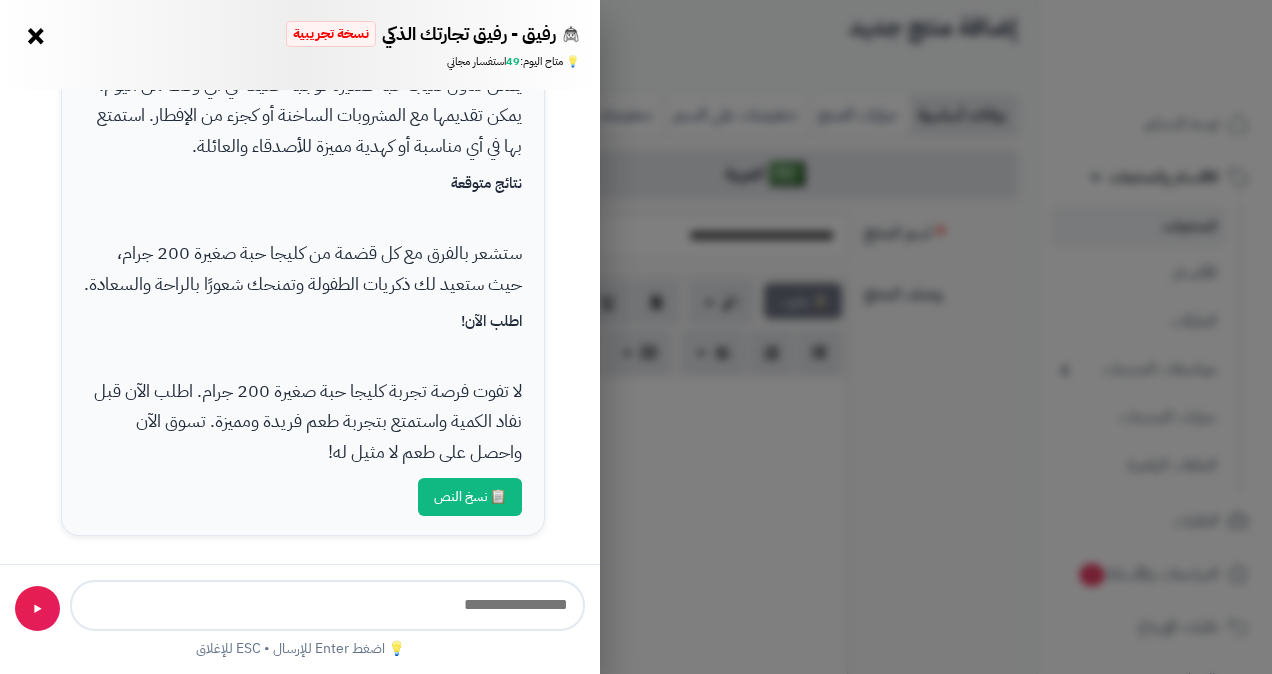 type on "**********" 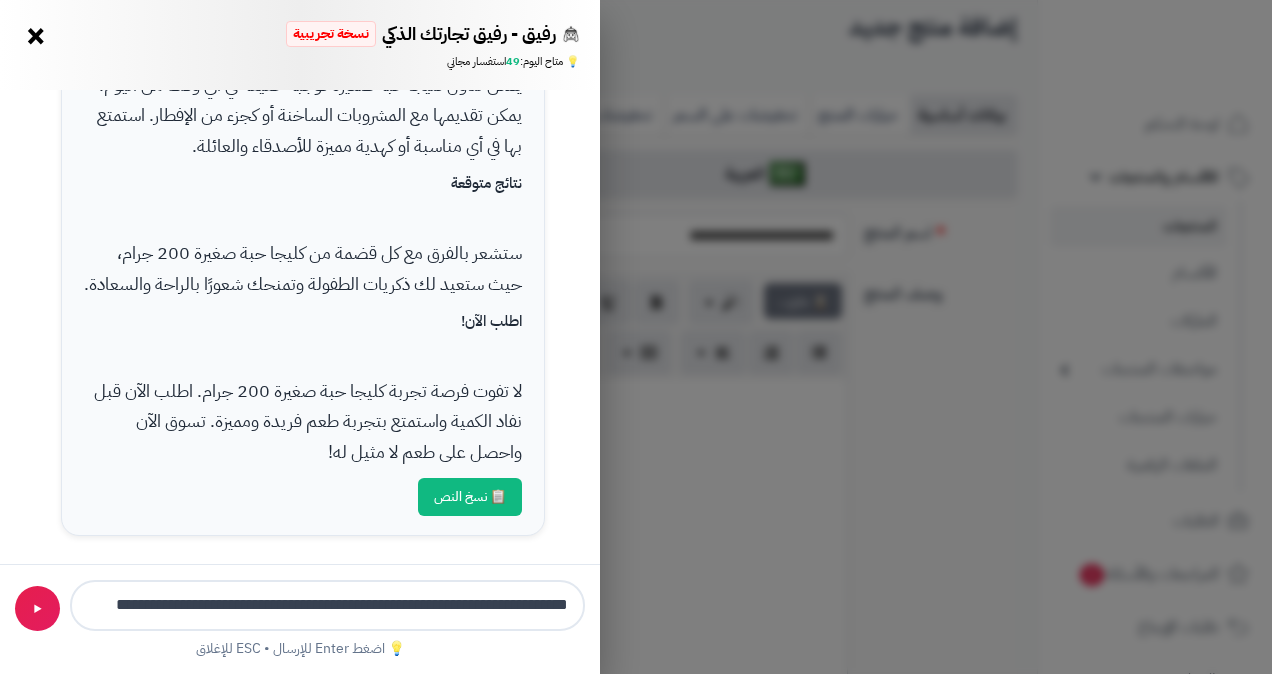 scroll, scrollTop: 0, scrollLeft: -34, axis: horizontal 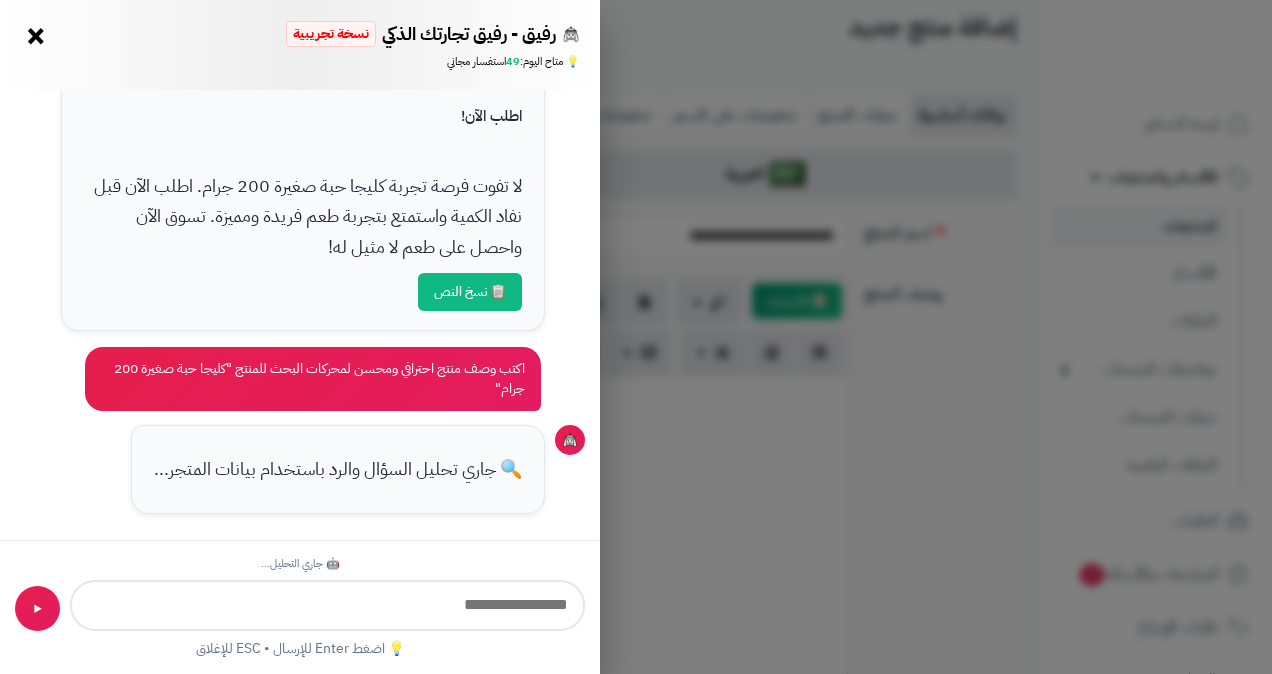 click on "📋 نسخ النص" at bounding box center (470, 292) 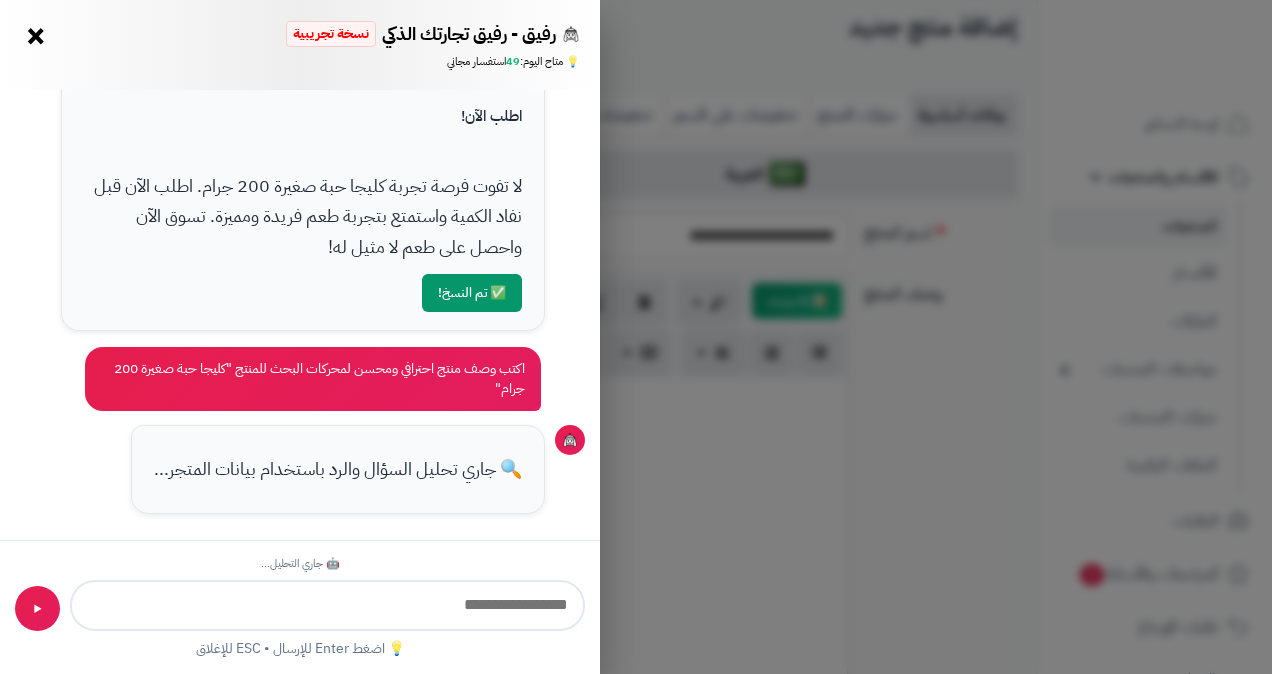 click on "رفيق - رفيق تجارتك الذكي
نسخة تجريبية
🌱
تاجر جديد
×
💡 متاح اليوم:  49  استفسار مجاني
📝  مساعد كتابة المنتجات  - اطلب مني كتابة عناوين أو أوصاف احترافية
✨ عنوان المنتج
📝 وصف المنتج
💰 تحليل المبيعات
🏆 أفضل المنتجات
👥 ولاء العملاء
📦 إدارة المخزون
مرحباً بك في رفيقك الذكي!
يمكنني مساعدتك في تحليل أداء متجرك وتقديم نصائح لزيادة الأرباح. جرب الأسئلة المقترحة أدناه: حلل أداء متجري هذا الشهر كيف أحسن تجربة العملاء؟ اقترح منتجات جديدة للإضافة صمم لي عرض خاص للعملاء المميزين اكتب وصف منتج احترافي ومحسن لمحركات البحث للمنتج "كليجا حبة صغيرة 200 جرام"" at bounding box center (636, 337) 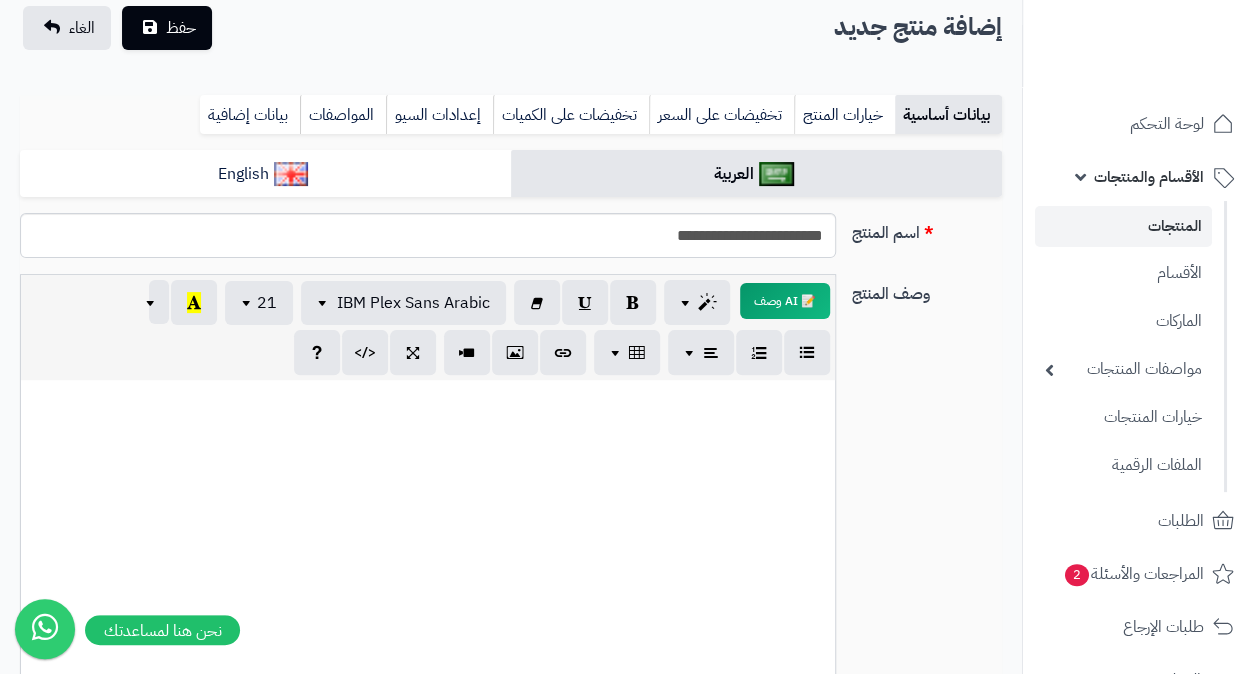 click at bounding box center (428, 530) 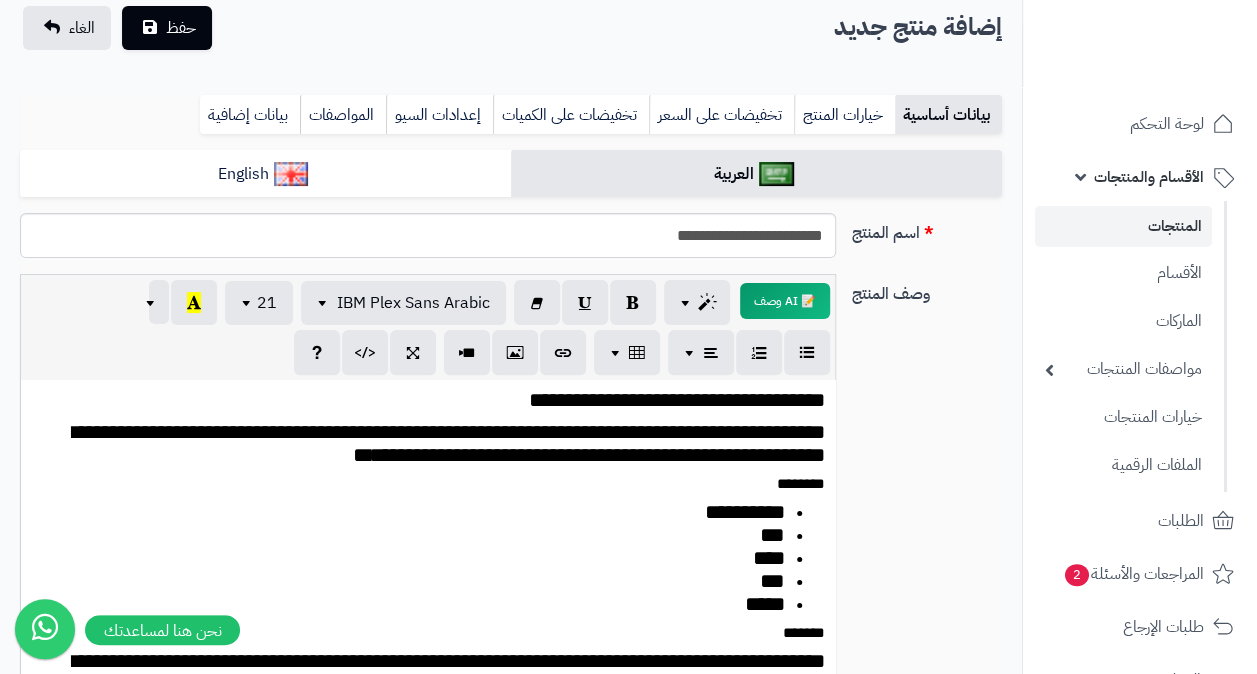 scroll, scrollTop: 0, scrollLeft: 0, axis: both 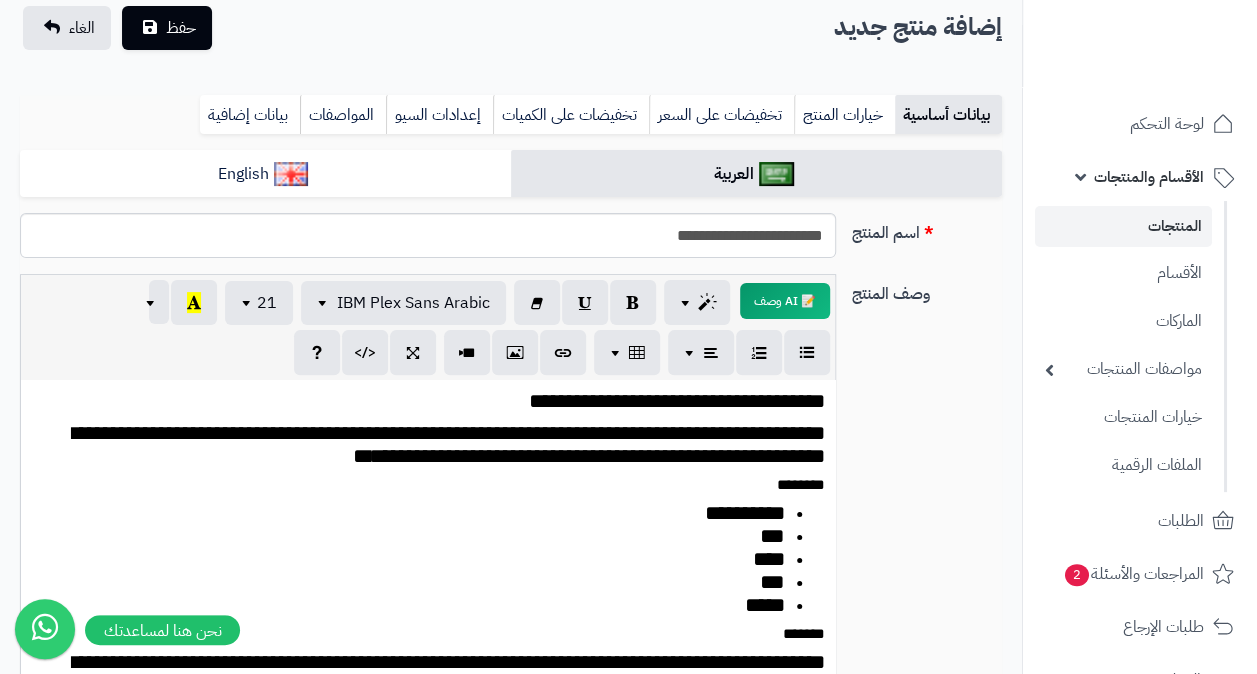 click on "**********" at bounding box center (435, 401) 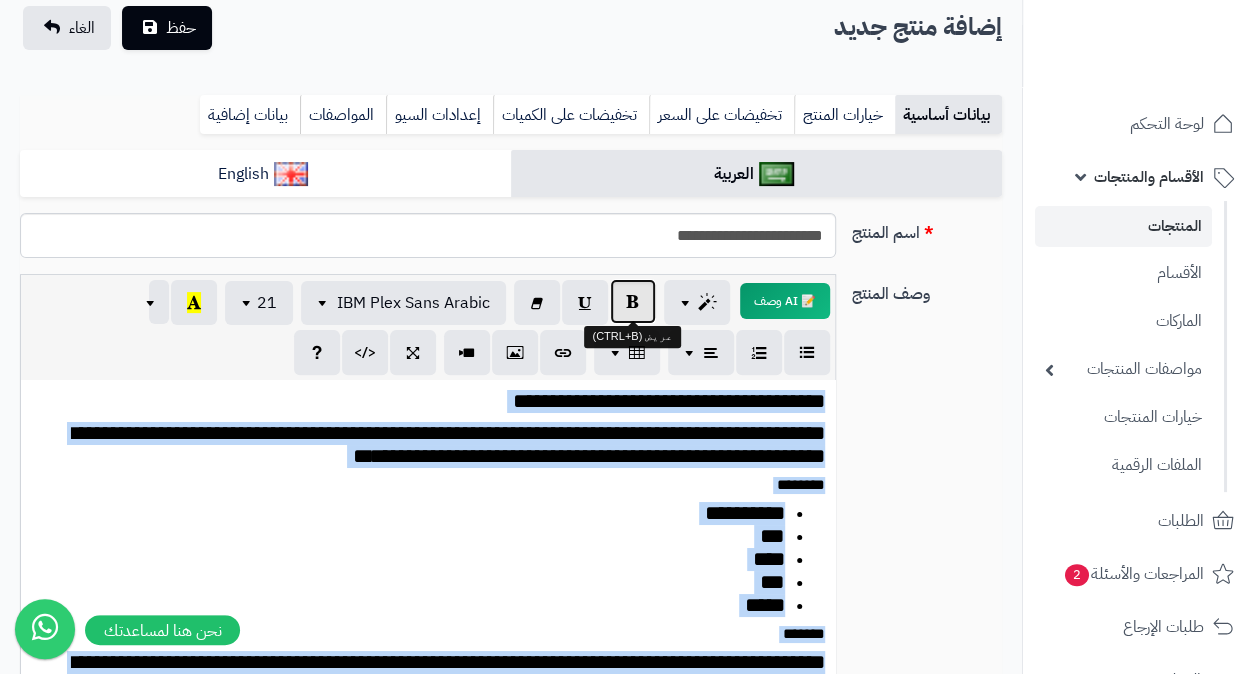 click at bounding box center (633, 301) 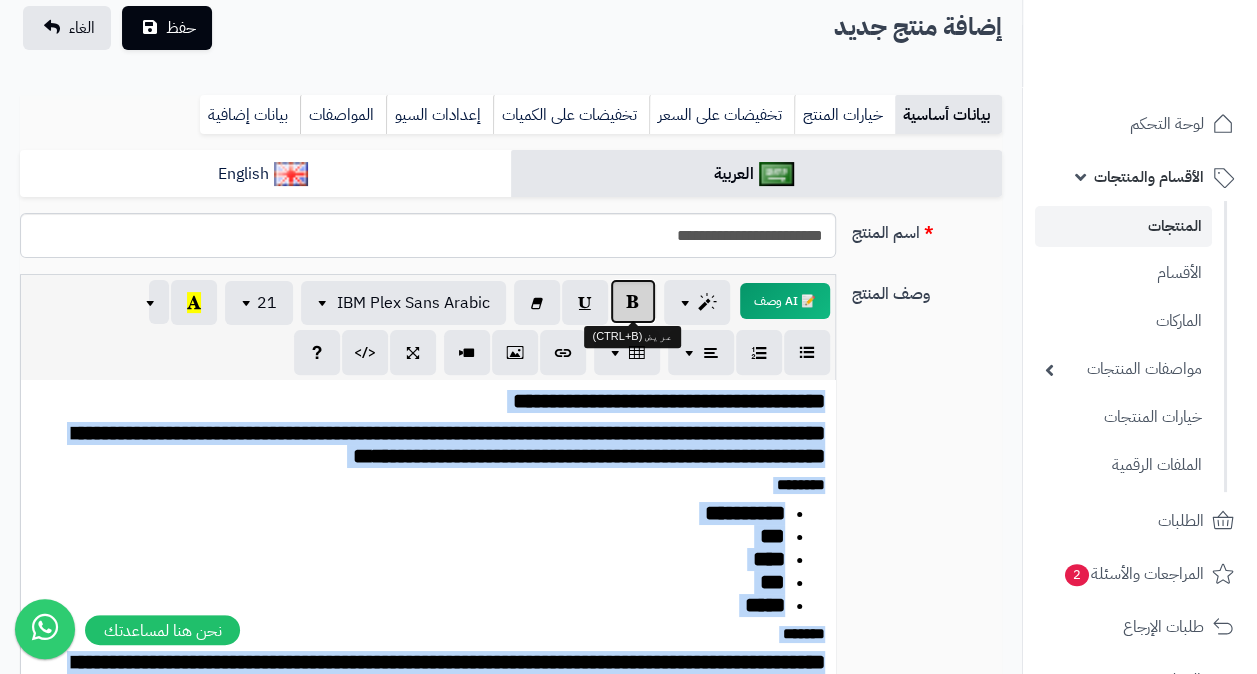 click at bounding box center (633, 301) 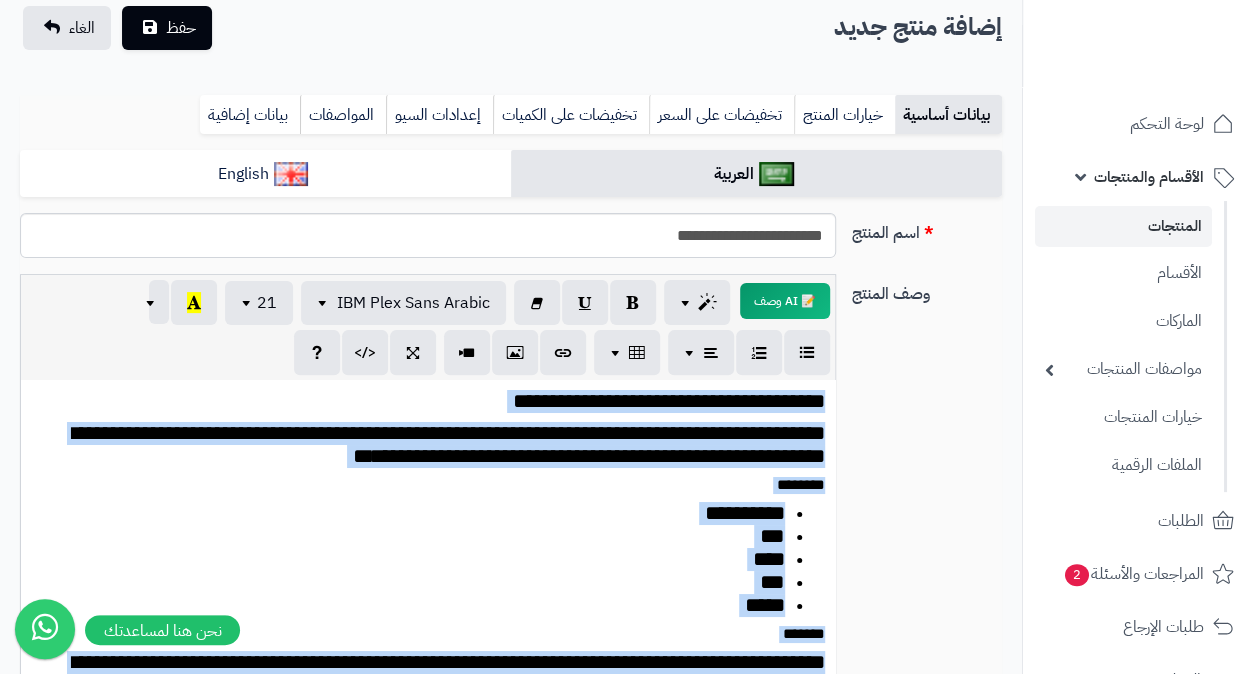 click on "********" at bounding box center (435, 485) 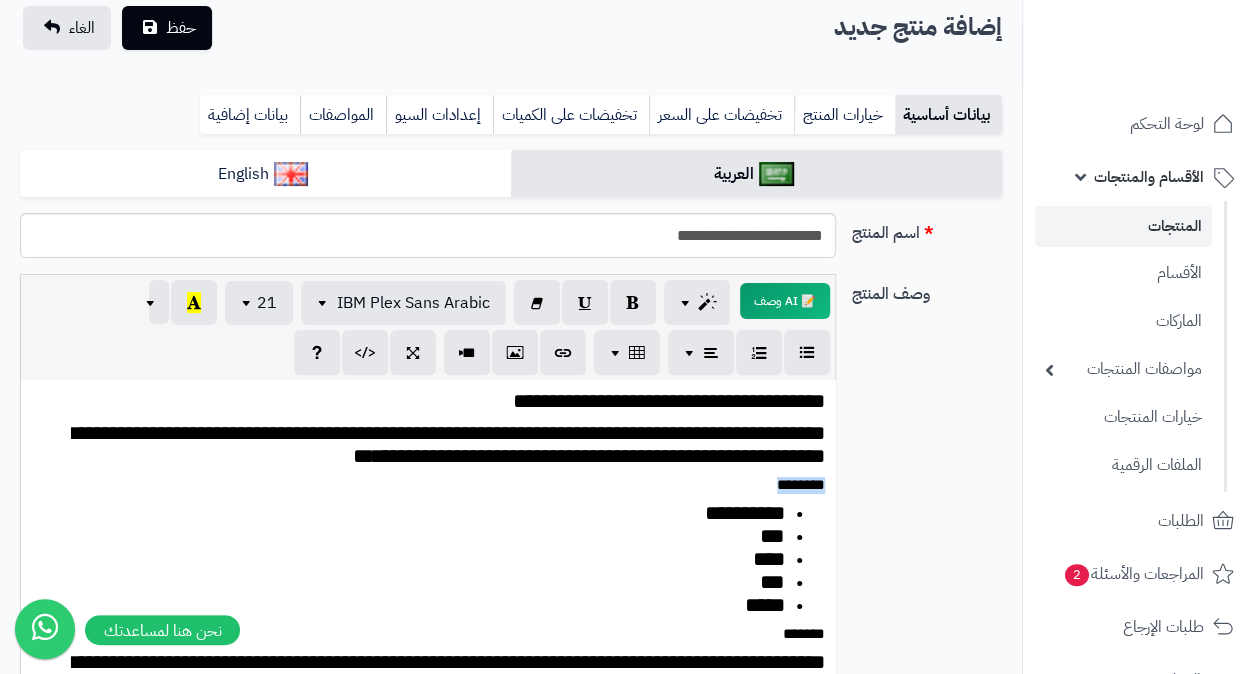 click on "********" at bounding box center [435, 485] 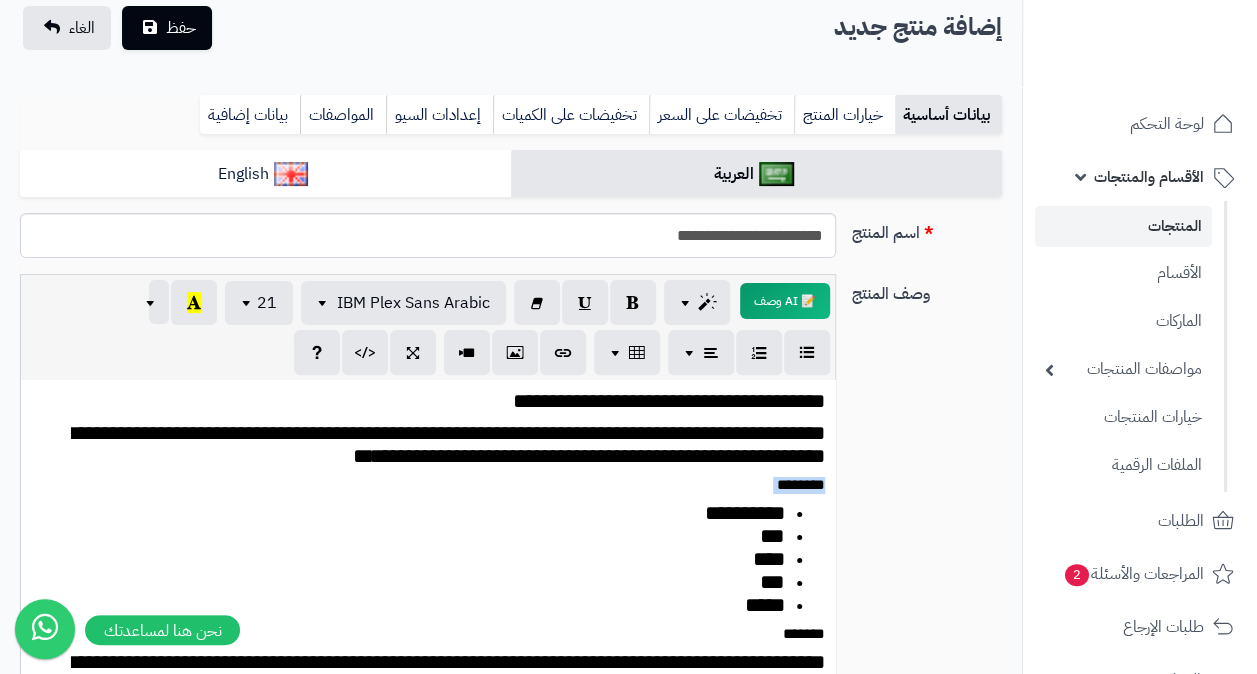 click on "********" at bounding box center [435, 485] 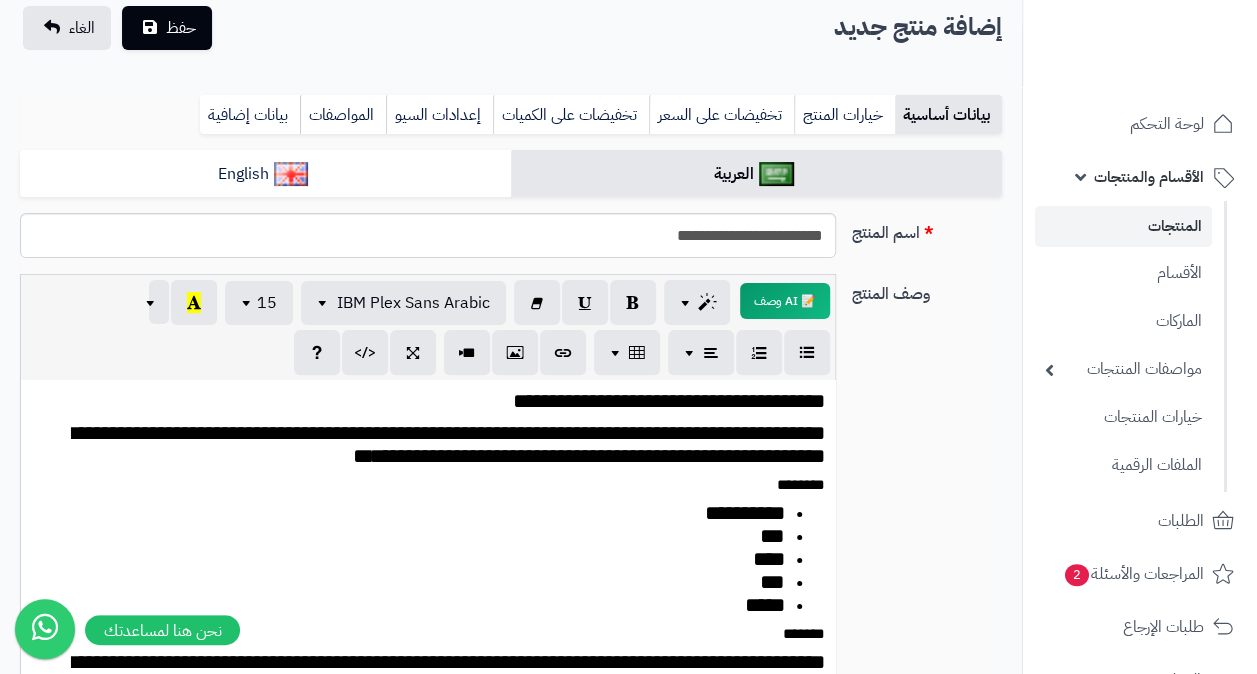 click on "**********" at bounding box center [435, 445] 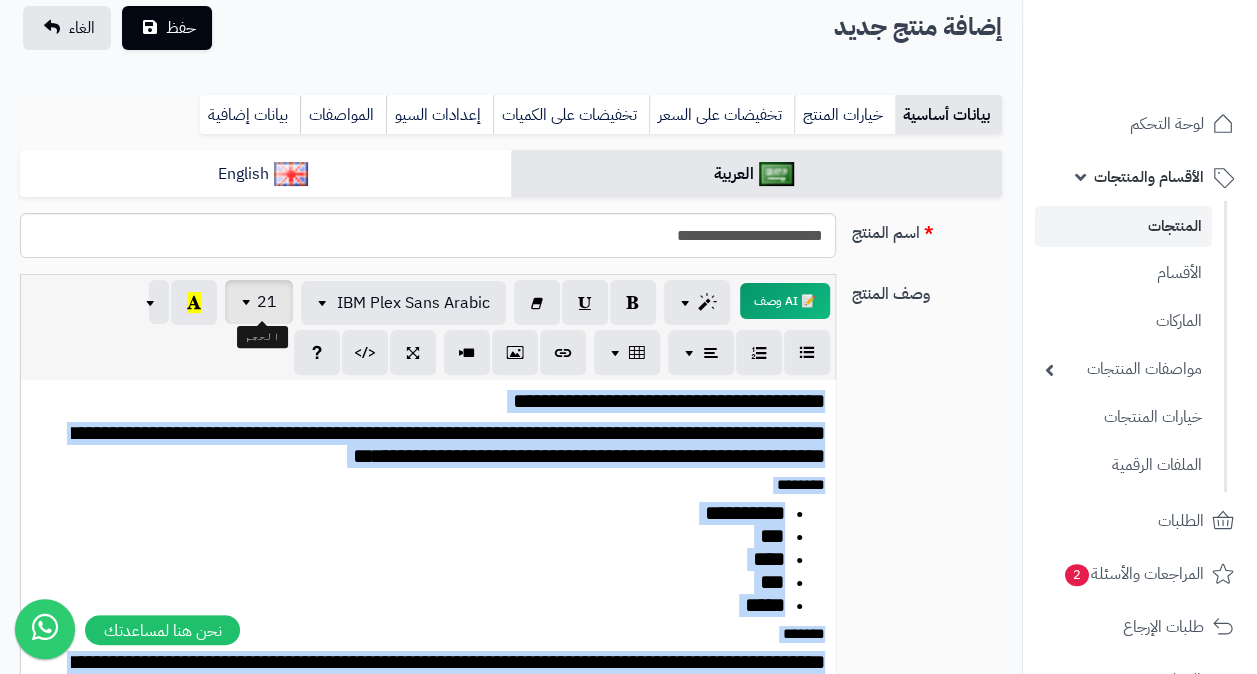 click at bounding box center (249, 302) 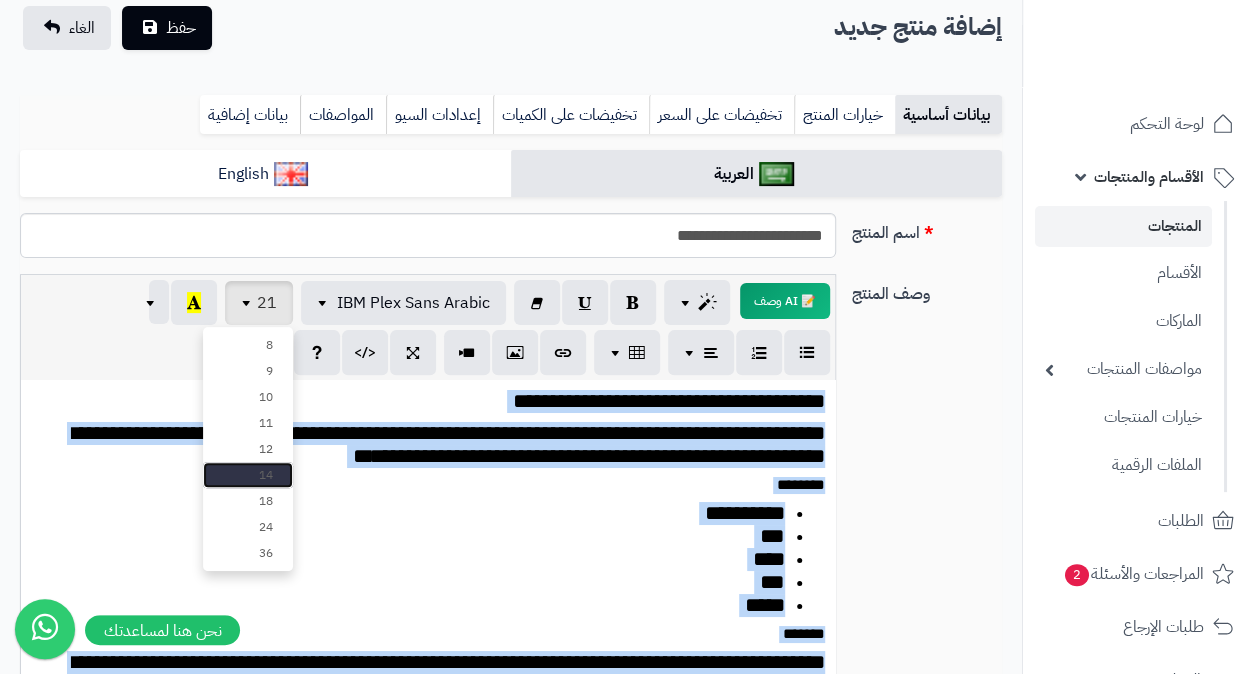 click on "14" at bounding box center (248, 475) 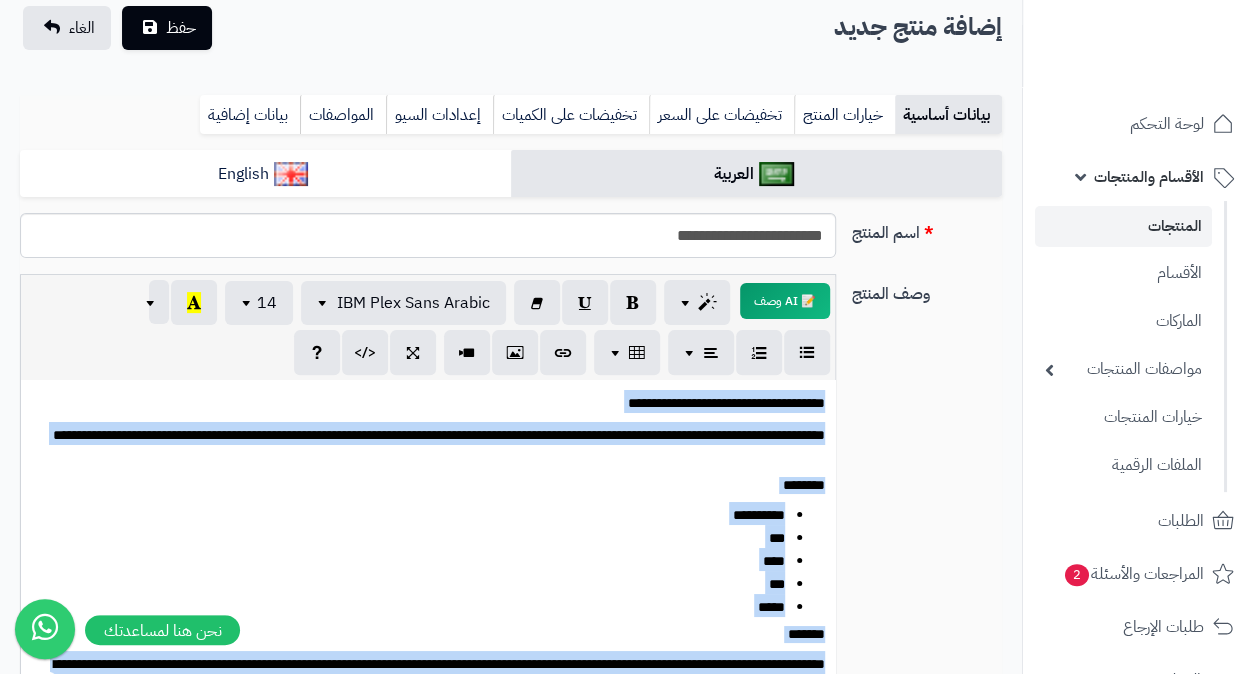 click on "***" at bounding box center [415, 536] 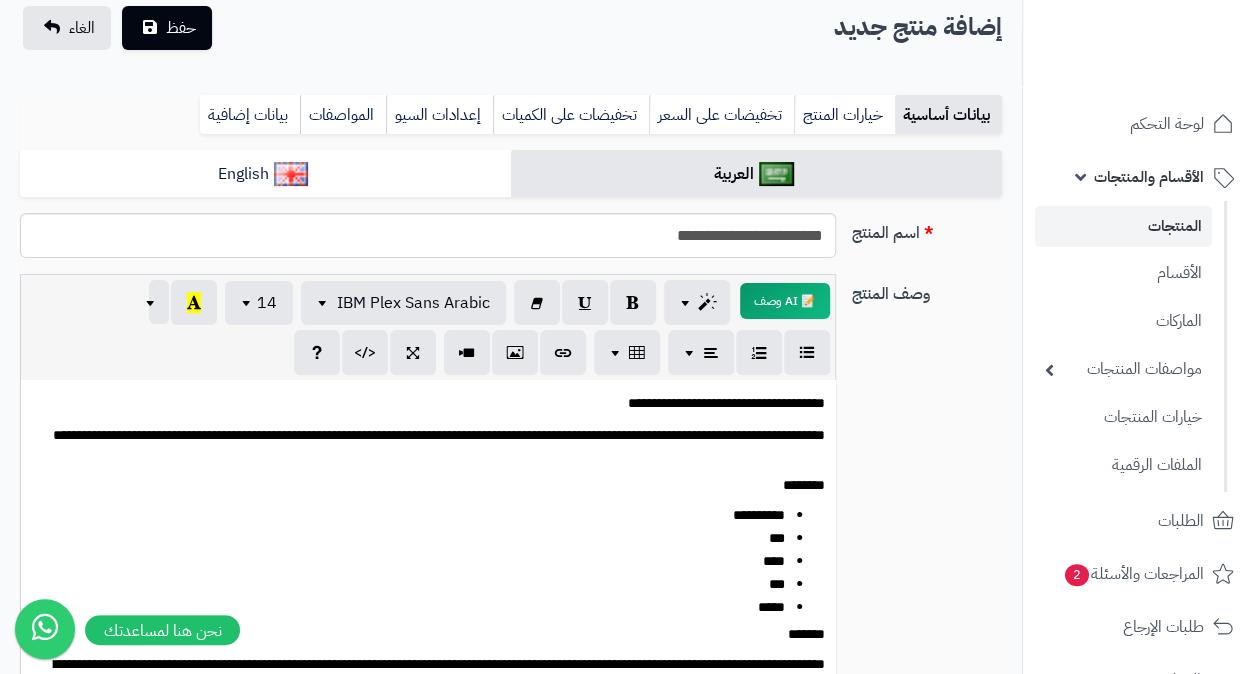 click on "********" at bounding box center (804, 485) 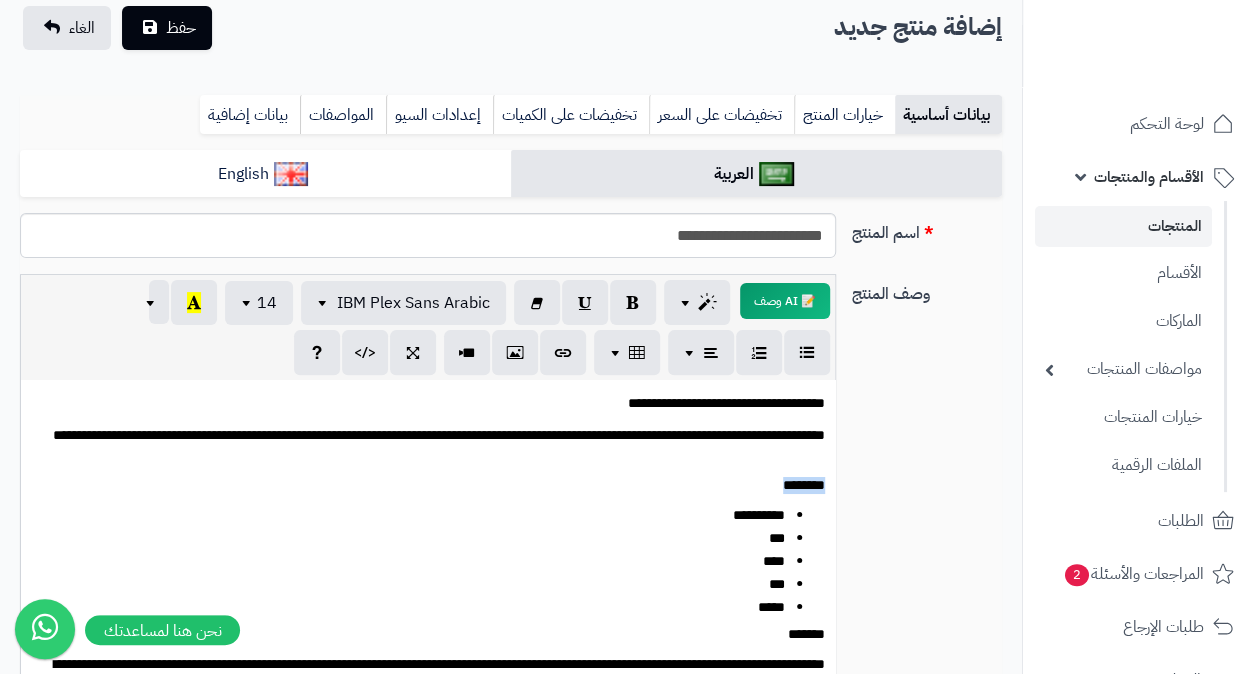 click on "********" at bounding box center (804, 485) 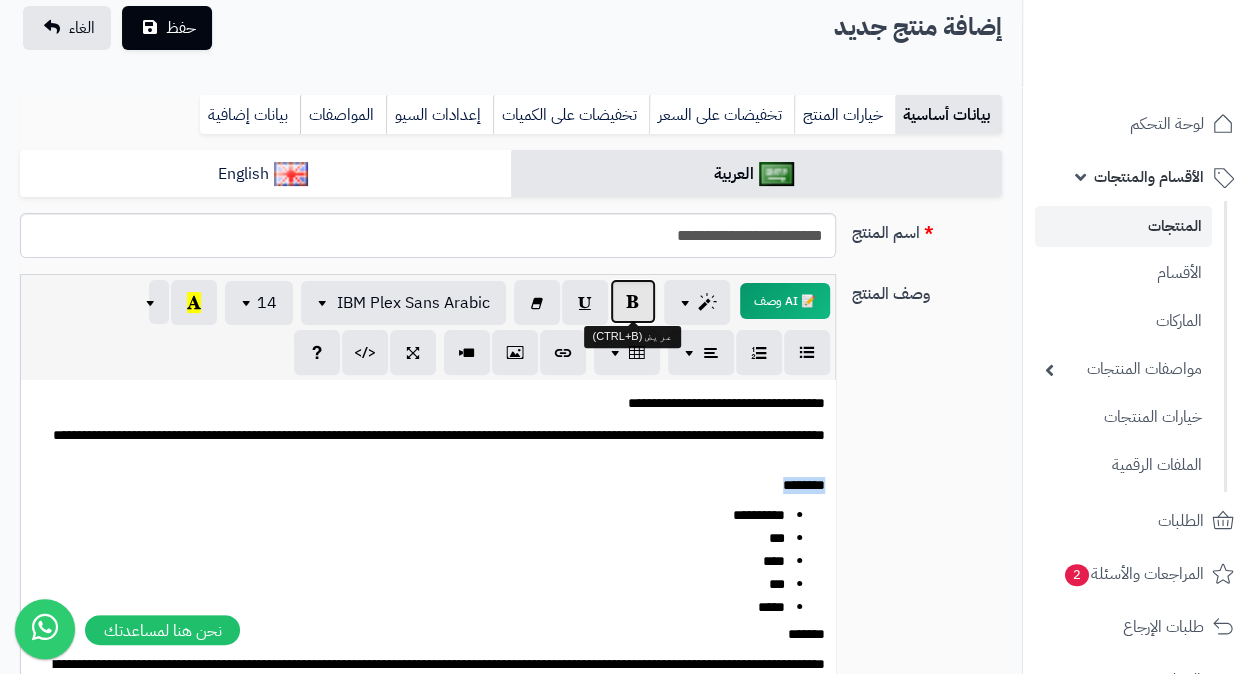 click at bounding box center [633, 301] 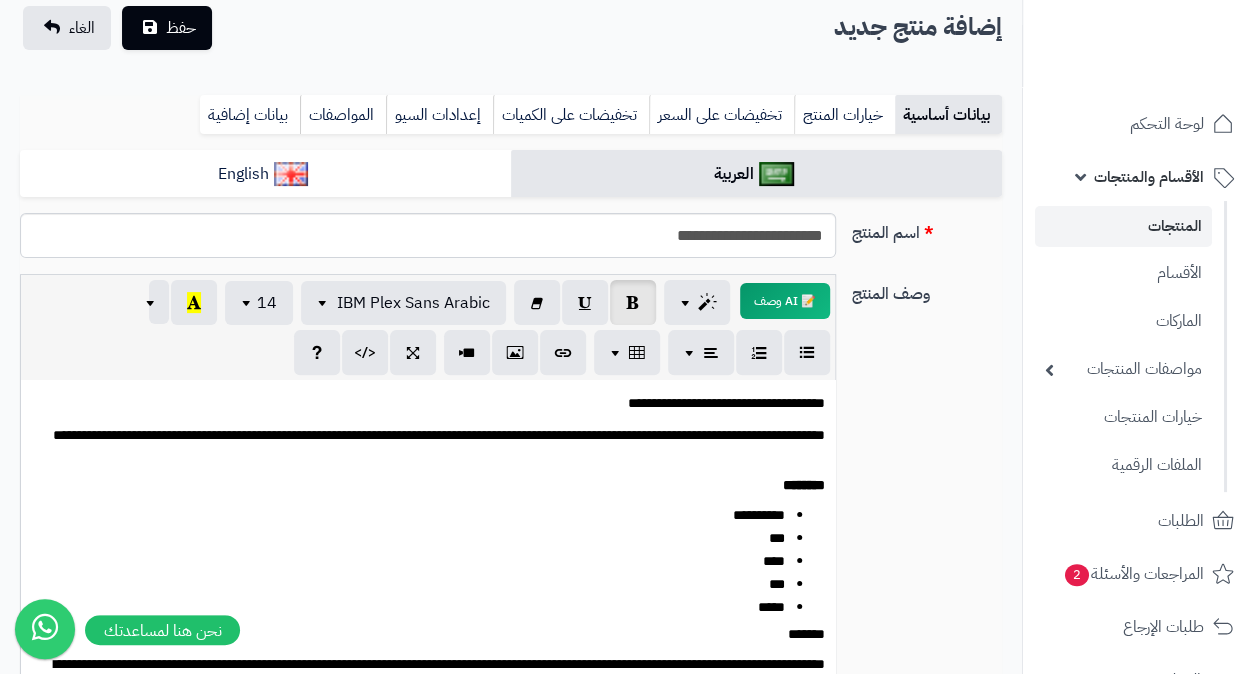 click on "**********" at bounding box center [415, 513] 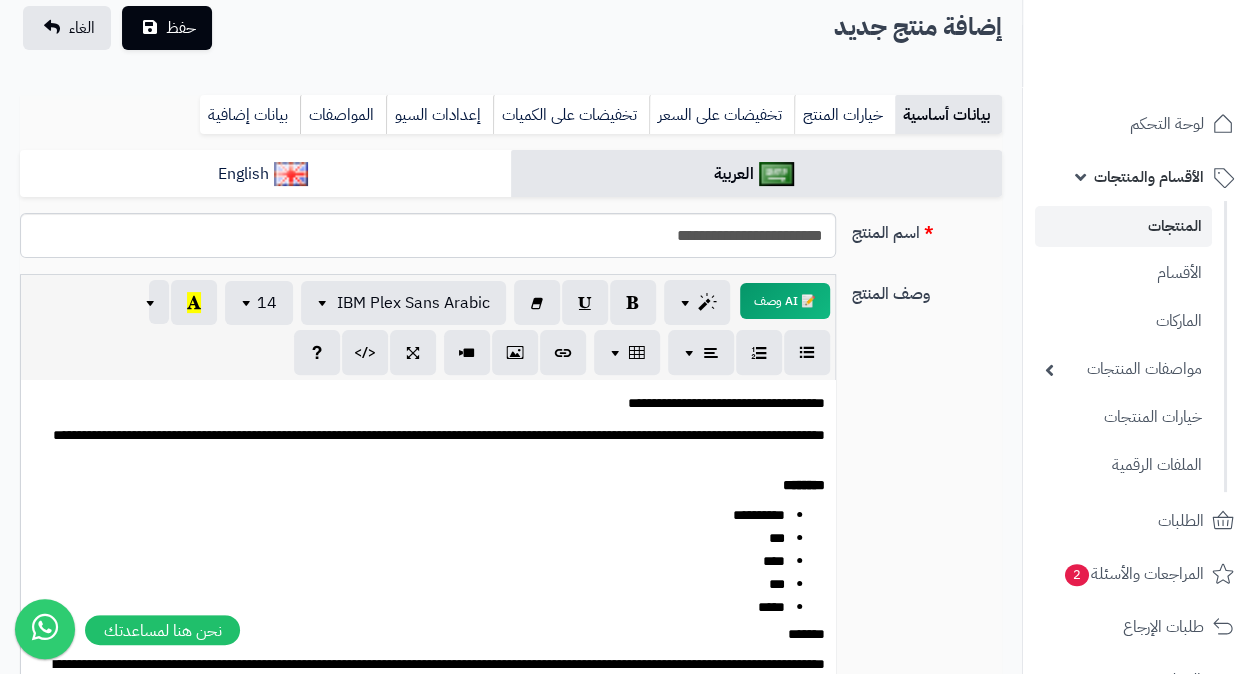 click on "**********" at bounding box center [726, 403] 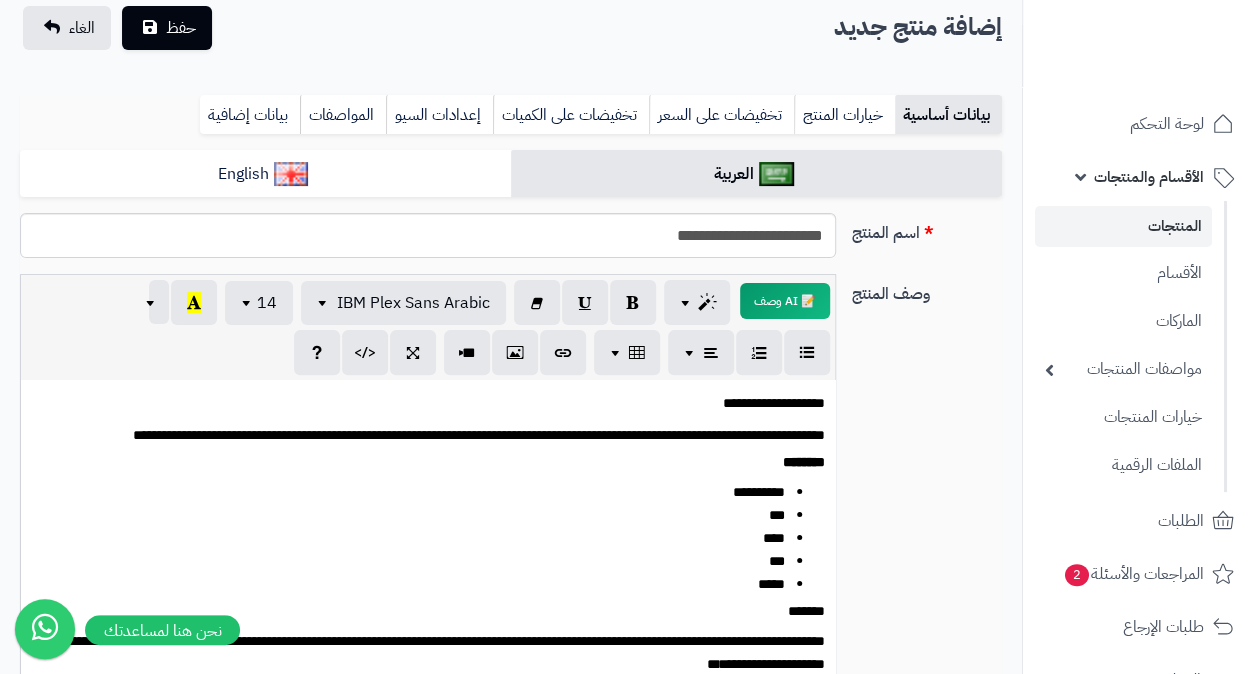 click on "**********" at bounding box center (479, 435) 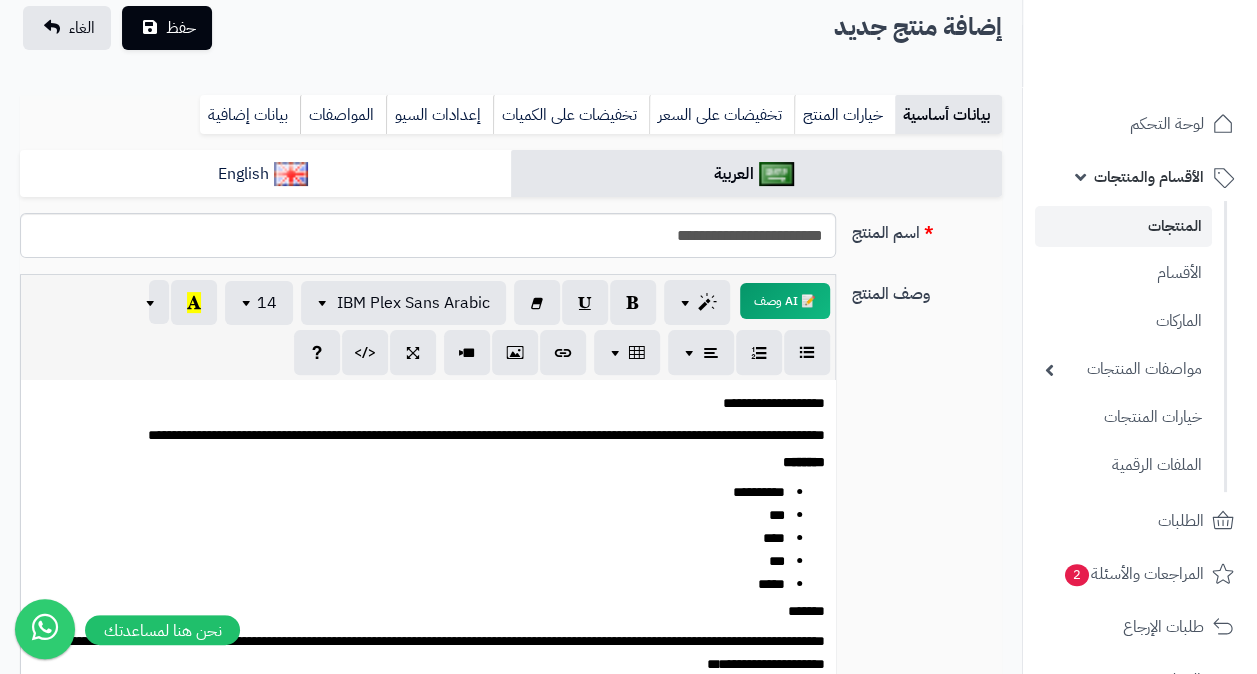 scroll, scrollTop: 100, scrollLeft: 0, axis: vertical 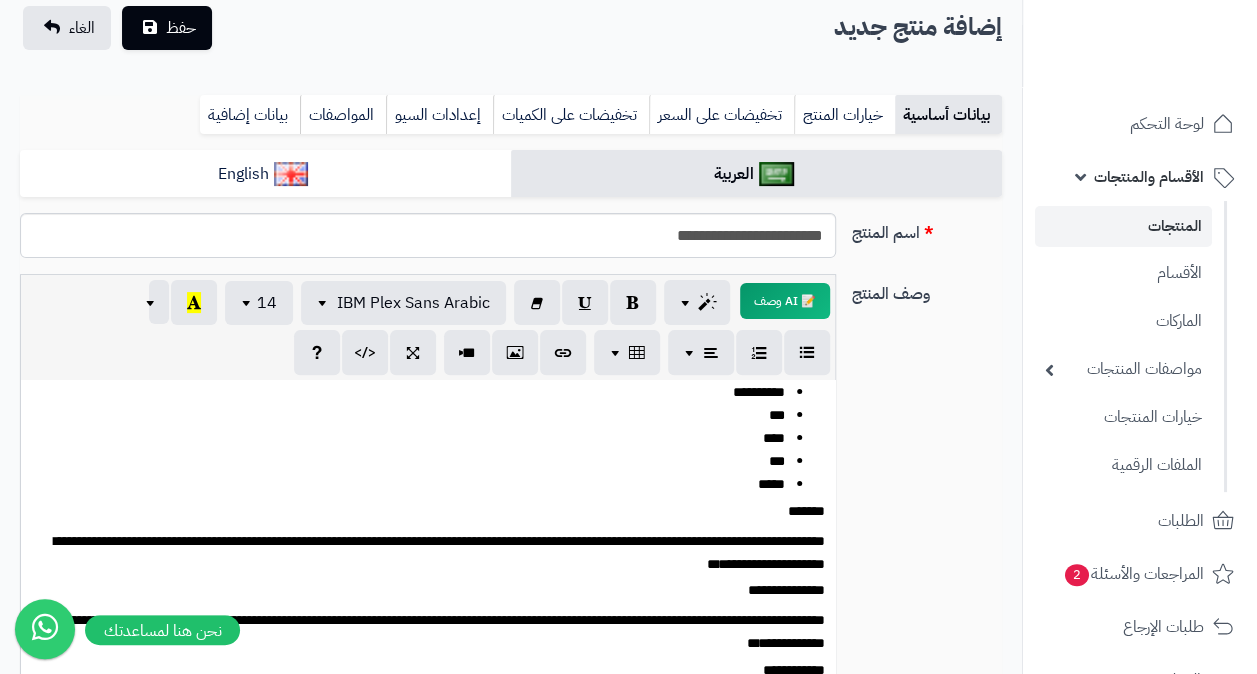 click on "**********" at bounding box center (415, 390) 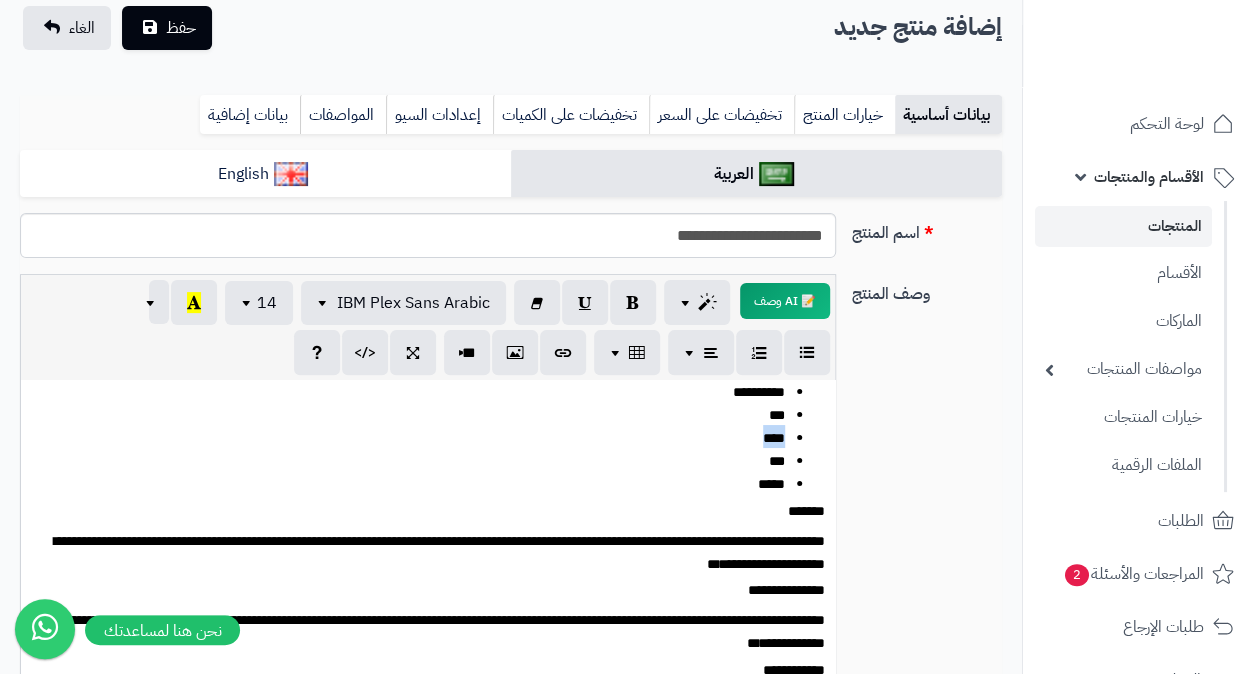 click on "****" at bounding box center (774, 438) 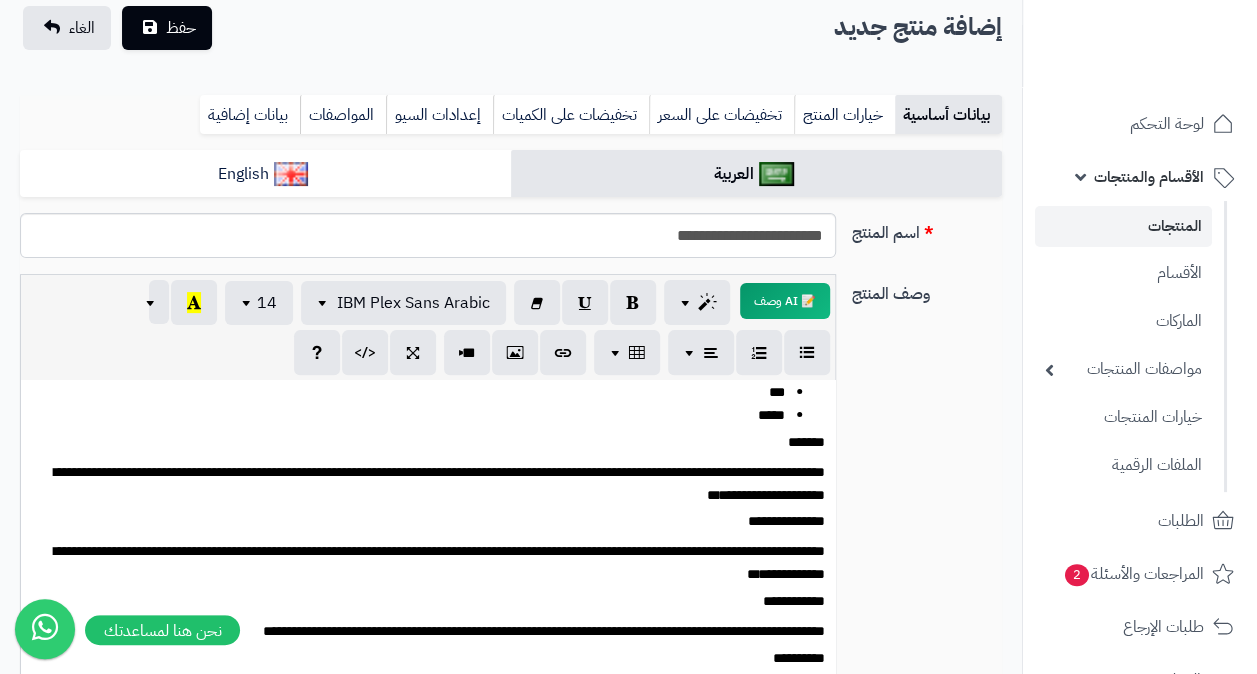 scroll, scrollTop: 200, scrollLeft: 0, axis: vertical 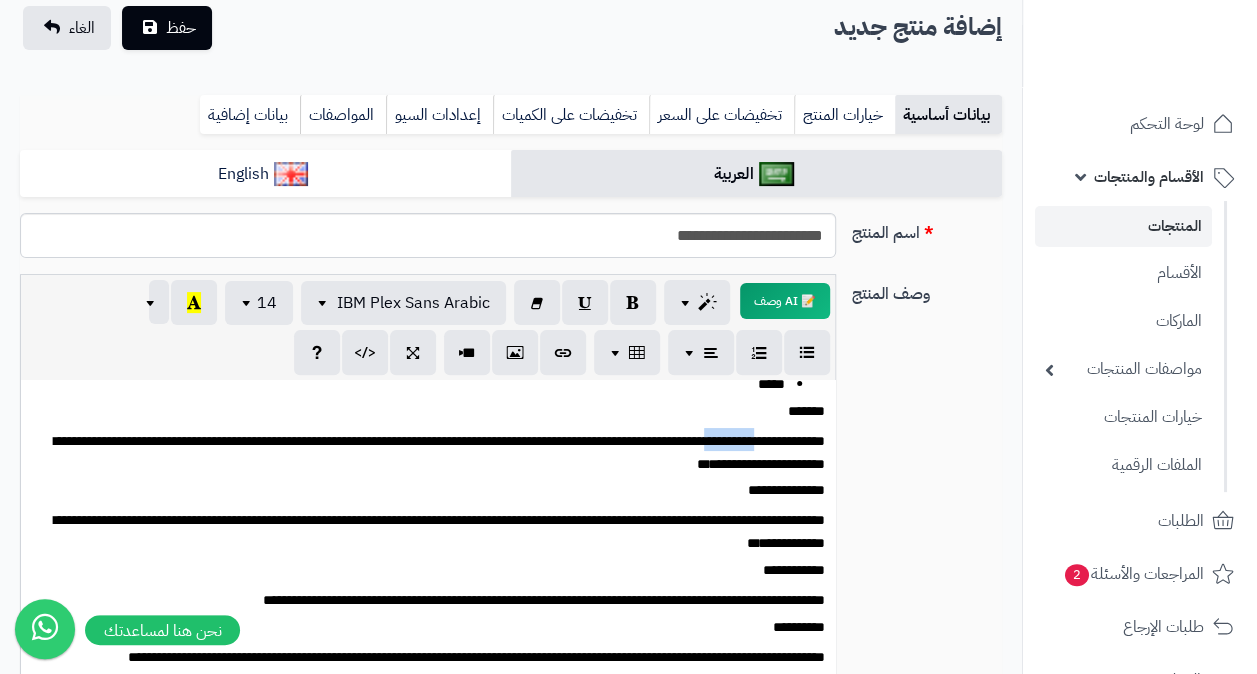 drag, startPoint x: 754, startPoint y: 435, endPoint x: 696, endPoint y: 429, distance: 58.30952 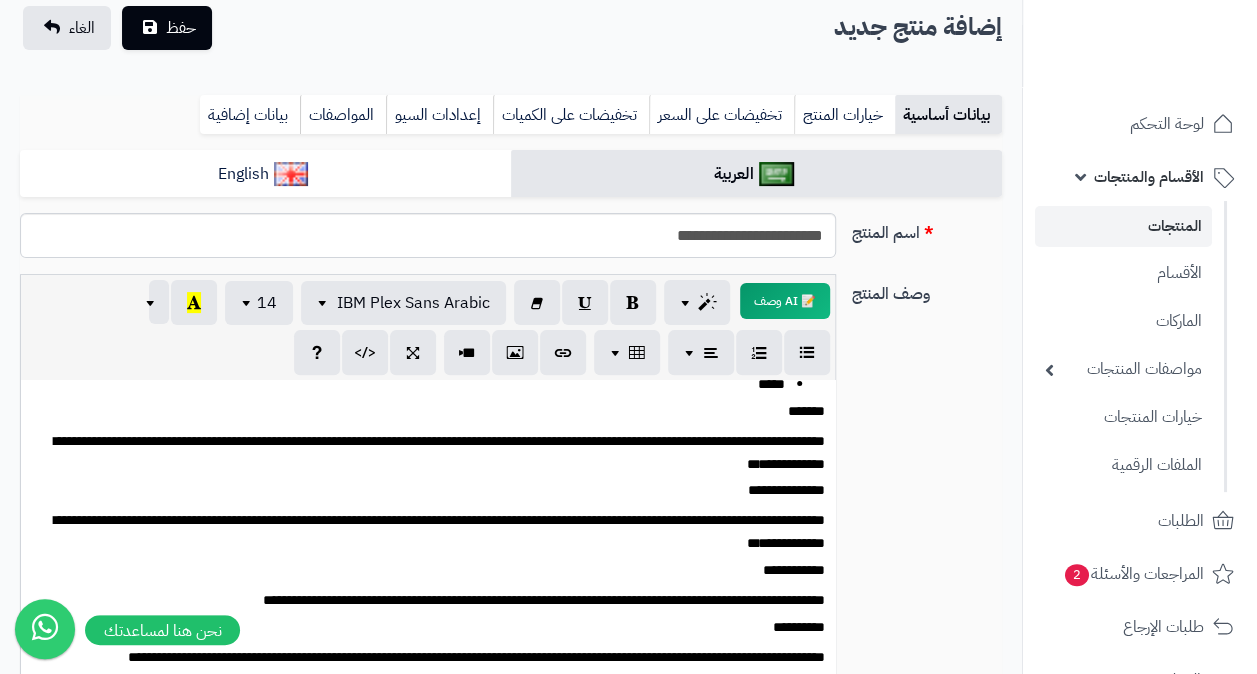 click on "**********" at bounding box center (786, 490) 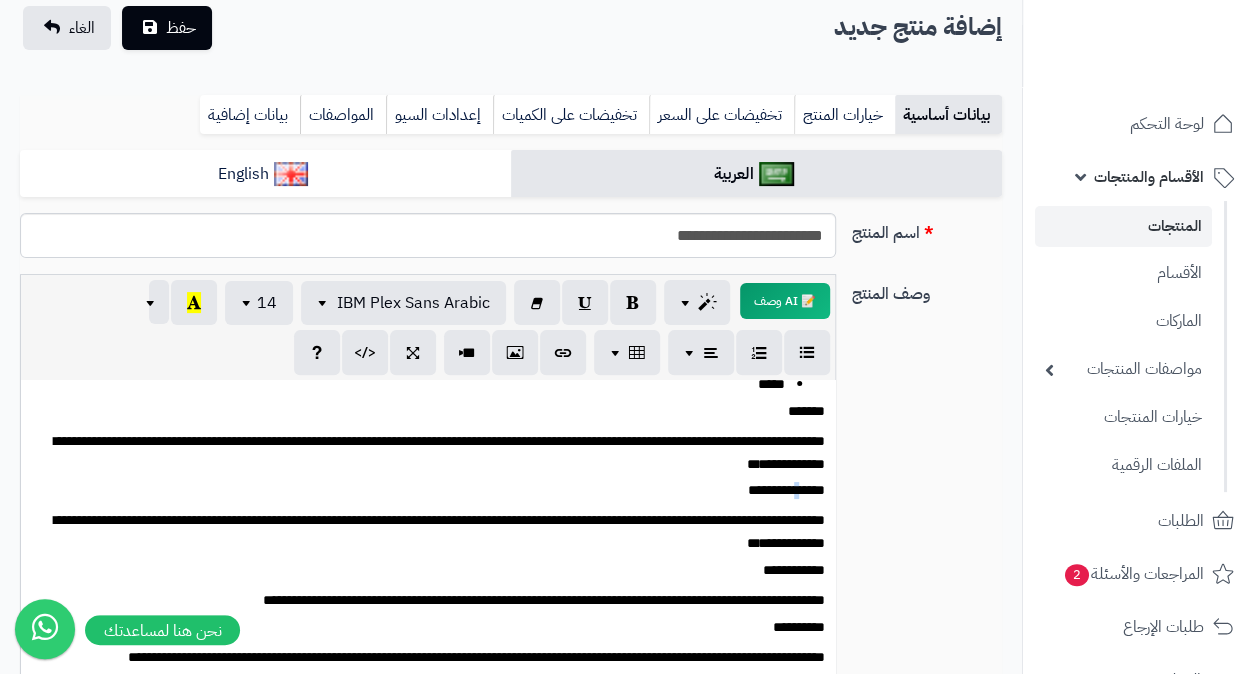 click on "**********" at bounding box center [786, 490] 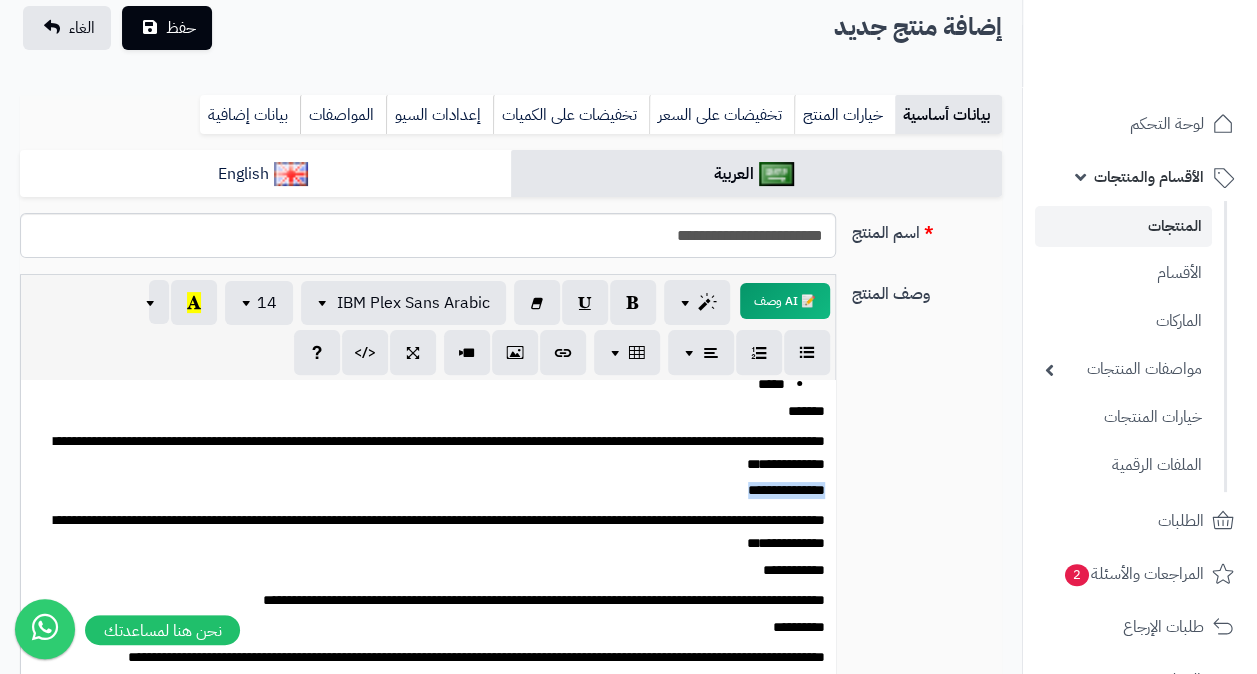 click on "**********" at bounding box center (786, 490) 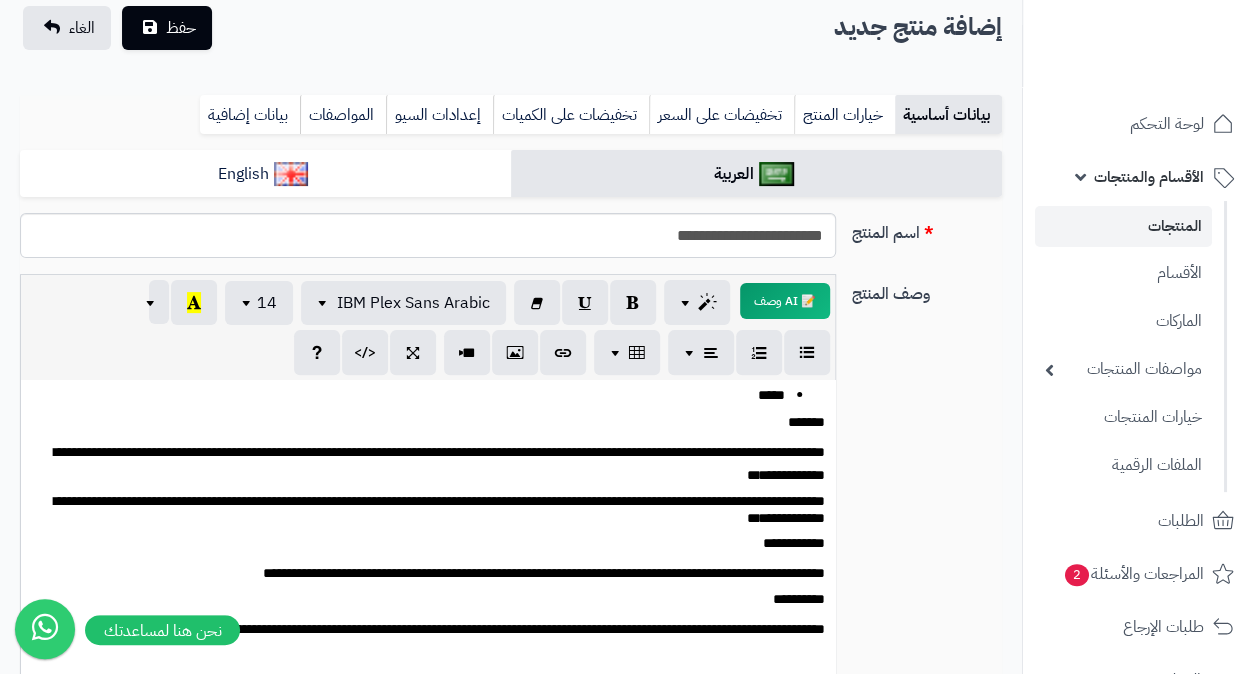 scroll, scrollTop: 200, scrollLeft: 0, axis: vertical 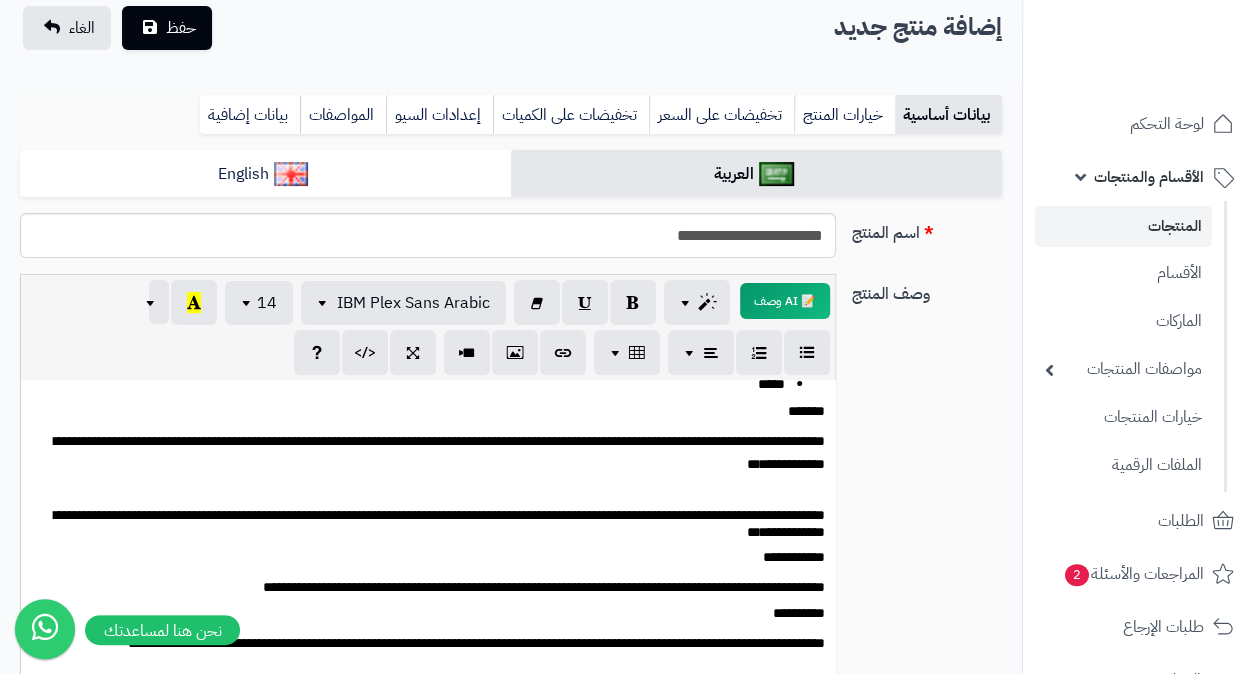 click on "**********" at bounding box center [439, 523] 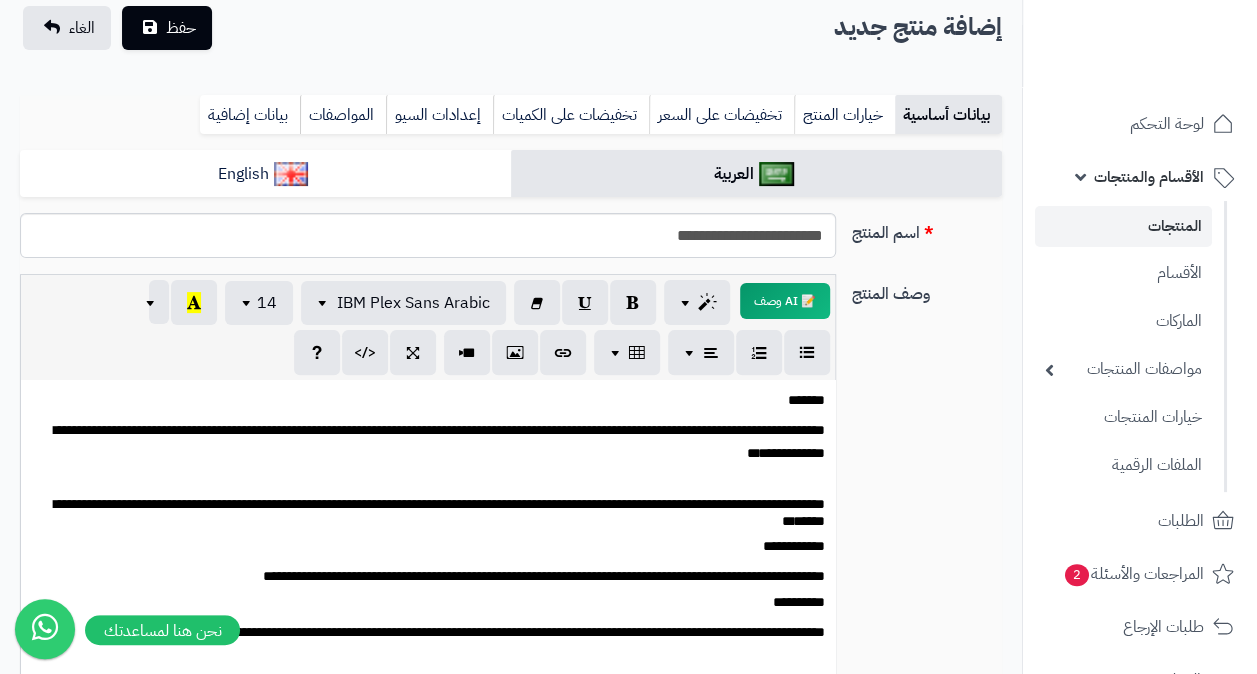 scroll, scrollTop: 214, scrollLeft: 0, axis: vertical 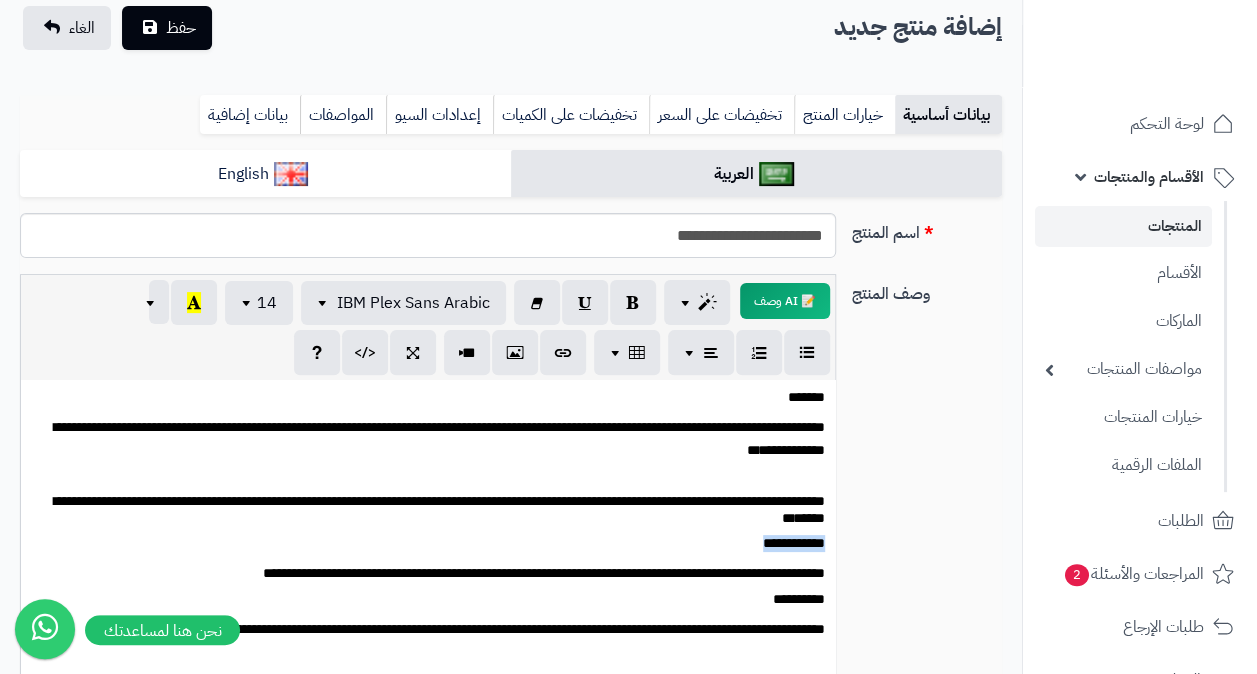 drag, startPoint x: 752, startPoint y: 538, endPoint x: 877, endPoint y: 536, distance: 125.016 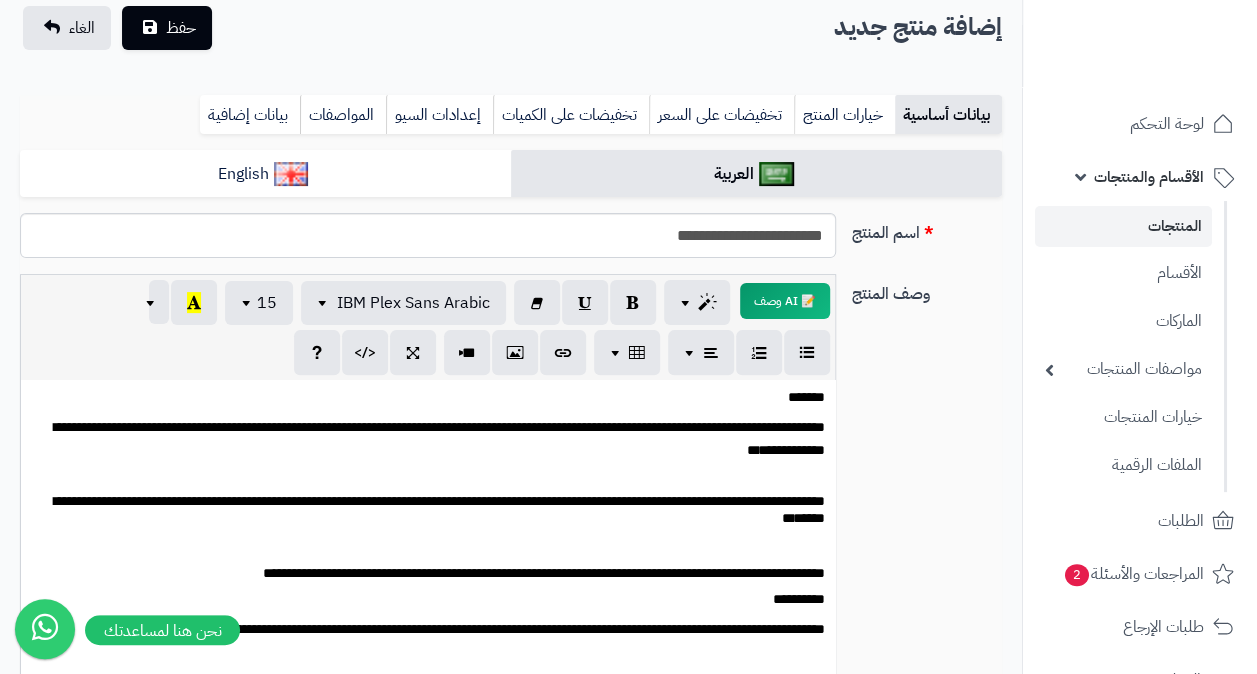 click on "**********" at bounding box center (544, 573) 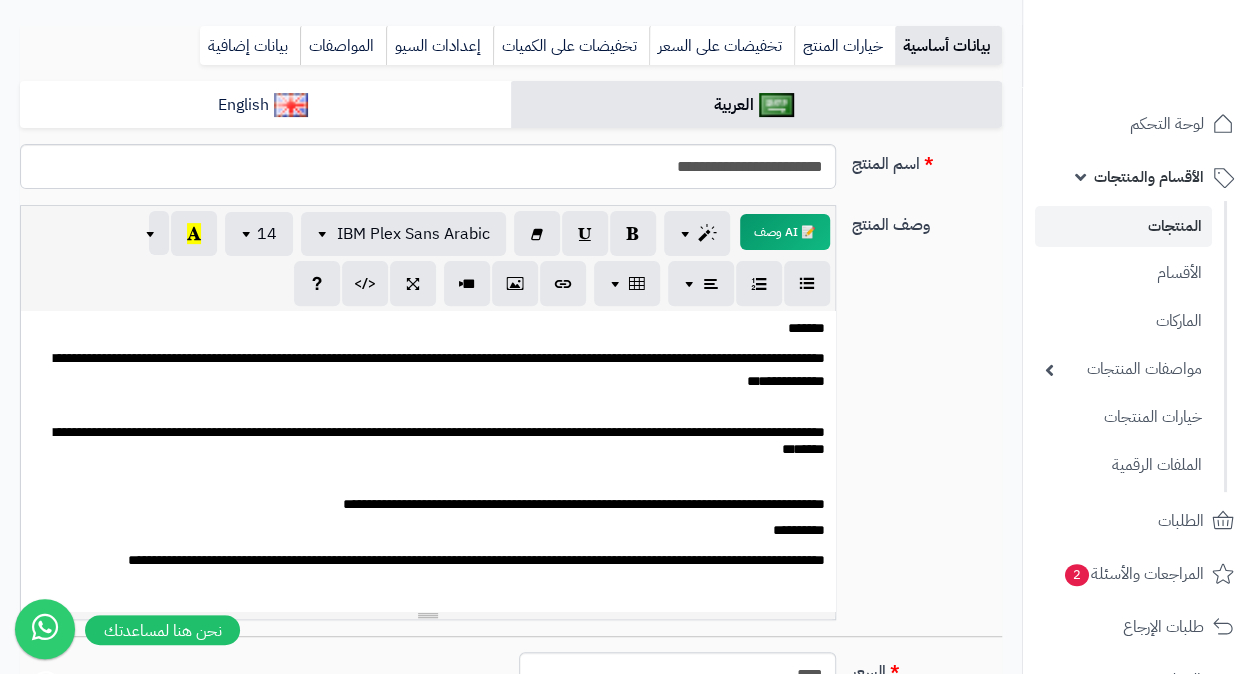 scroll, scrollTop: 241, scrollLeft: 0, axis: vertical 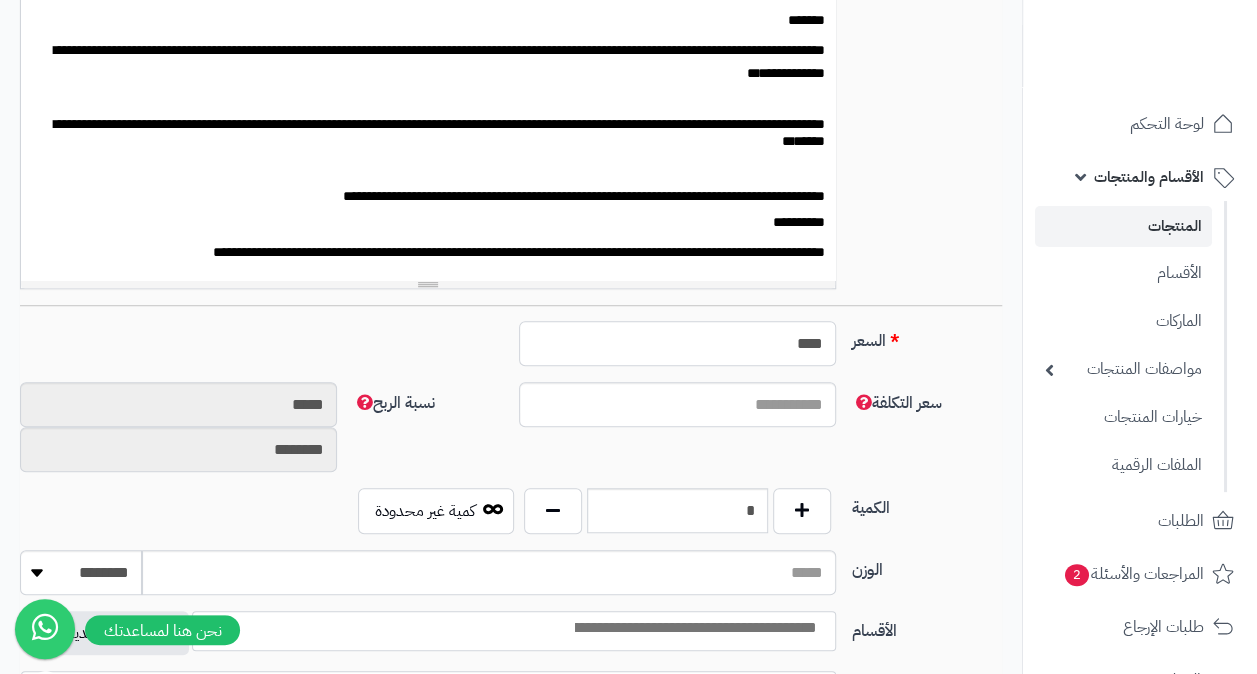 click on "****" at bounding box center (677, 343) 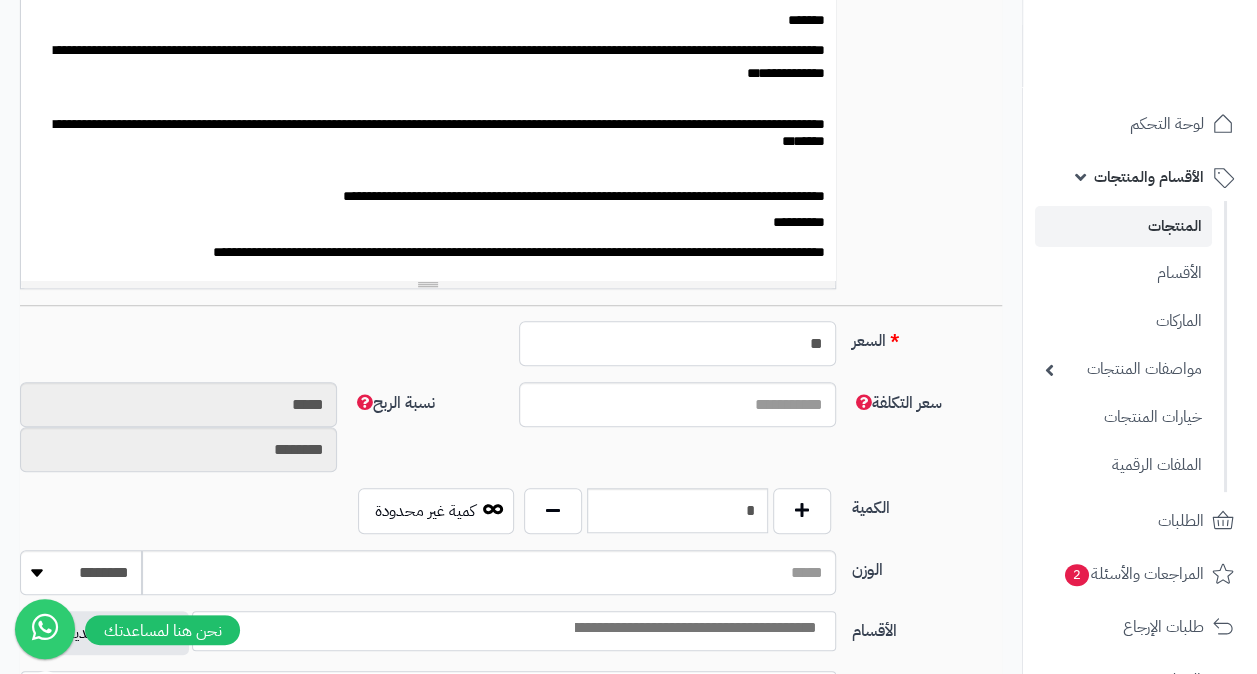 type on "**" 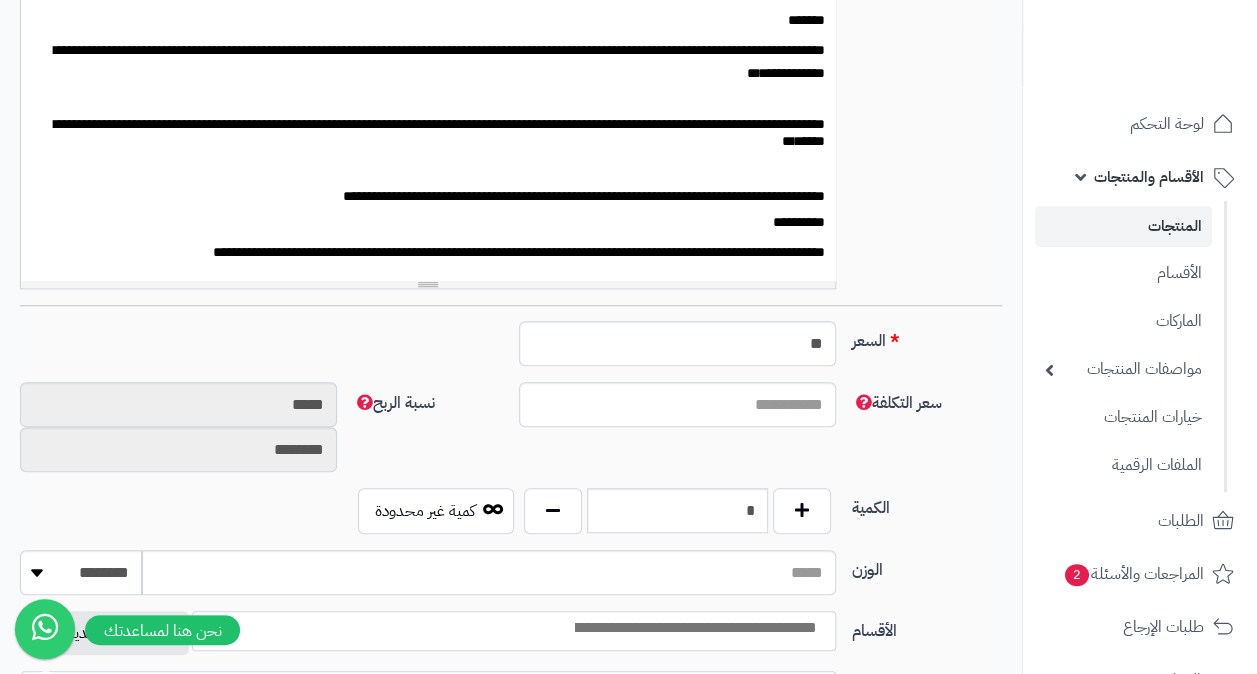 click on "سعر التكلفة
نسبة الربح
*****
********" at bounding box center (511, 435) 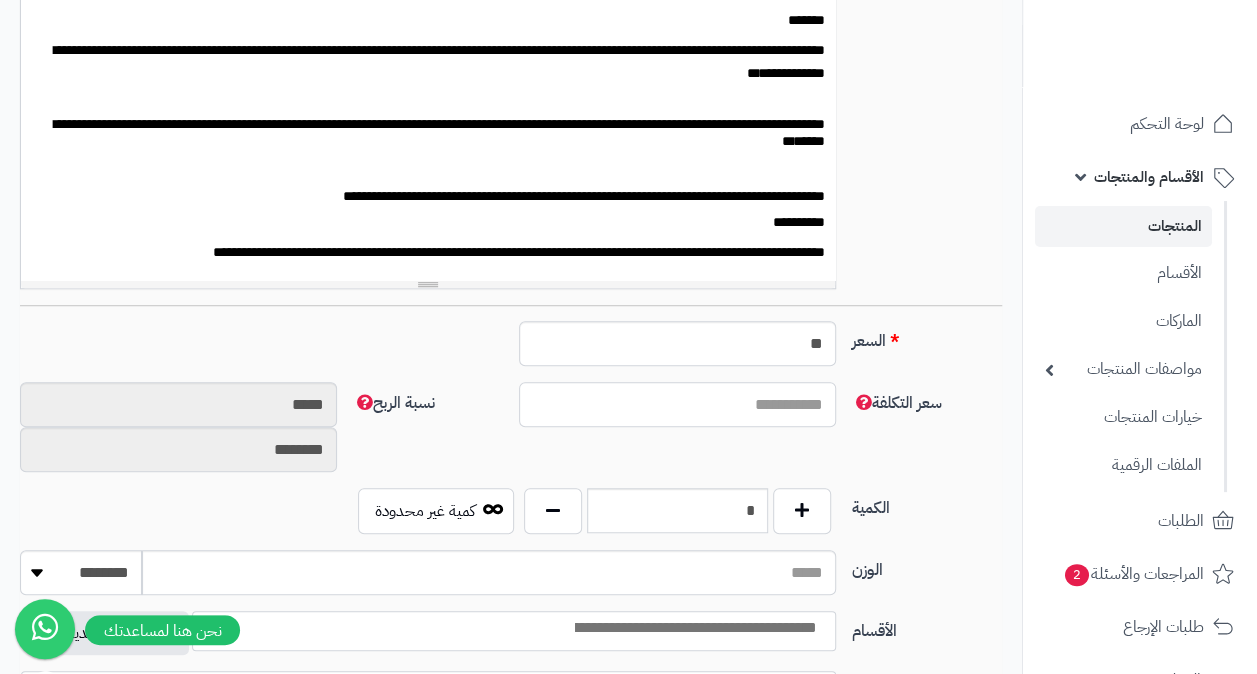 click on "سعر التكلفة" at bounding box center (677, 404) 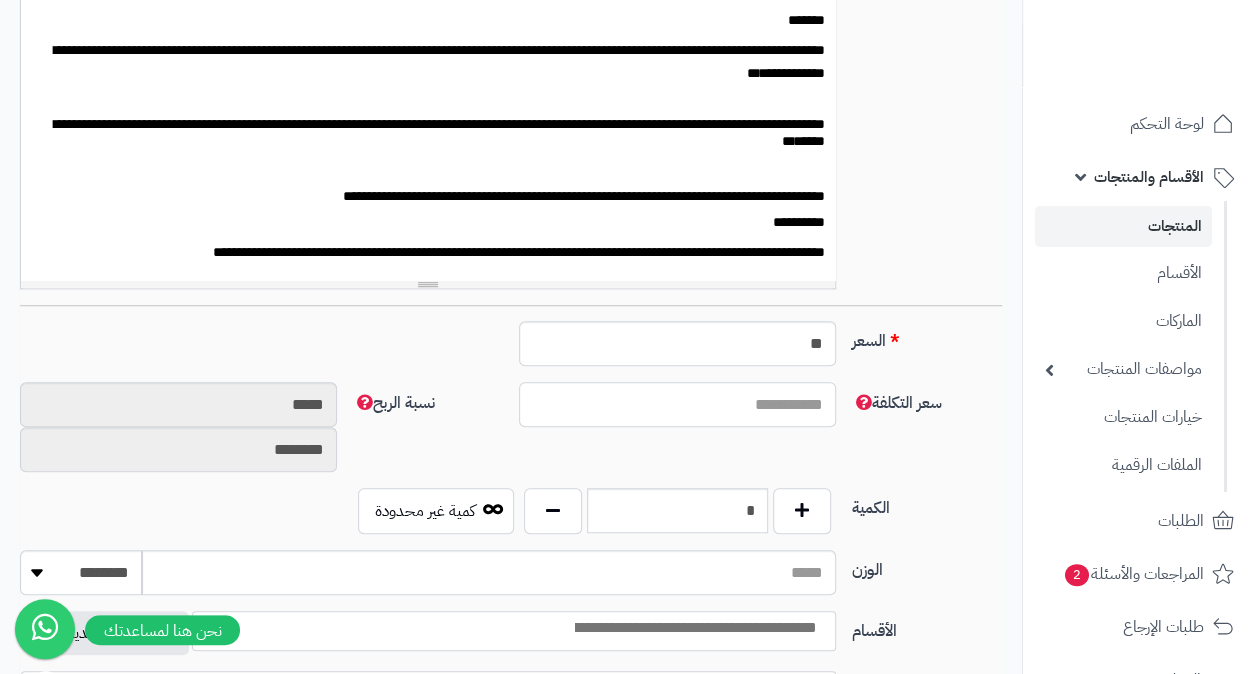 type on "*" 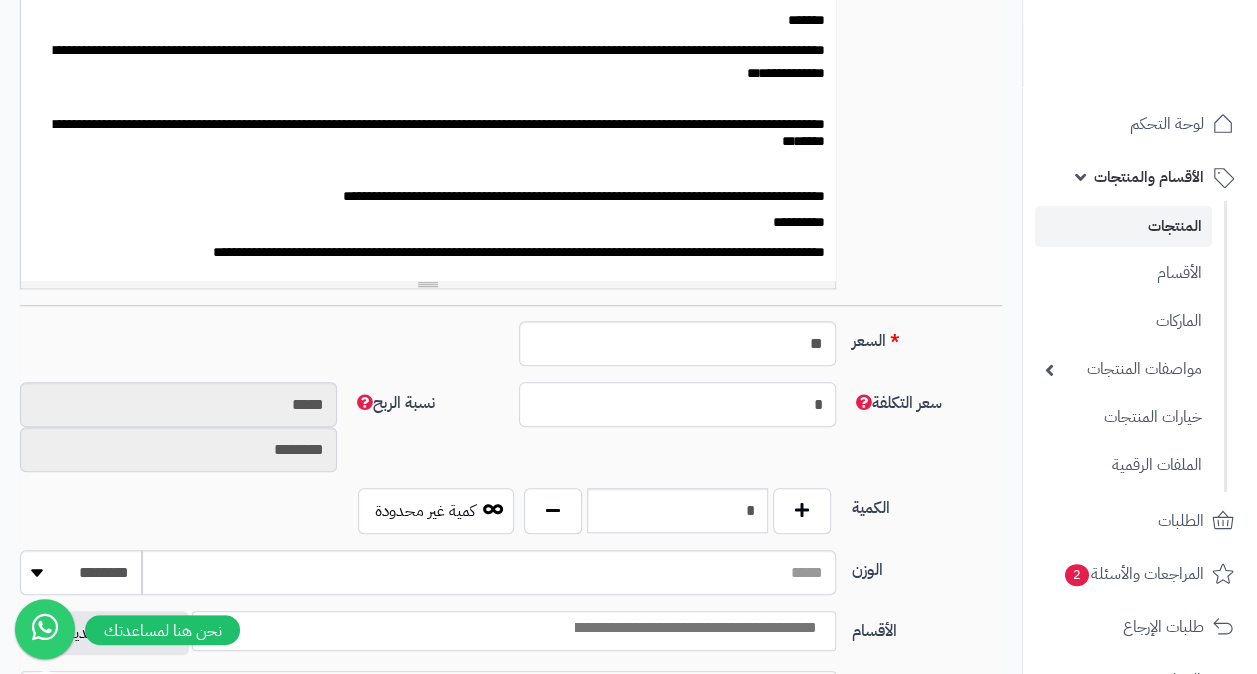 type on "*******" 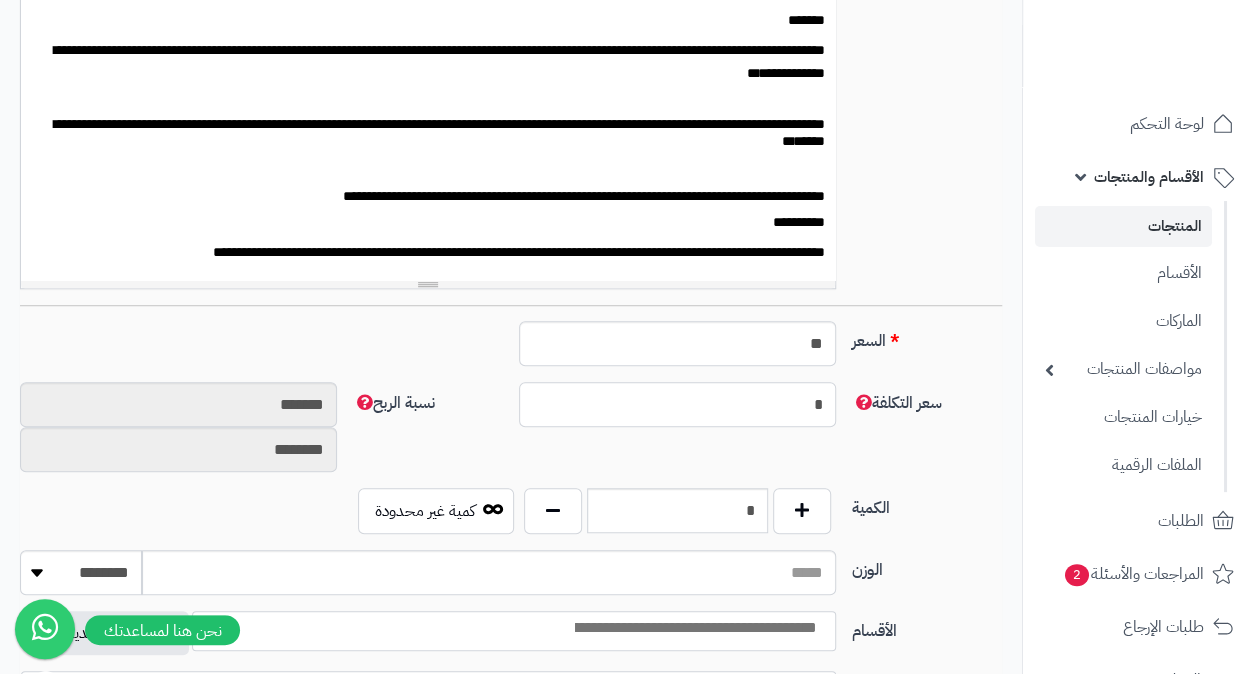 type on "*" 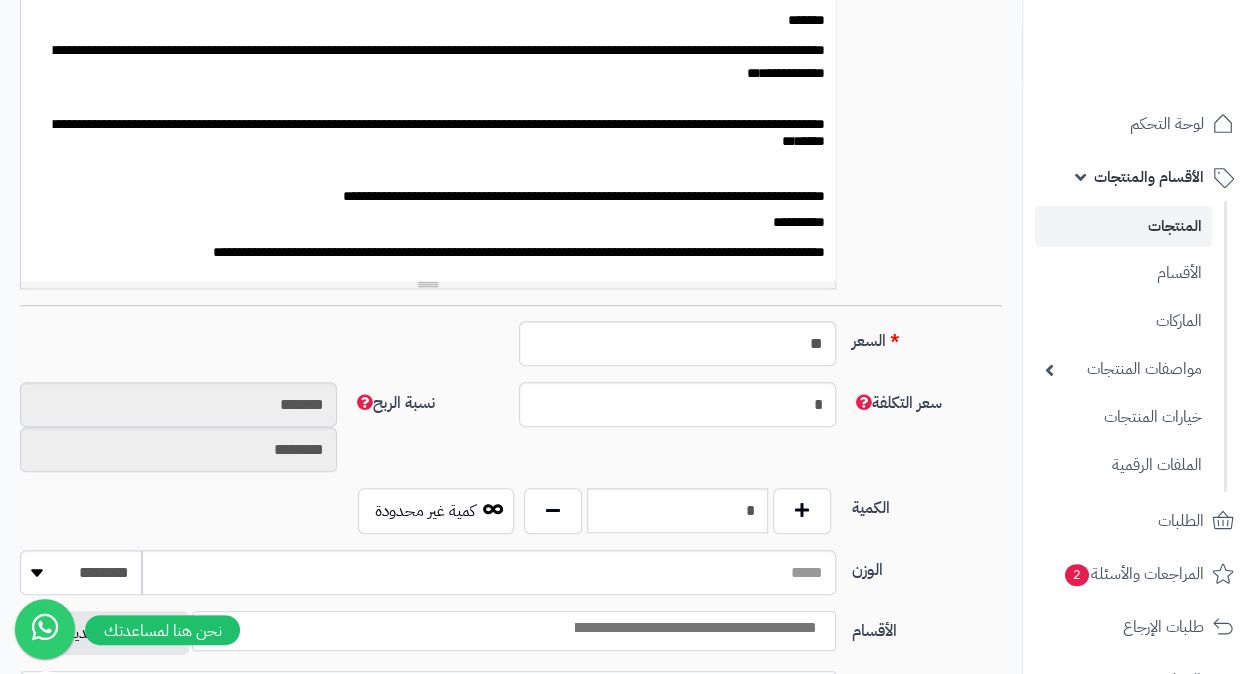 click on "سعر التكلفة
* نسبة الربح
*******
********" at bounding box center (511, 435) 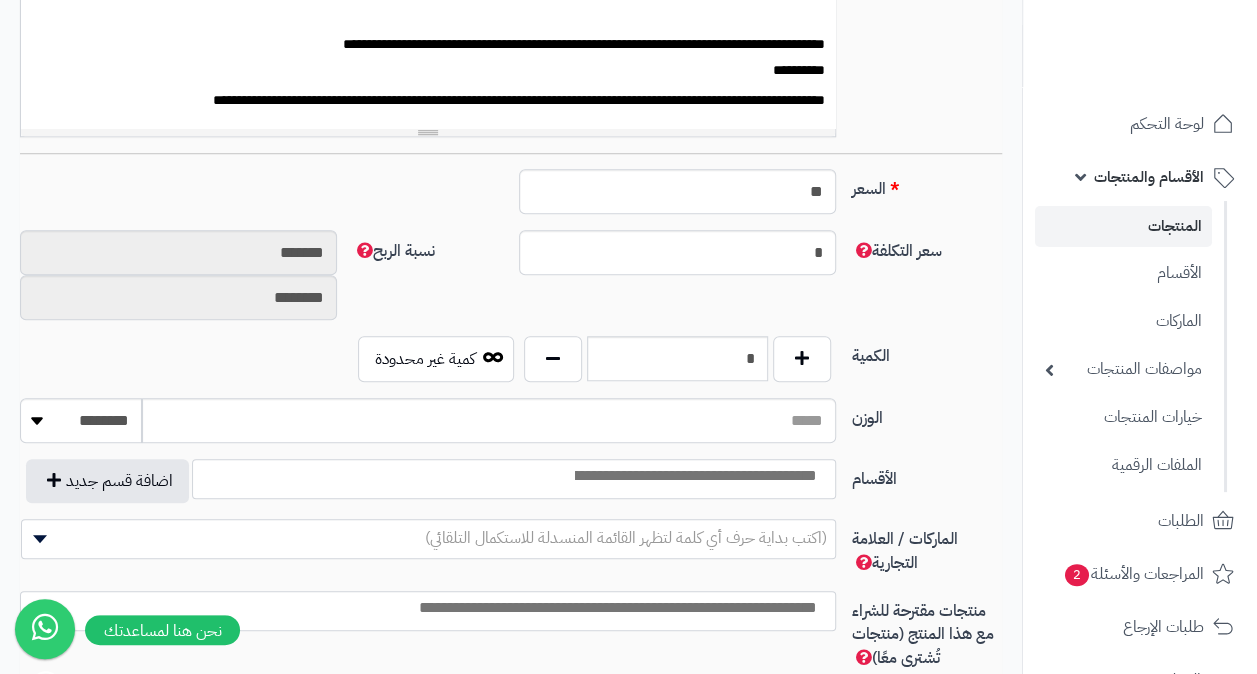 scroll, scrollTop: 741, scrollLeft: 0, axis: vertical 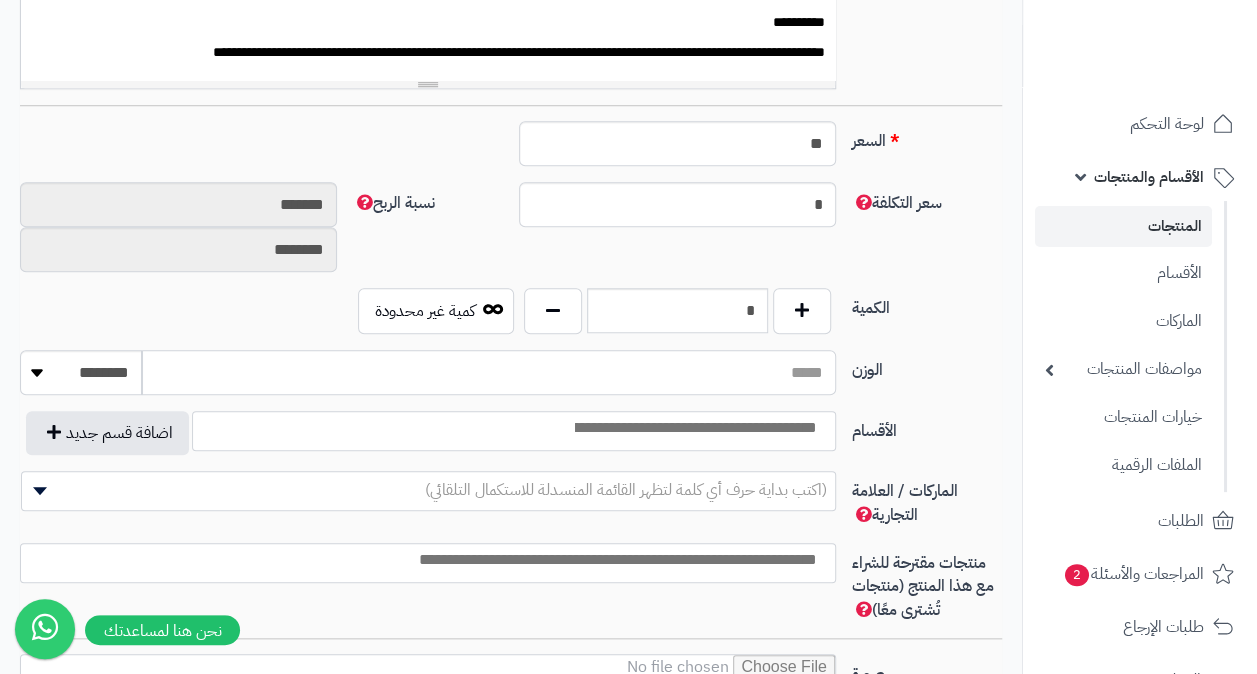click on "الوزن" at bounding box center [488, 372] 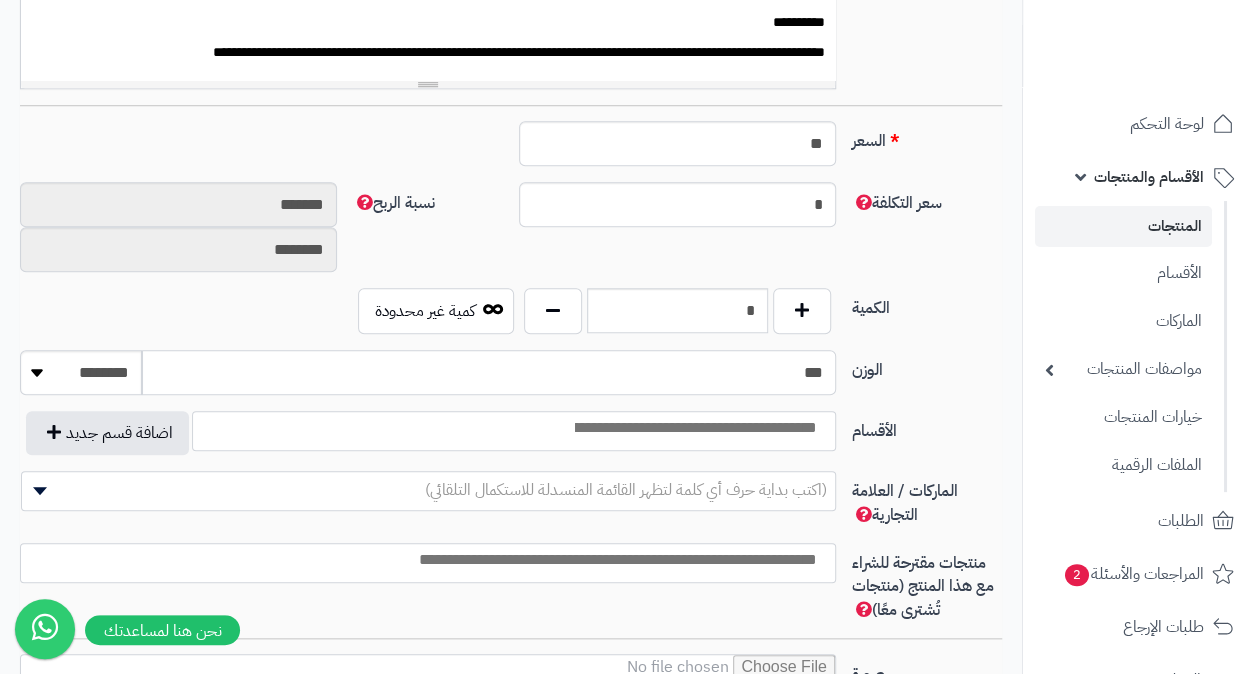 type on "***" 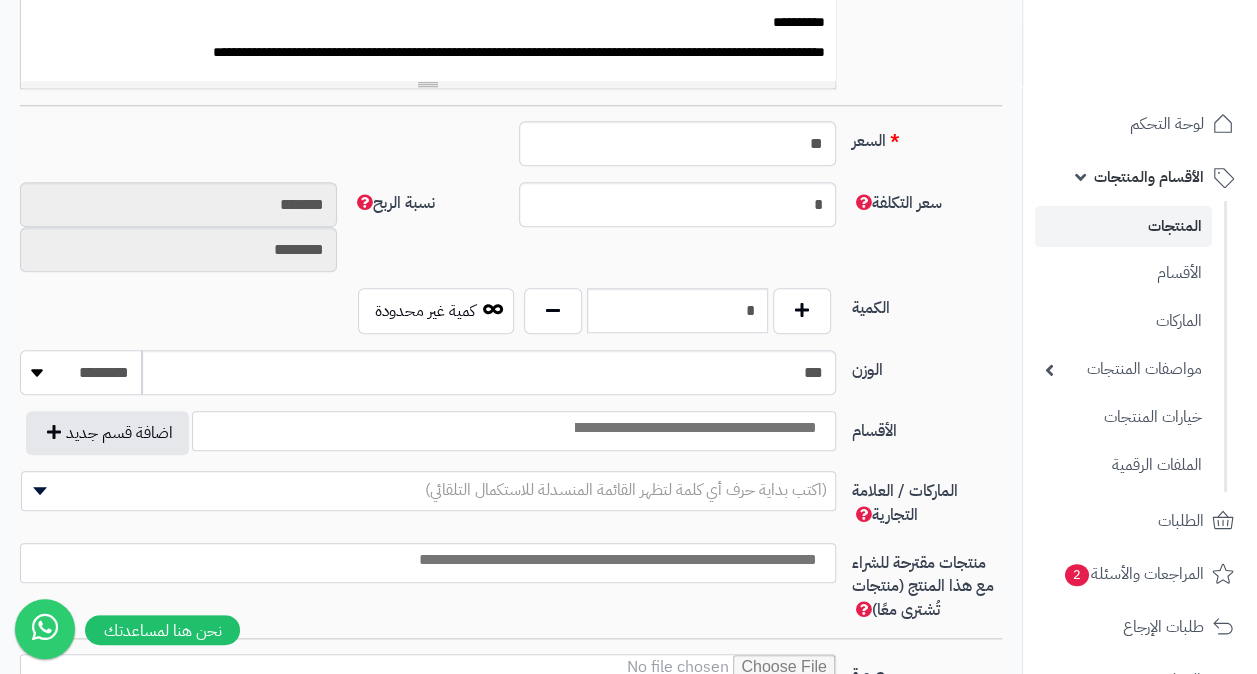click on "******** **** ***** *****" at bounding box center [81, 372] 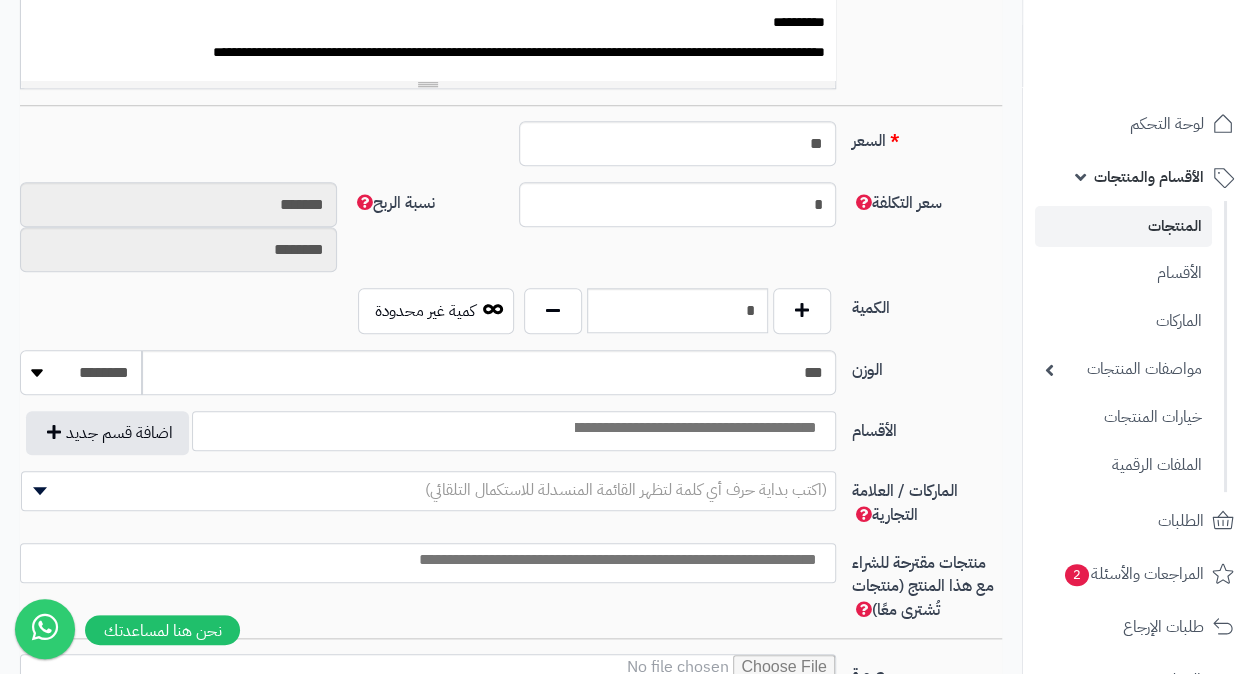 select on "*" 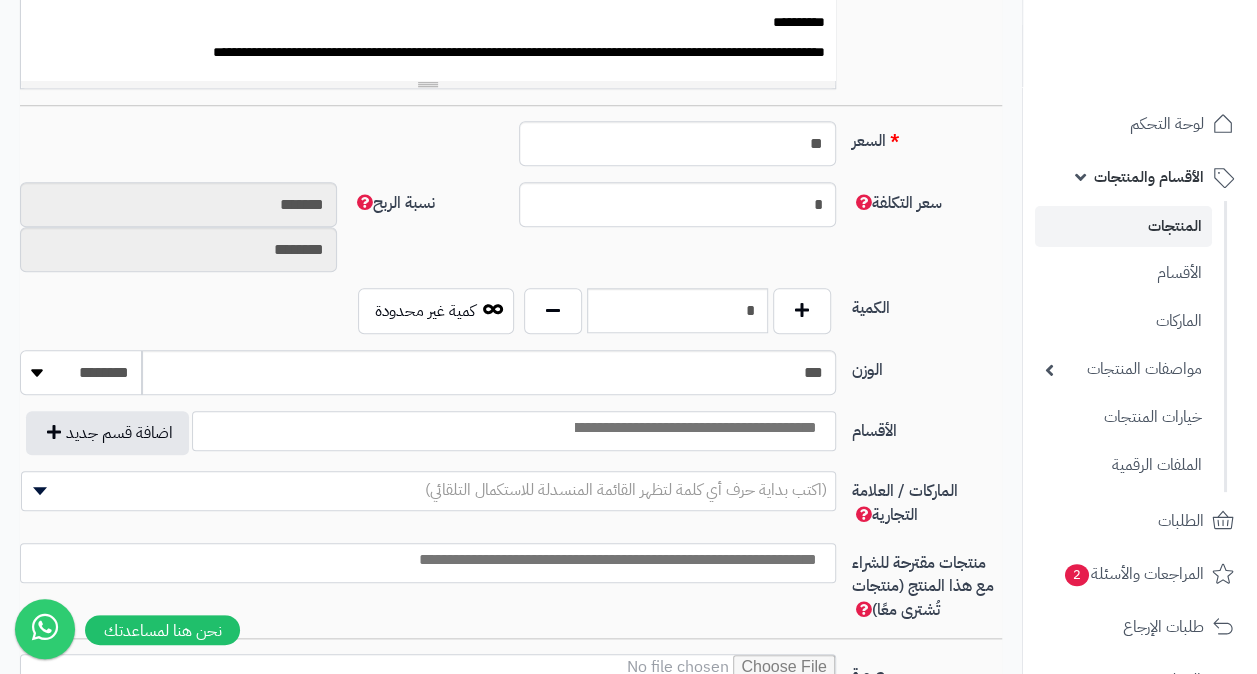 click on "******** **** ***** *****" at bounding box center [81, 372] 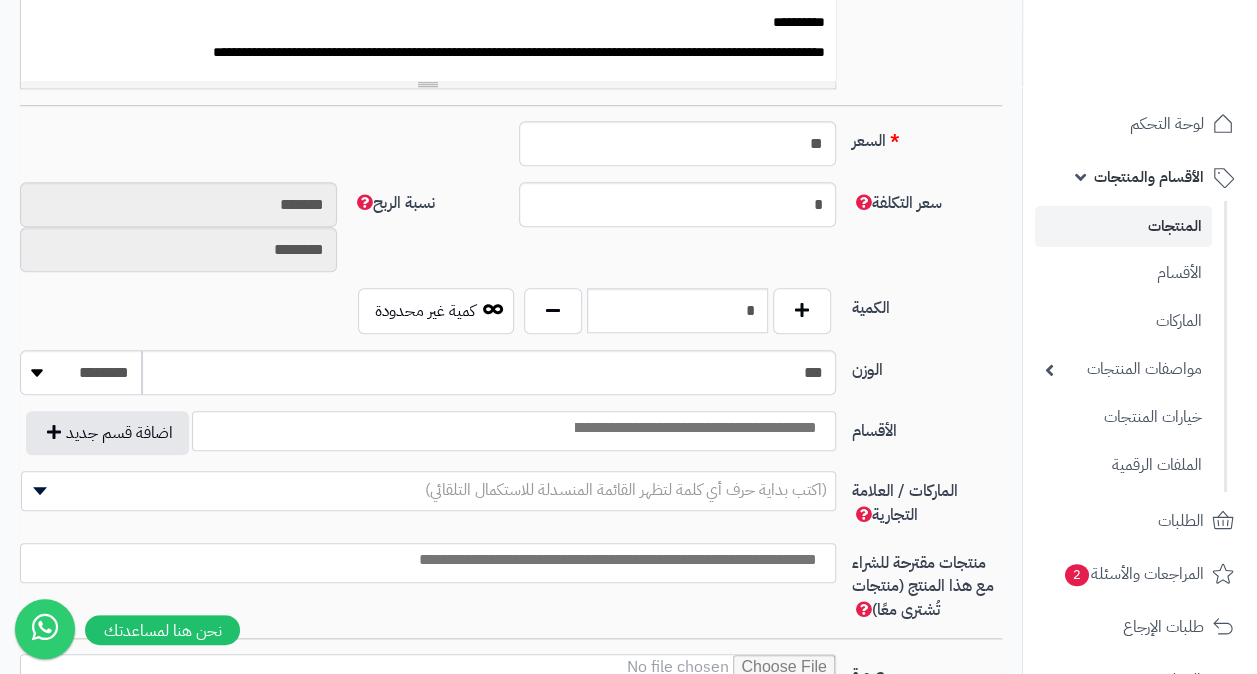 click at bounding box center (694, 428) 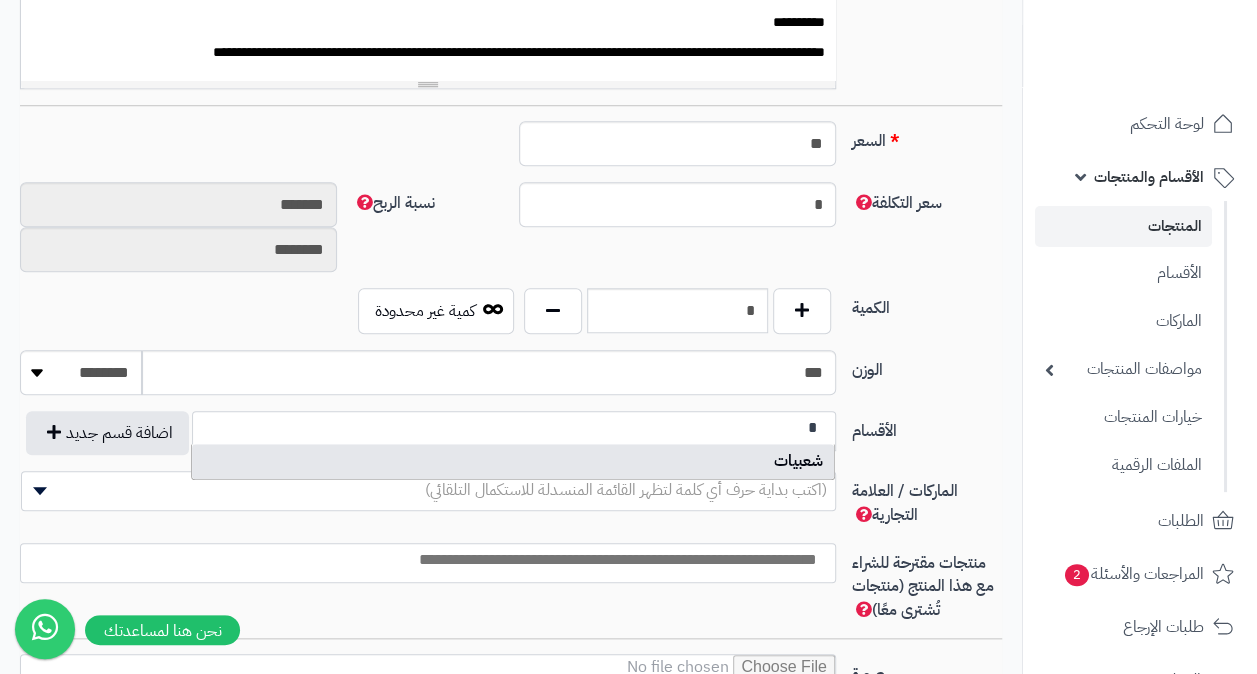 type on "*" 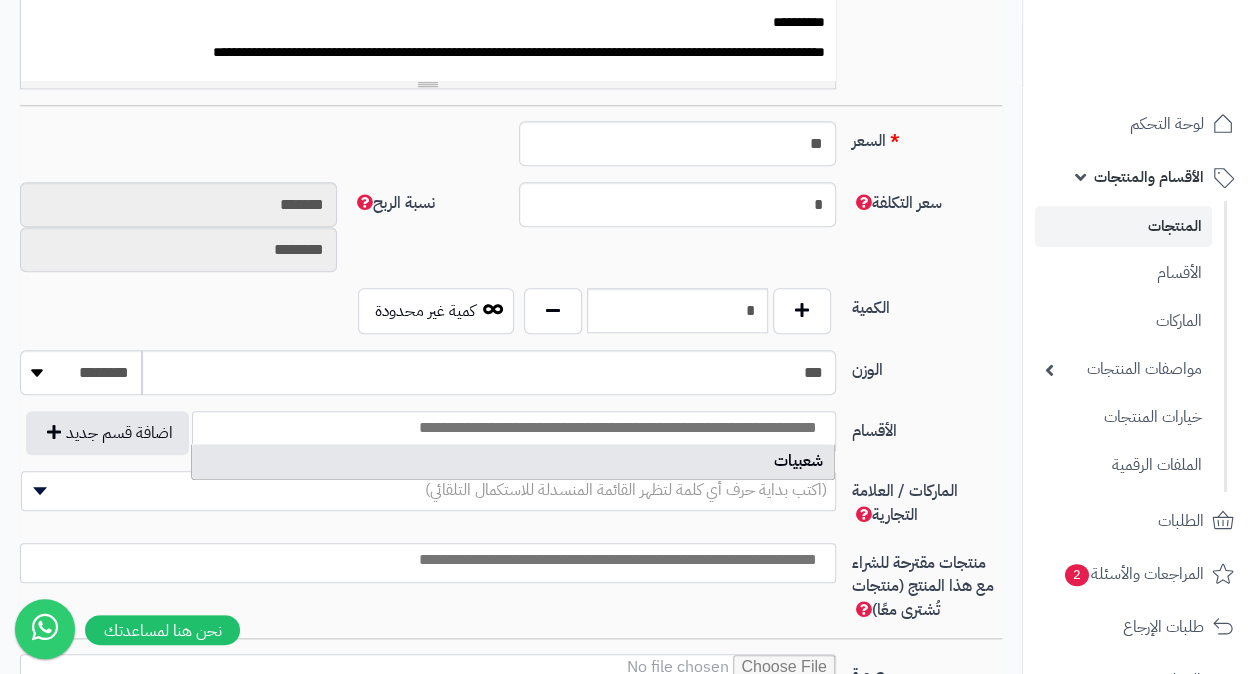 scroll, scrollTop: 0, scrollLeft: -18, axis: horizontal 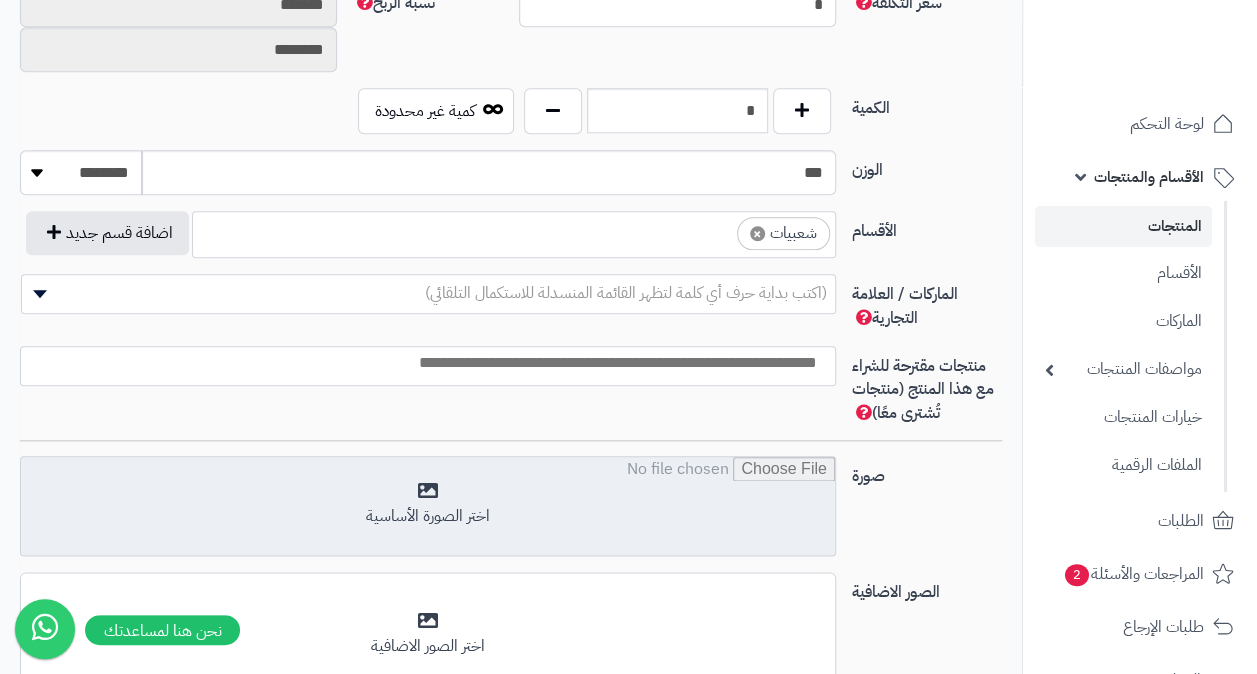 click at bounding box center [428, 507] 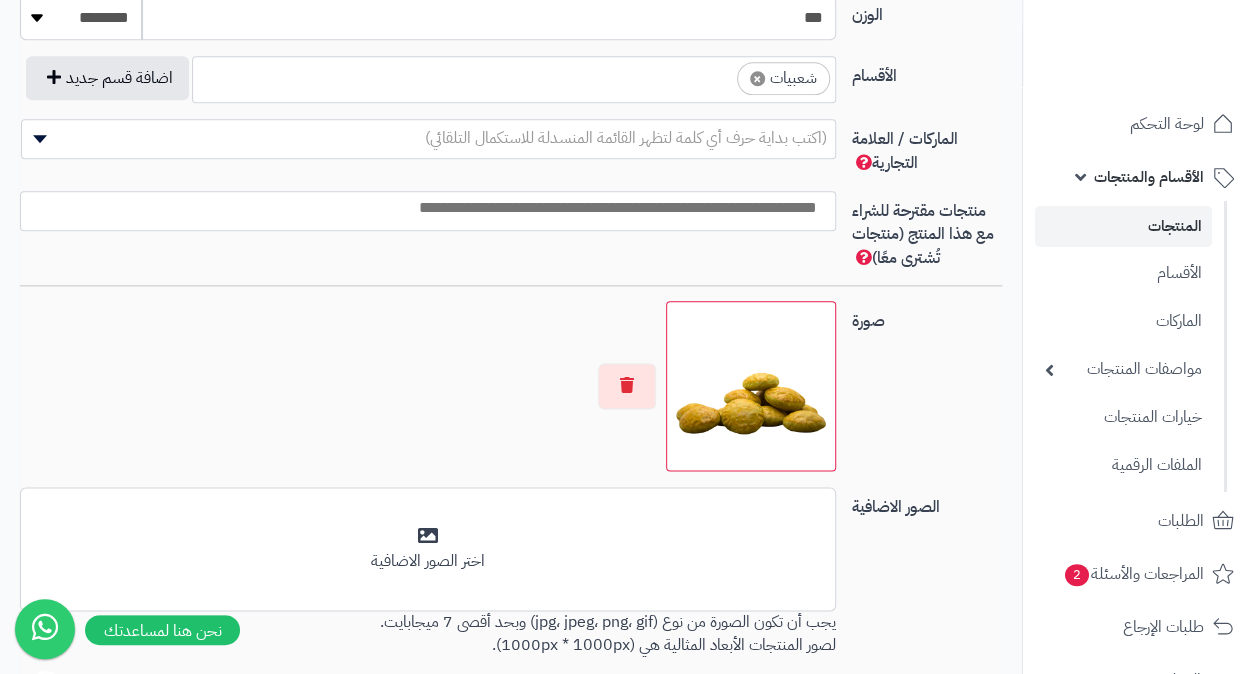scroll, scrollTop: 1141, scrollLeft: 0, axis: vertical 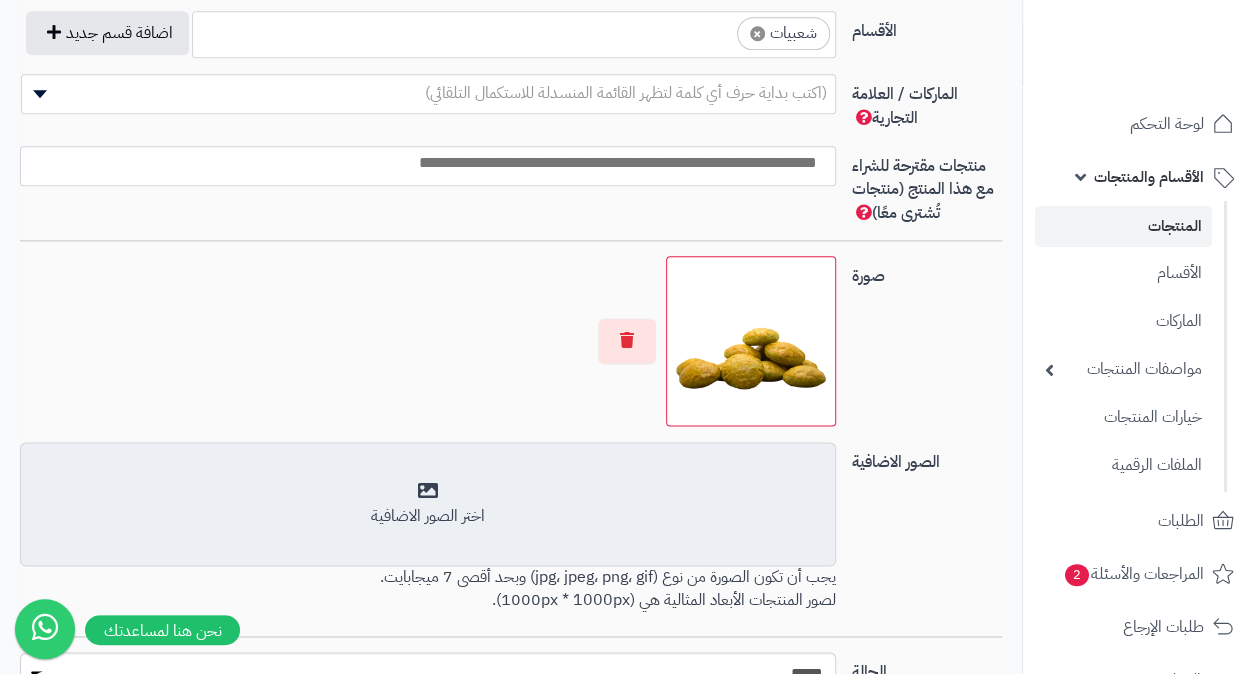 click on "اختر الصور الاضافية" at bounding box center [428, 516] 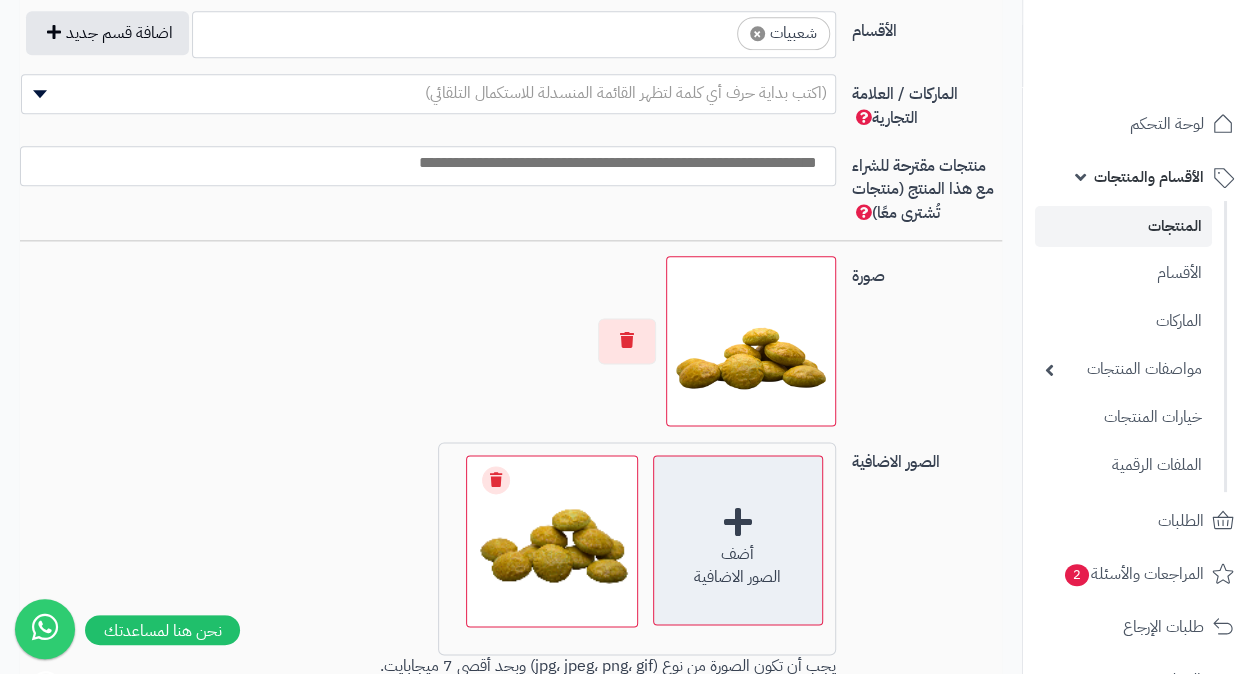 click on "أضف الصور الاضافية" at bounding box center (738, 540) 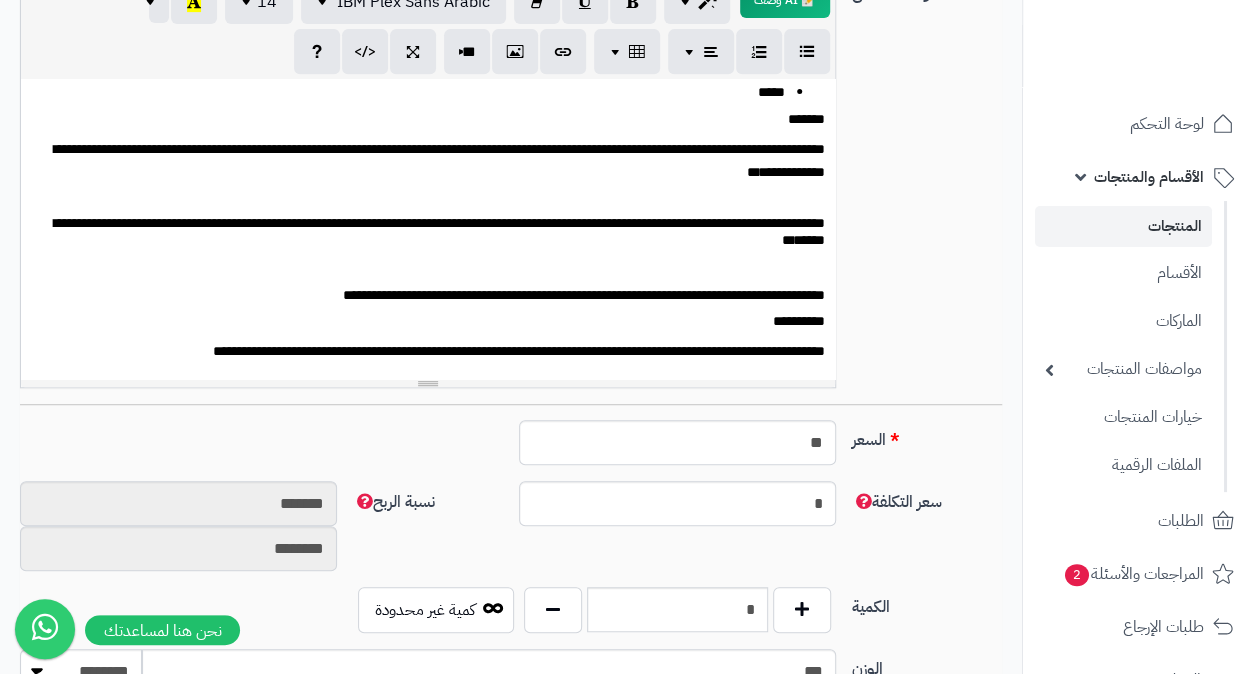 scroll, scrollTop: 441, scrollLeft: 0, axis: vertical 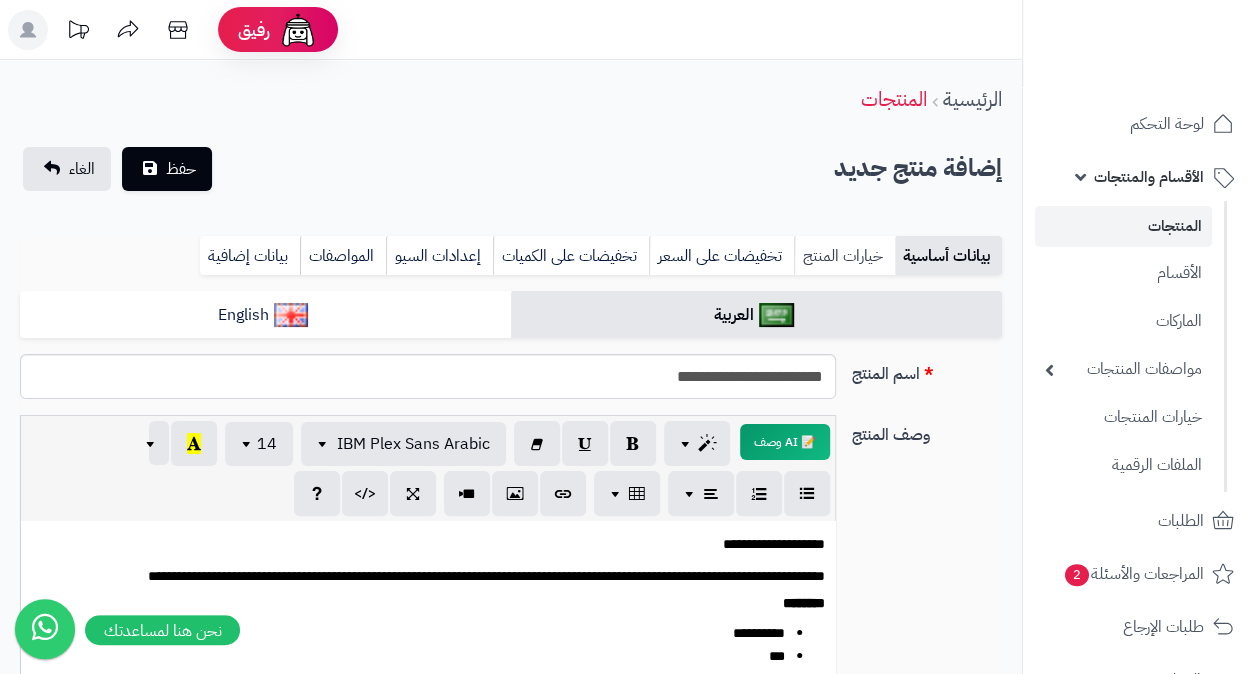 click on "خيارات المنتج" at bounding box center (844, 256) 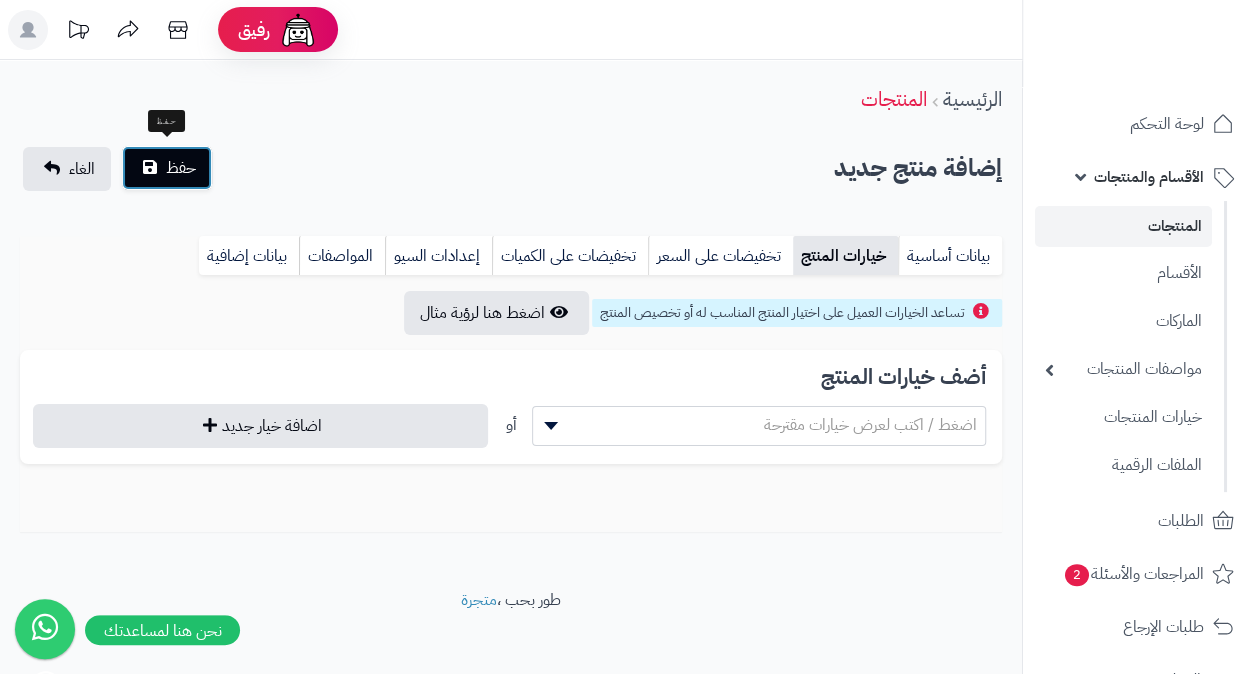 click on "حفظ" at bounding box center (181, 168) 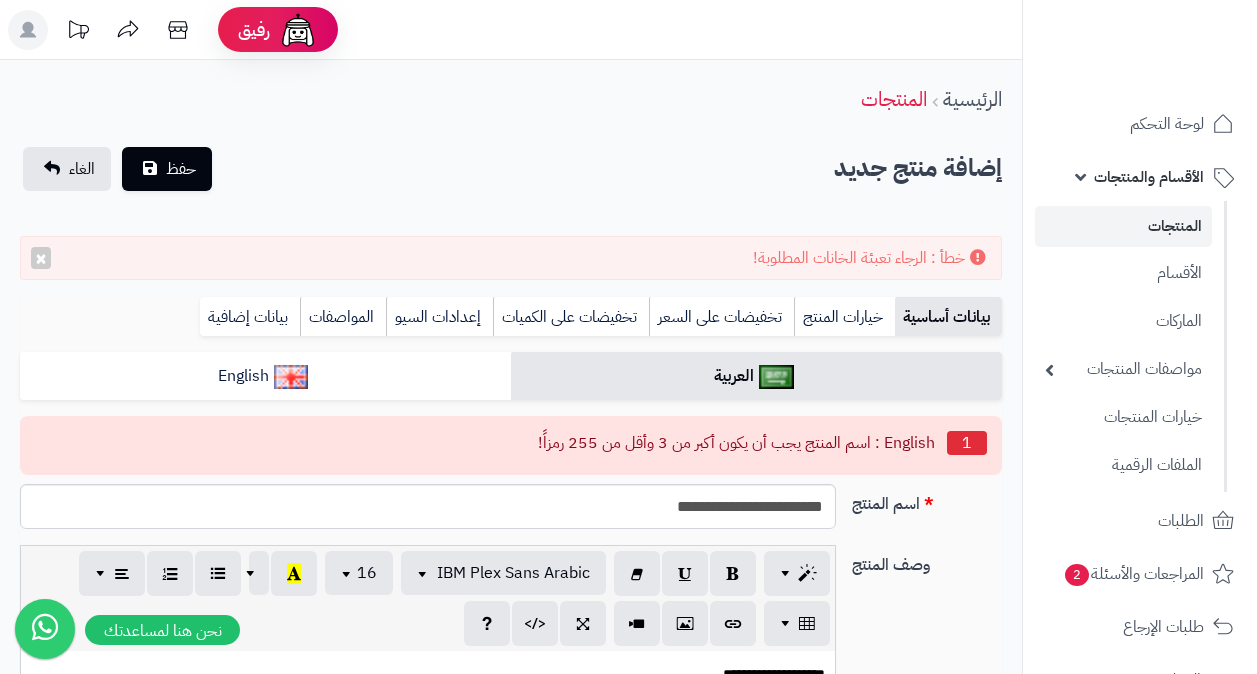 scroll, scrollTop: 0, scrollLeft: 0, axis: both 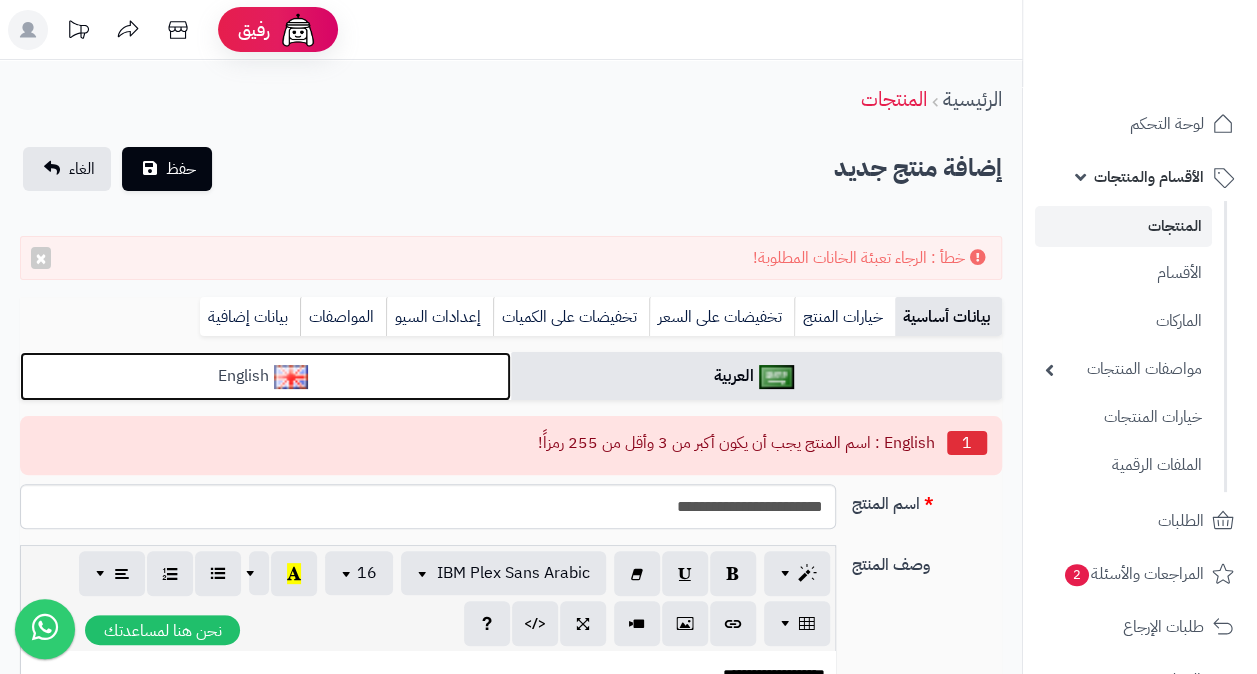 click on "English" at bounding box center (265, 376) 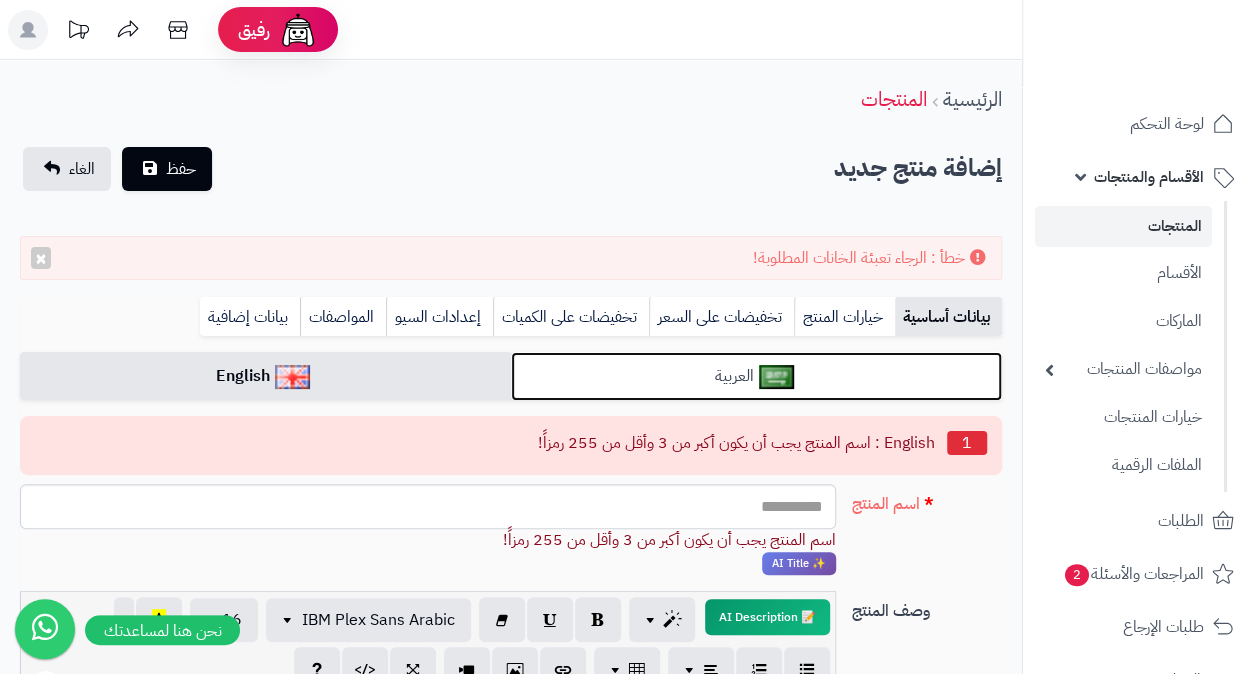 click at bounding box center [776, 377] 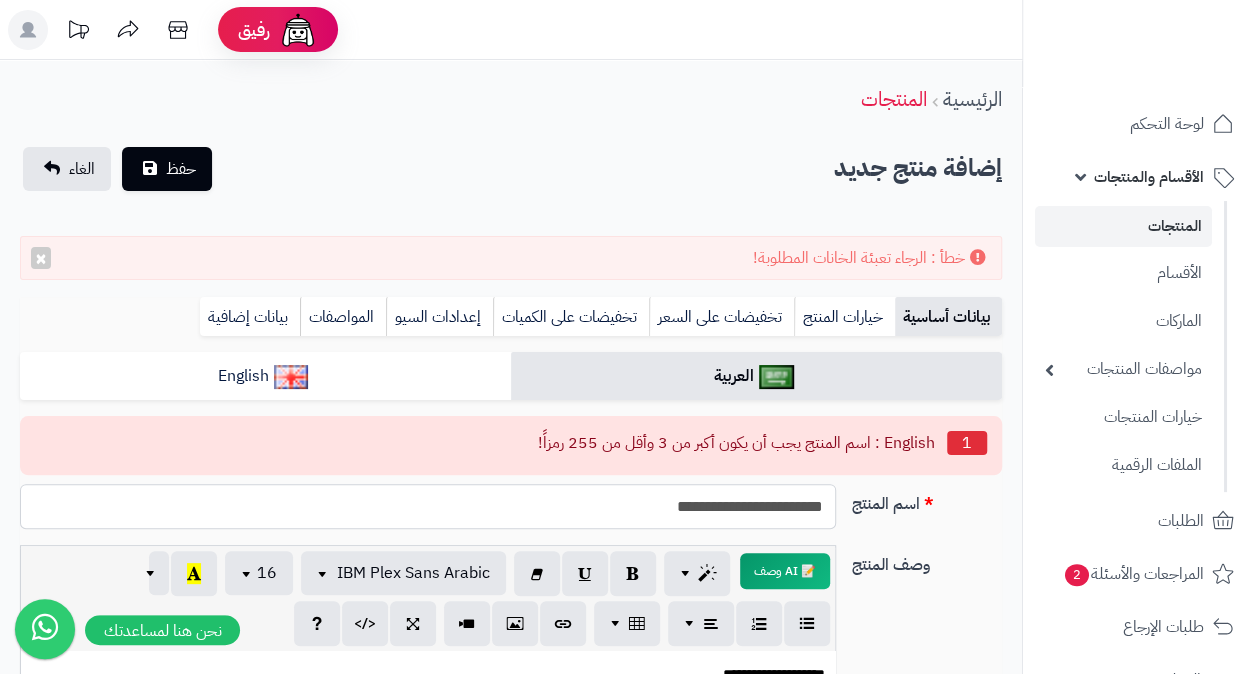 click on "**********" at bounding box center (428, 506) 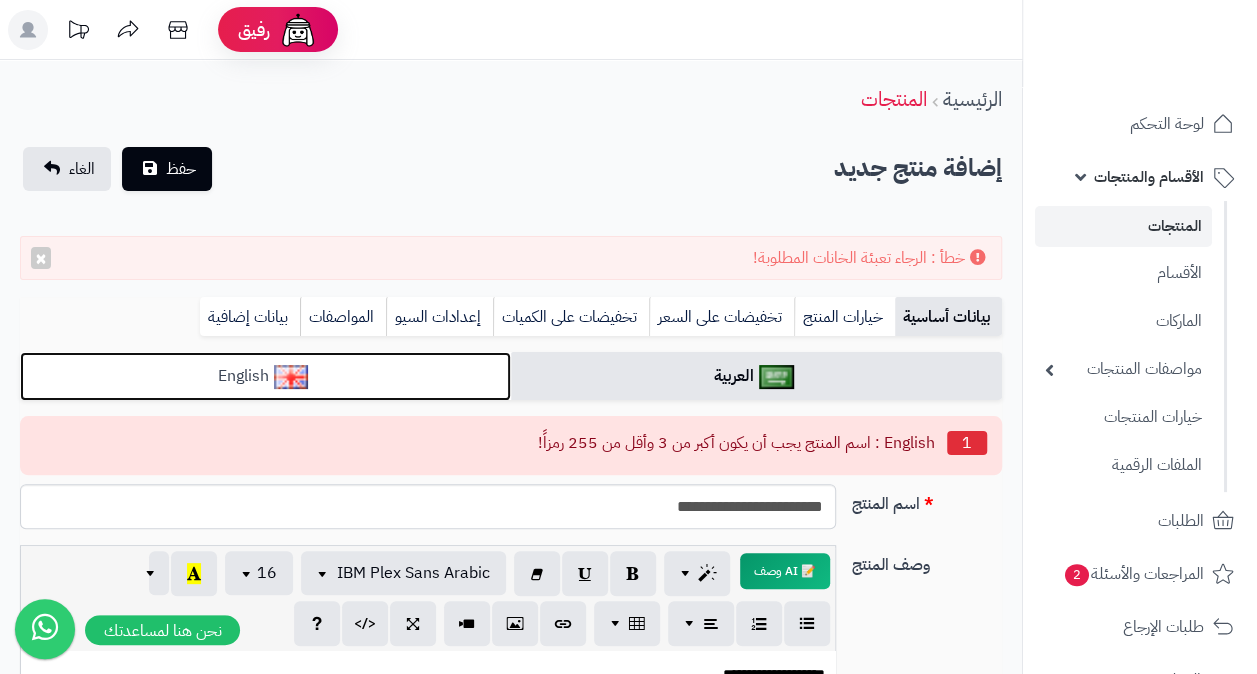 click on "English" at bounding box center (265, 376) 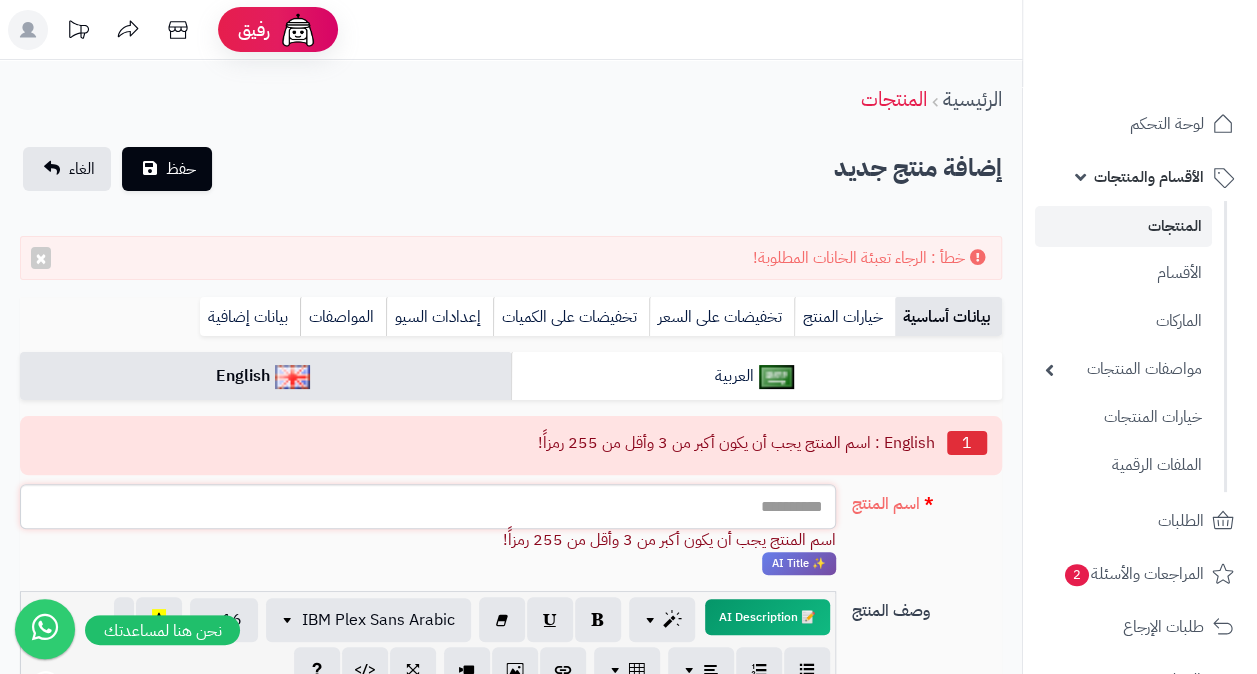 click on "اسم المنتج" at bounding box center [428, 506] 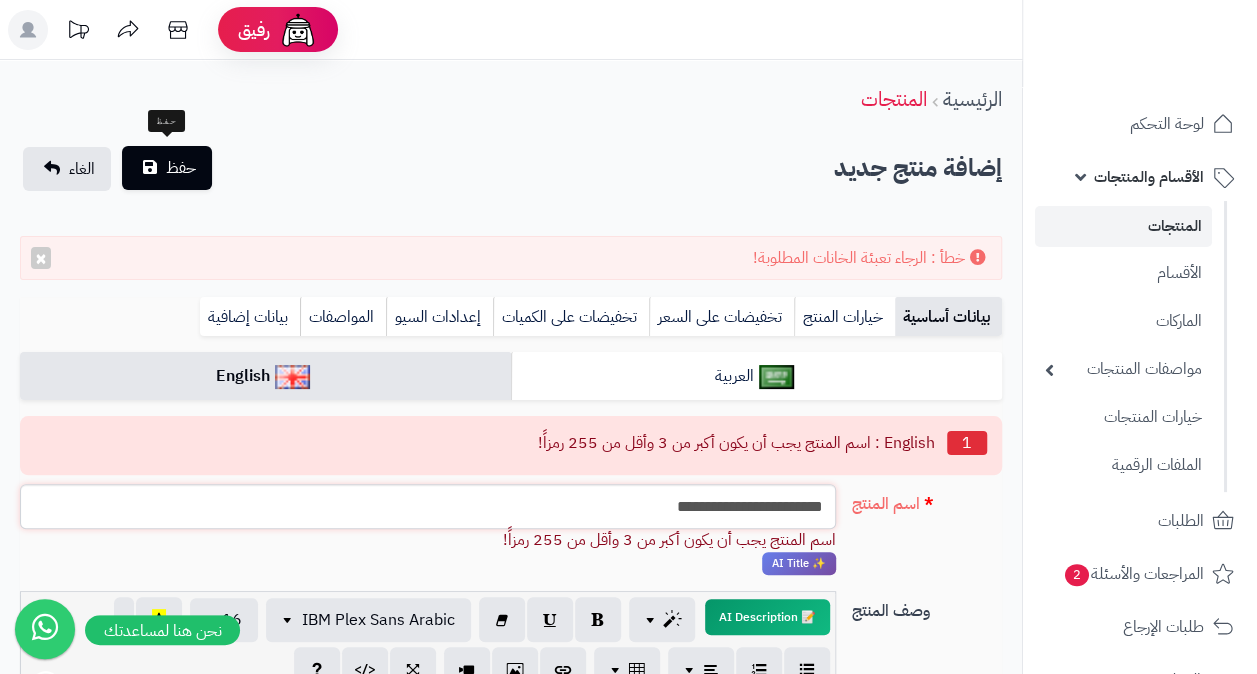 type on "**********" 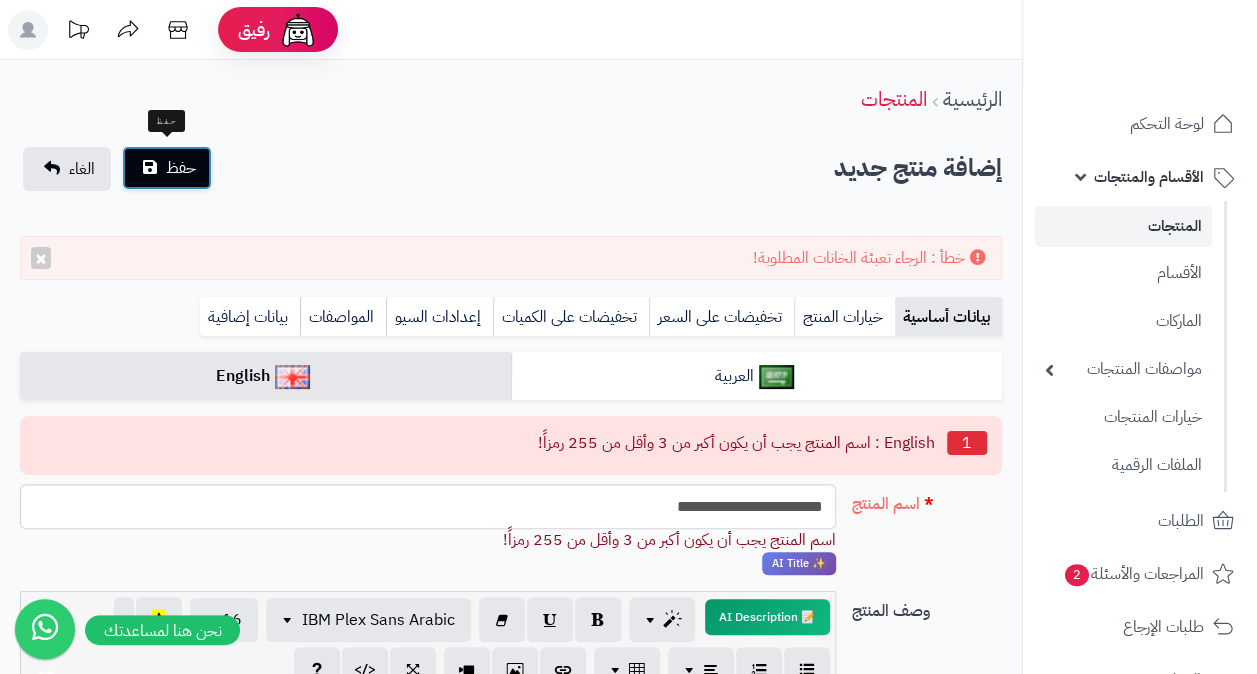 click on "حفظ" at bounding box center (167, 168) 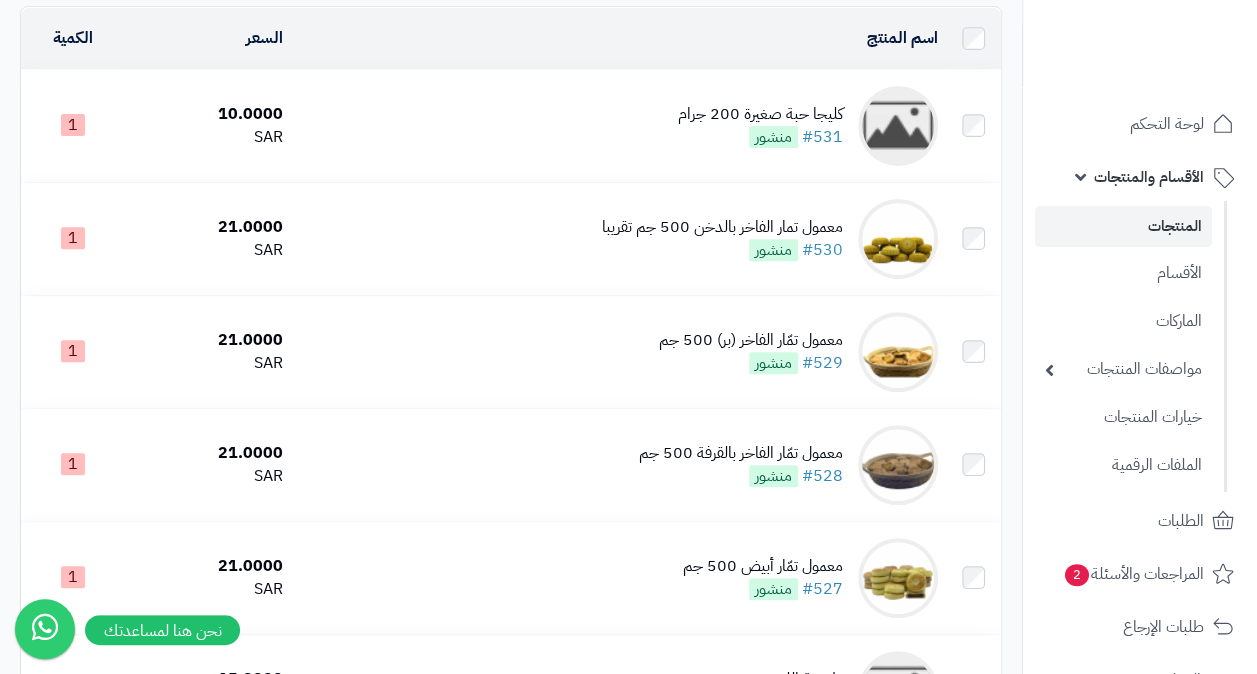 scroll, scrollTop: 103, scrollLeft: 0, axis: vertical 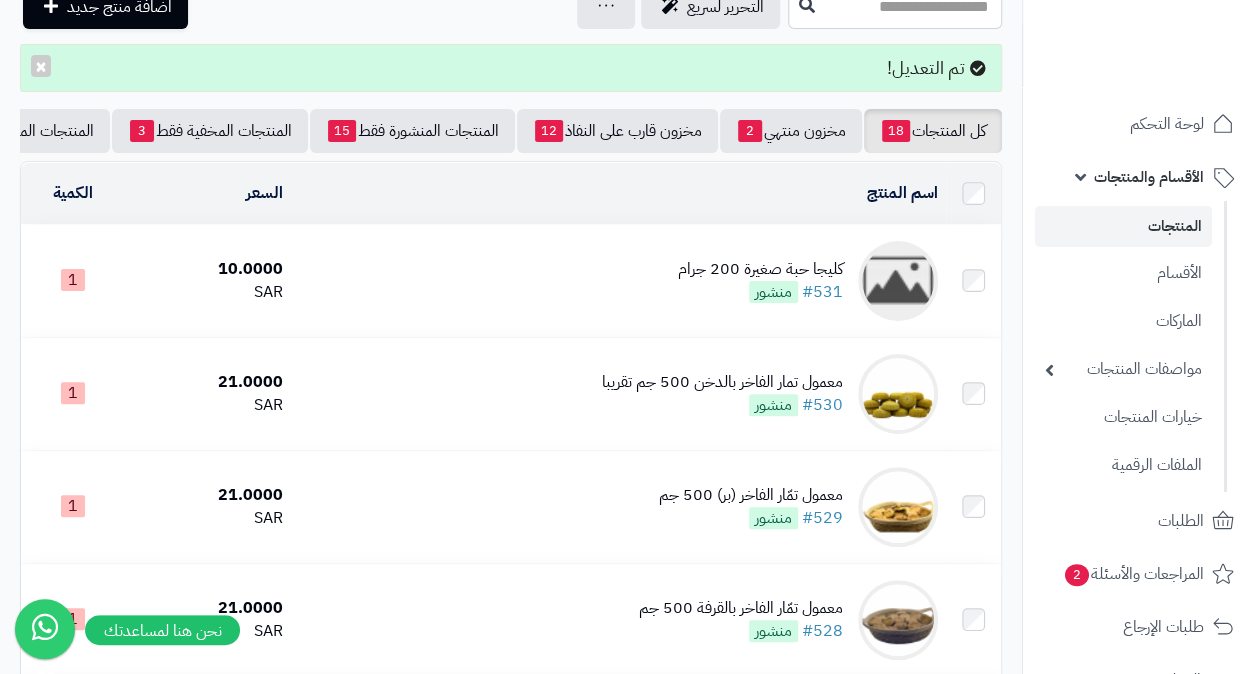 click on "كليجا حبة صغيرة 200 جرام" at bounding box center [760, 269] 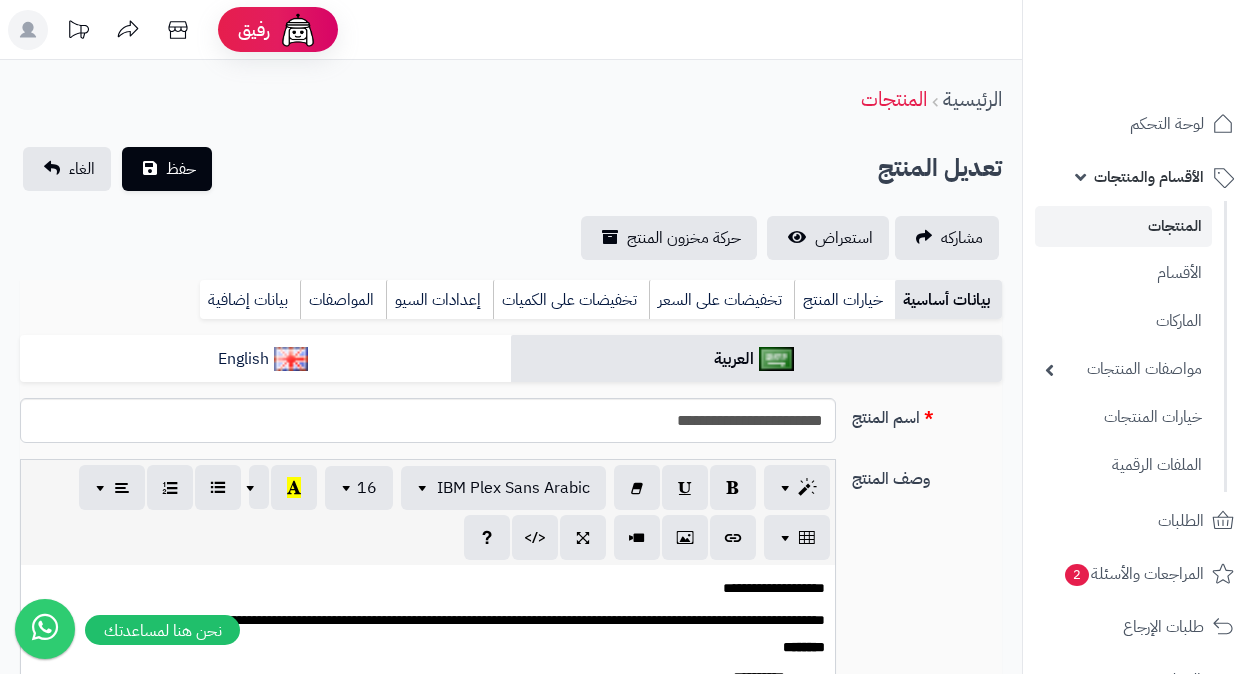 scroll, scrollTop: 800, scrollLeft: 0, axis: vertical 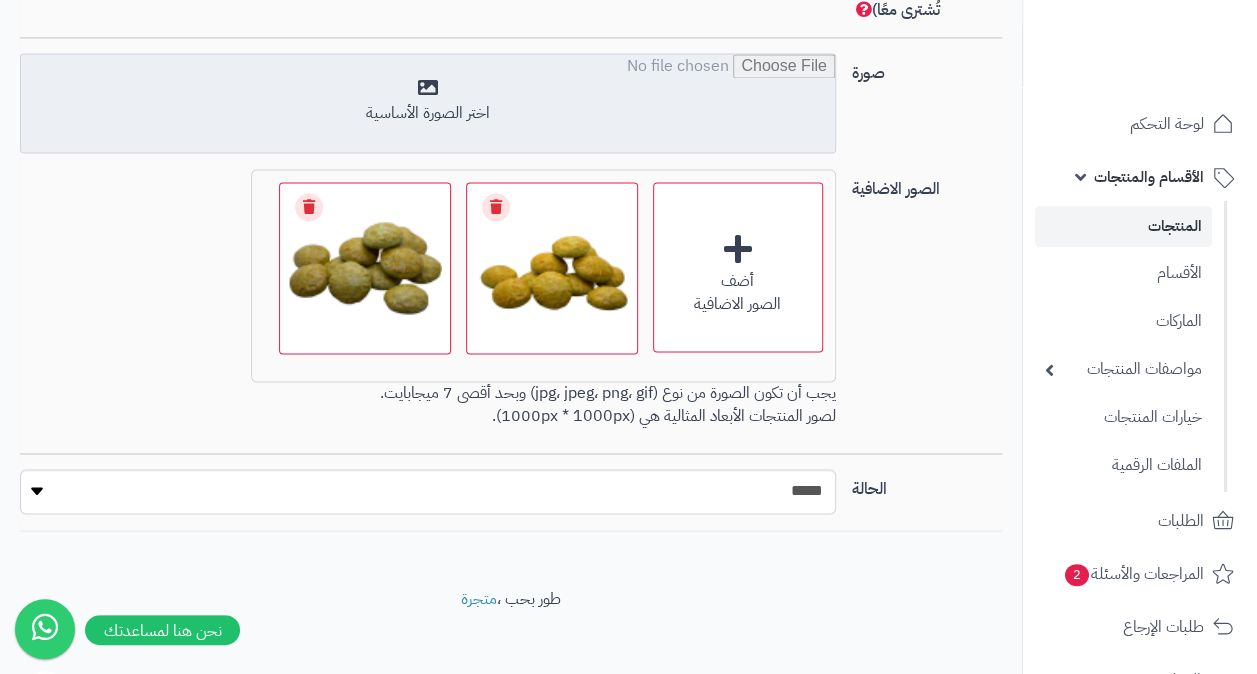 click at bounding box center (428, 104) 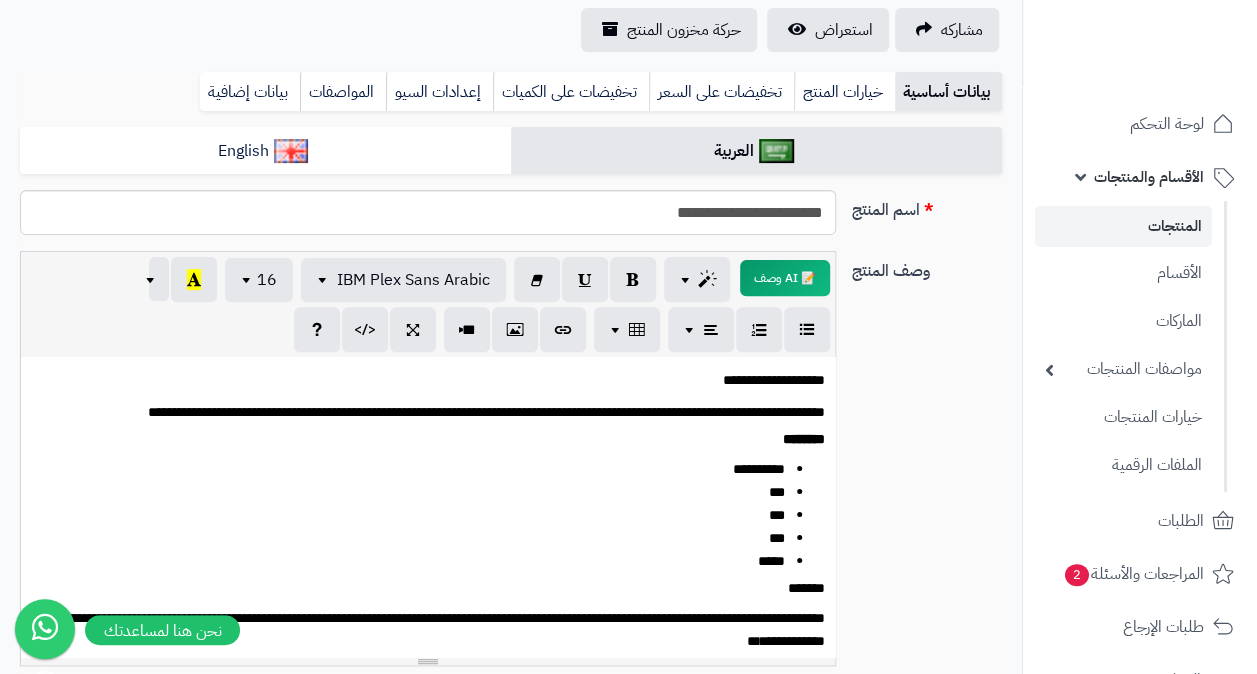 scroll, scrollTop: 0, scrollLeft: 0, axis: both 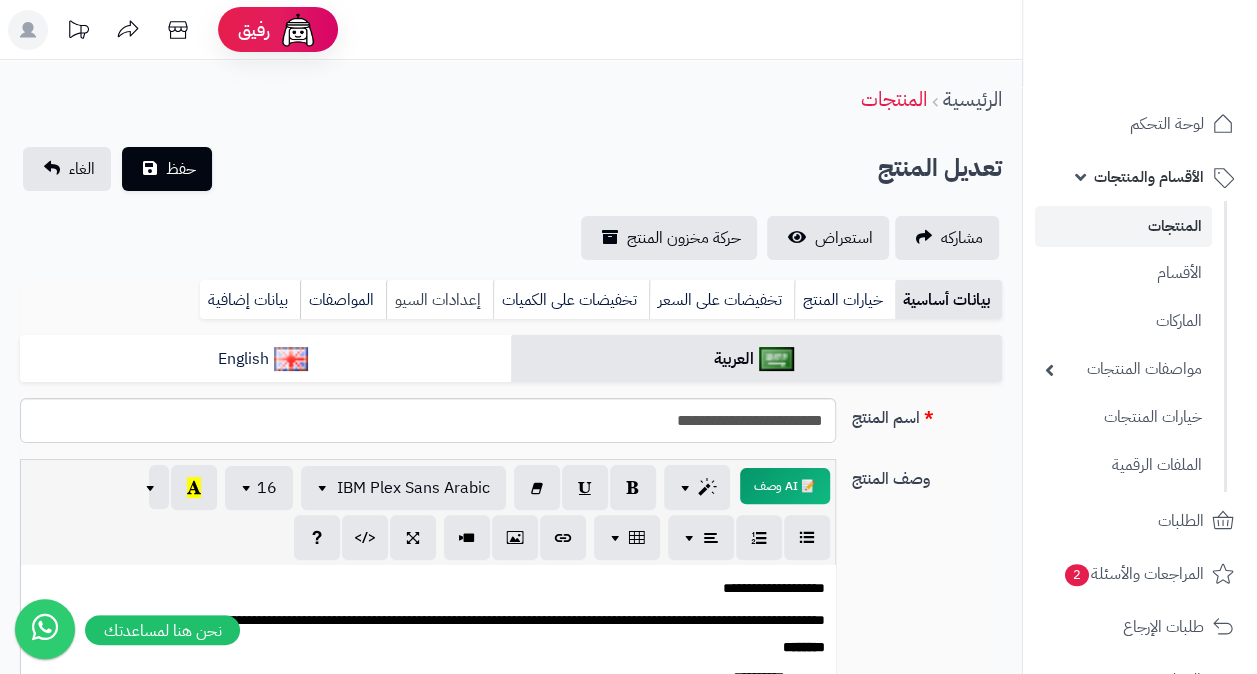 click on "إعدادات السيو" at bounding box center [439, 300] 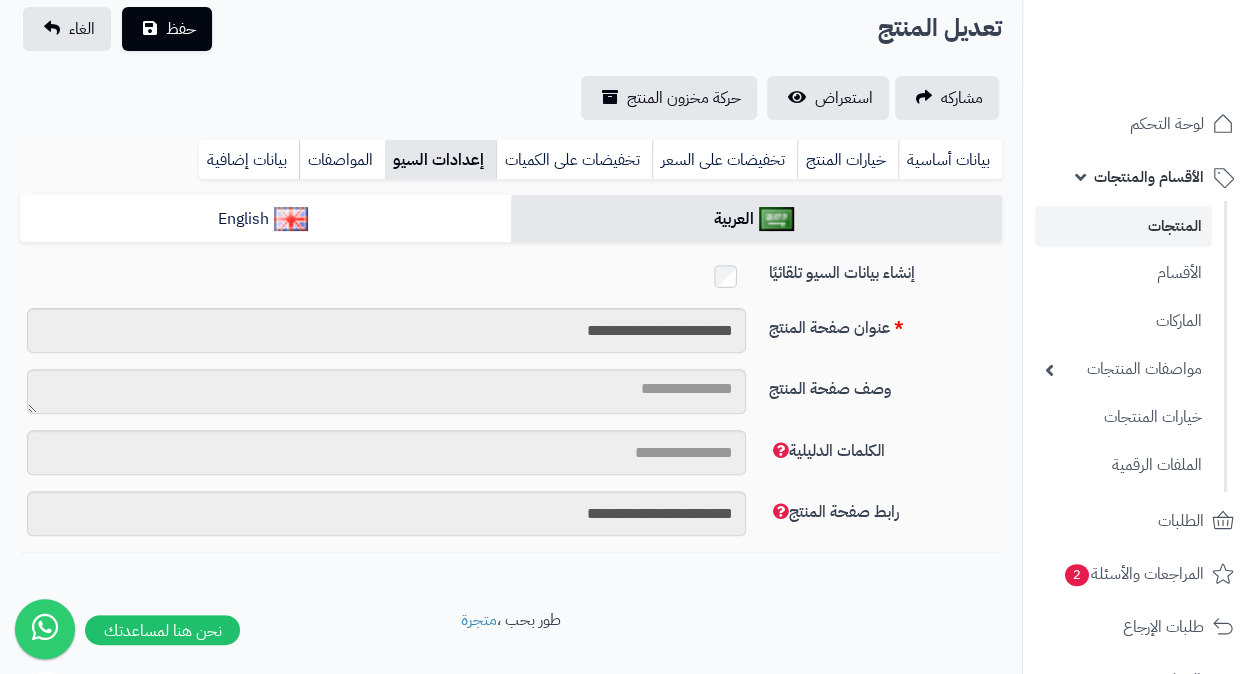 scroll, scrollTop: 166, scrollLeft: 0, axis: vertical 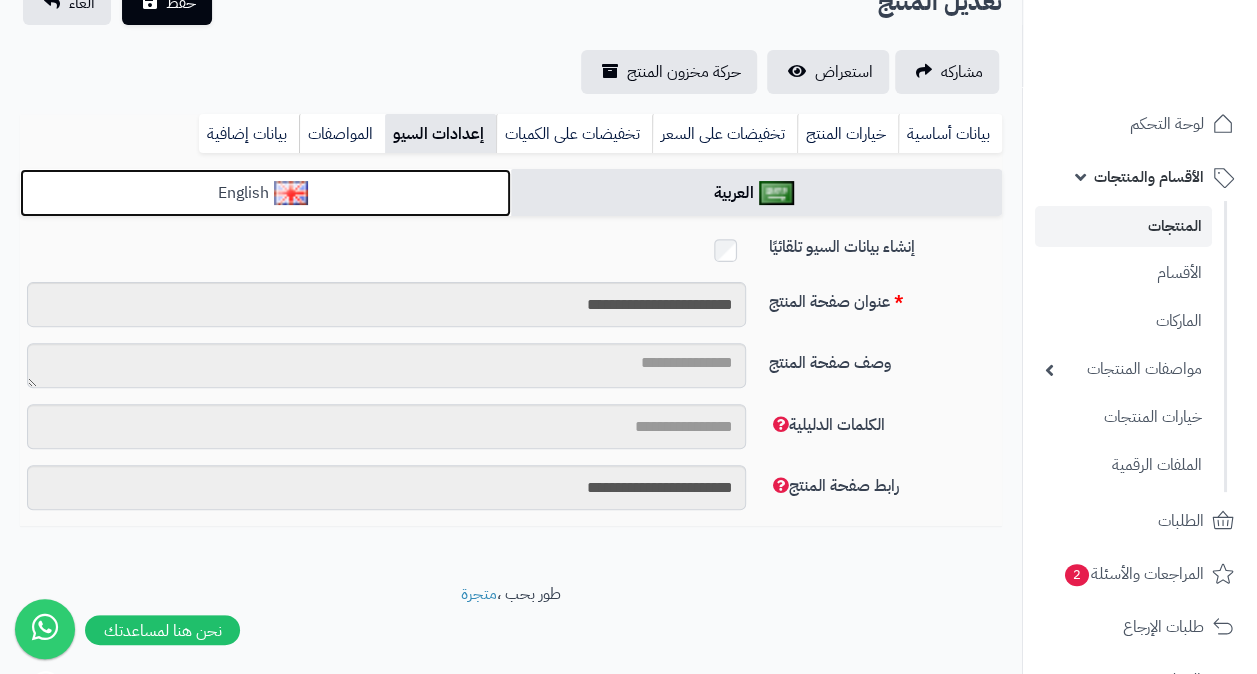 click on "English" at bounding box center (265, 193) 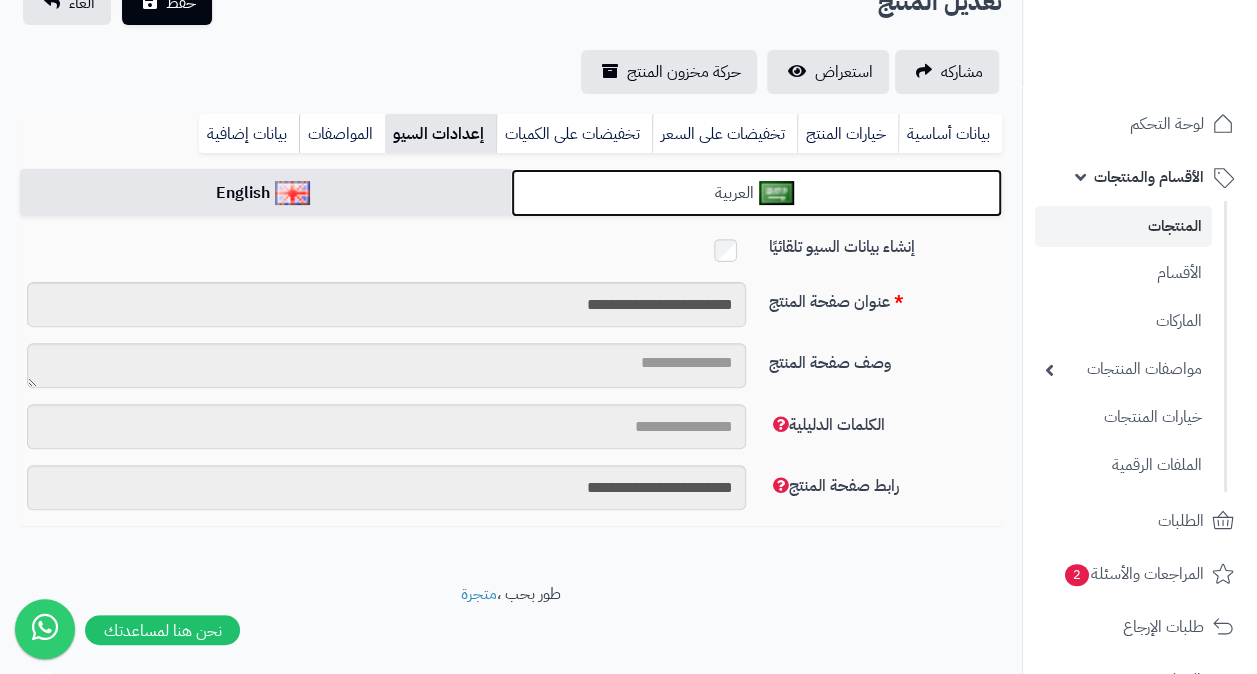 click on "العربية" at bounding box center [756, 193] 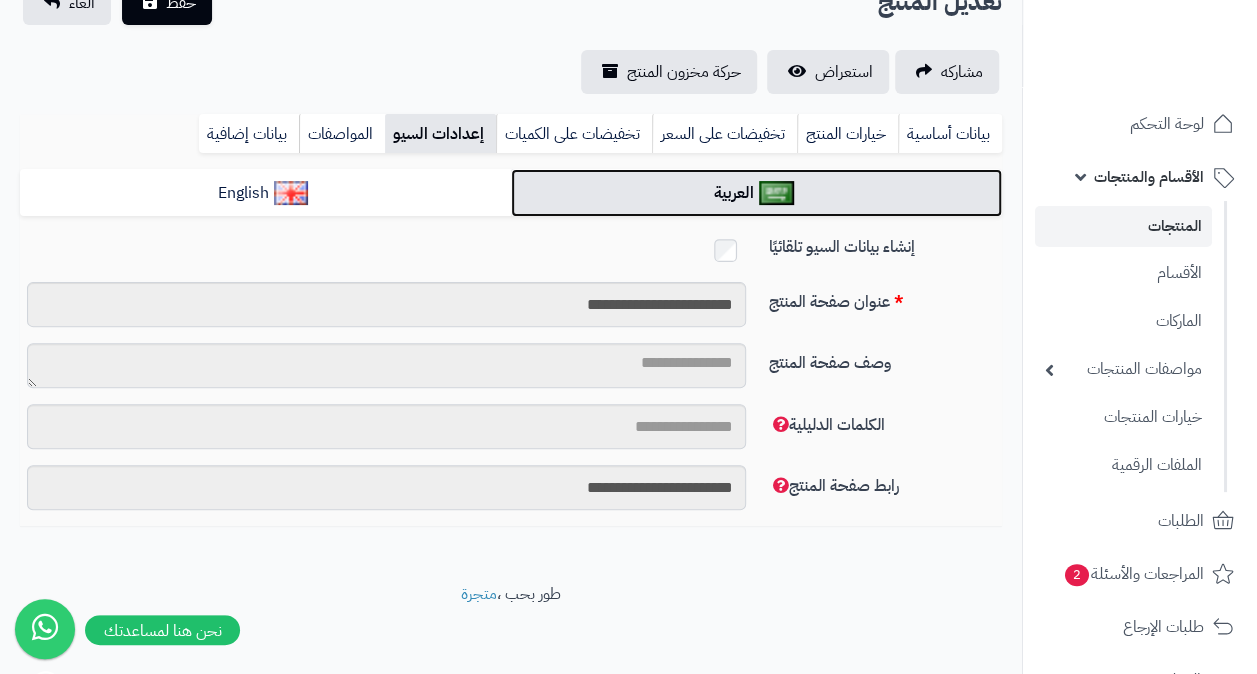 scroll, scrollTop: 0, scrollLeft: 0, axis: both 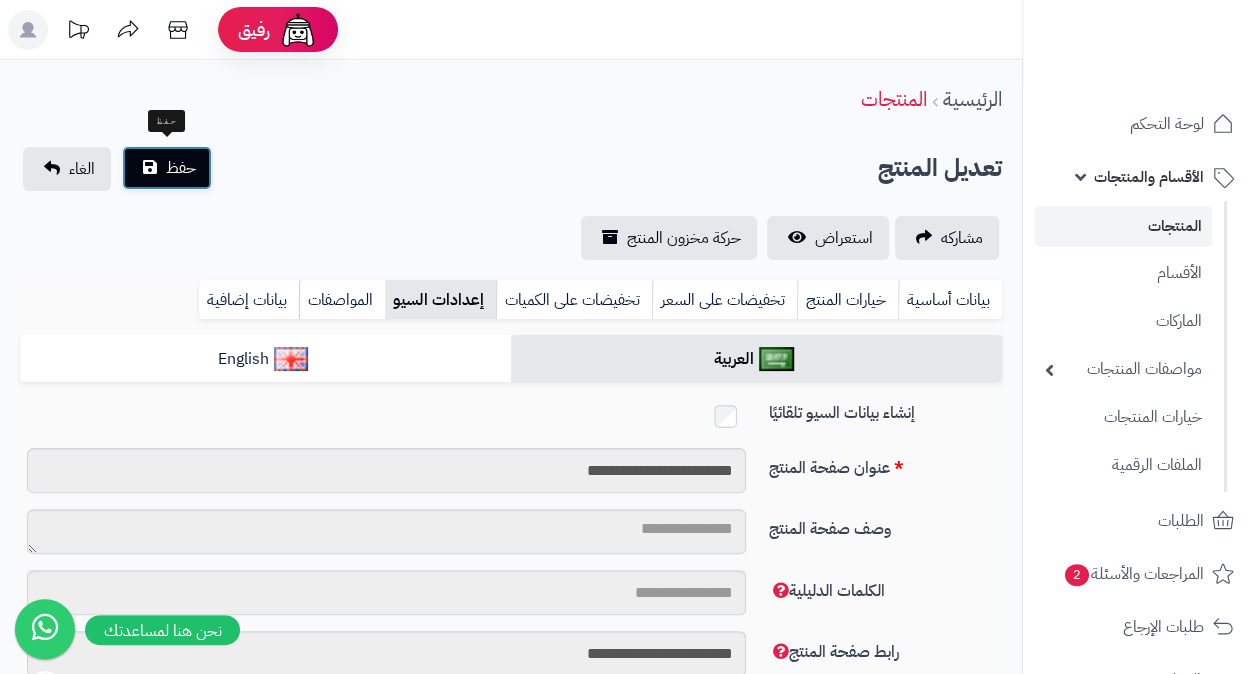 click on "حفظ" at bounding box center (167, 168) 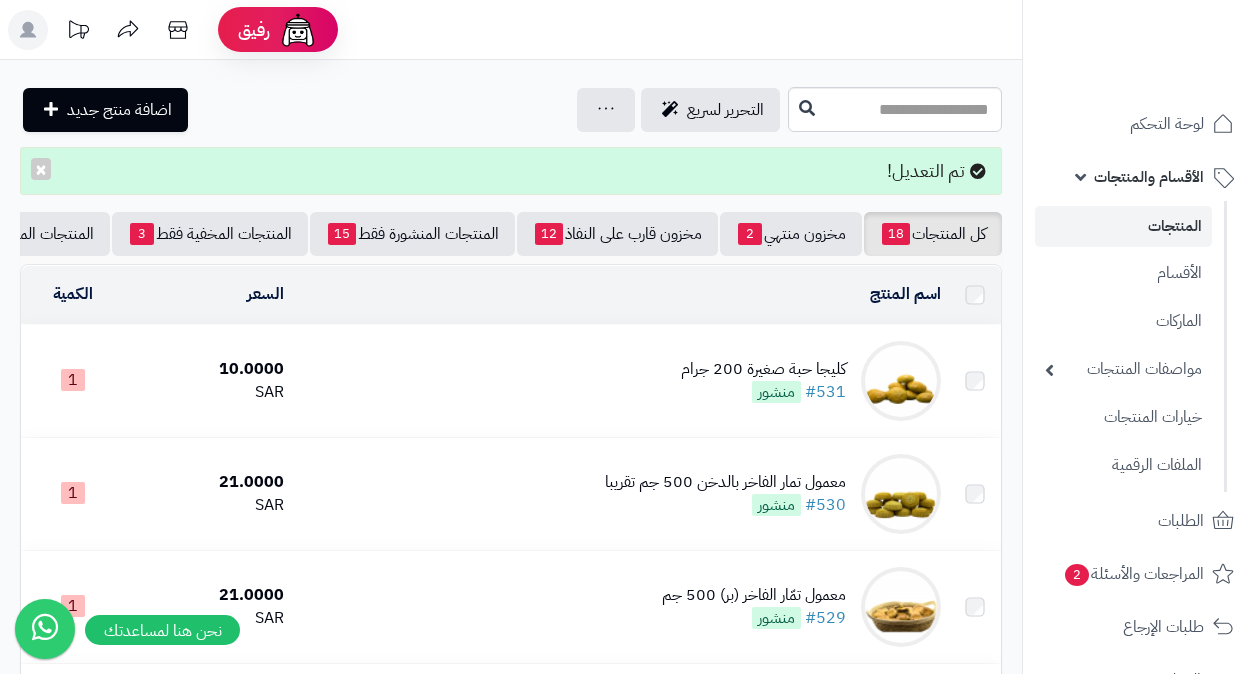 scroll, scrollTop: 0, scrollLeft: 0, axis: both 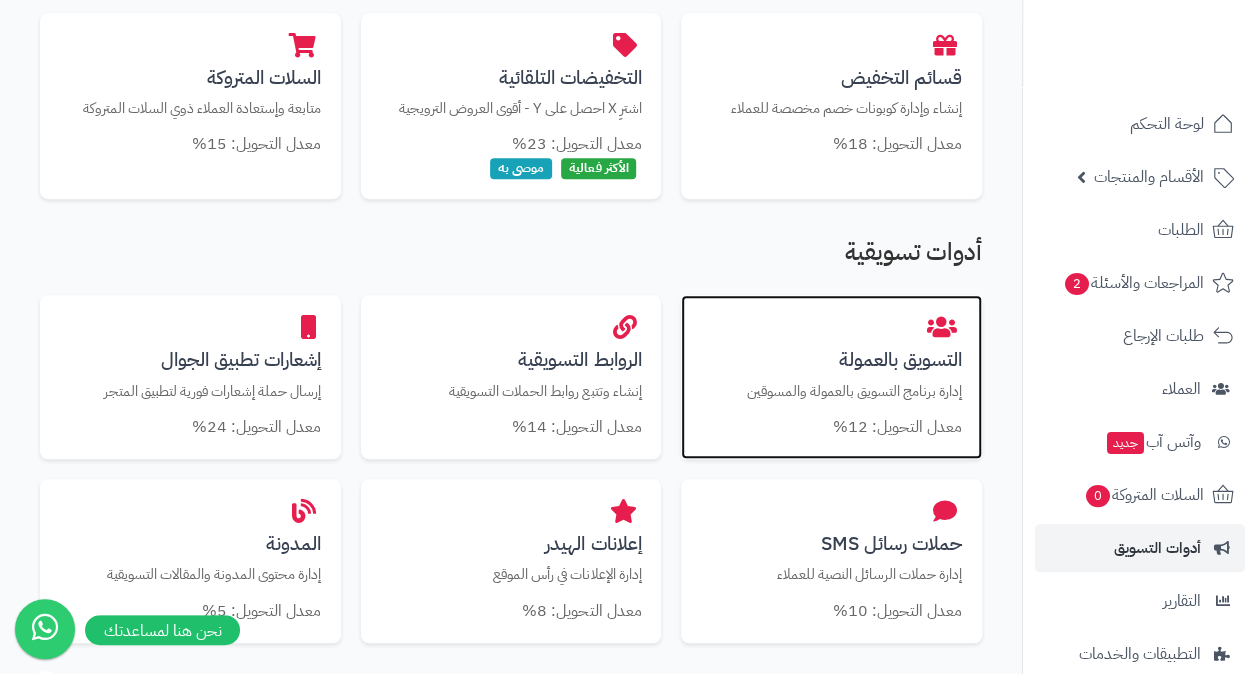 click on "التسويق بالعمولة" at bounding box center [831, 359] 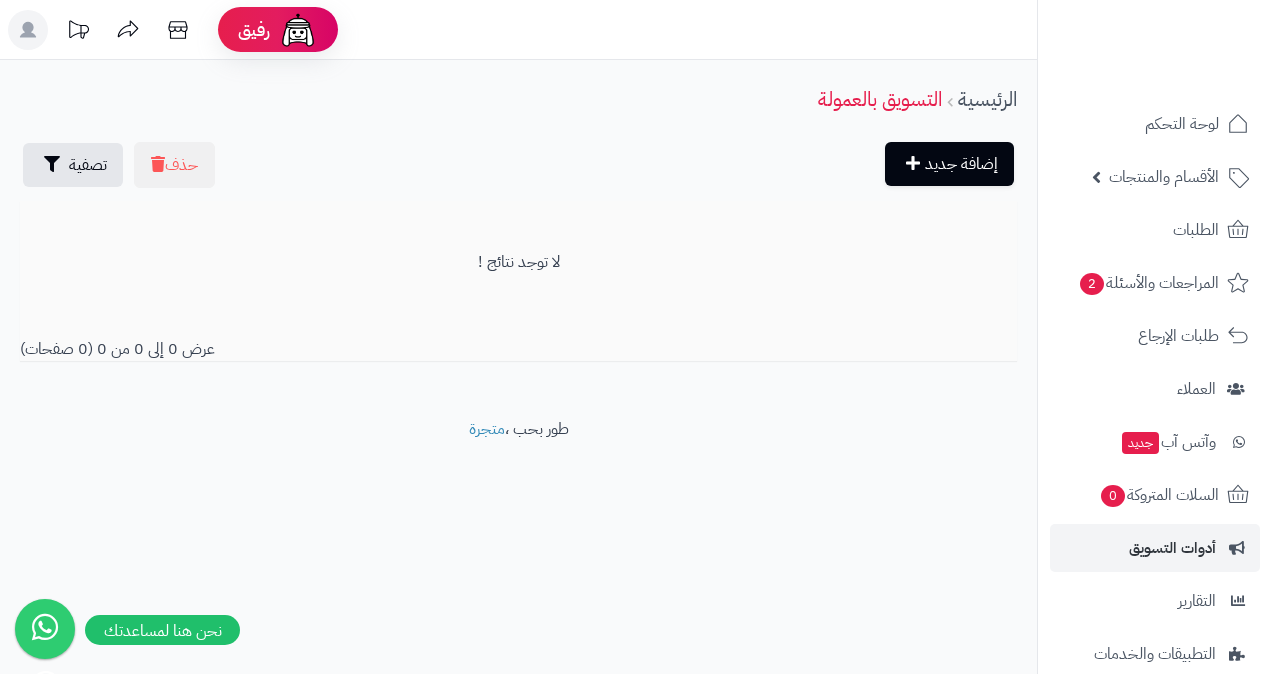 scroll, scrollTop: 0, scrollLeft: 0, axis: both 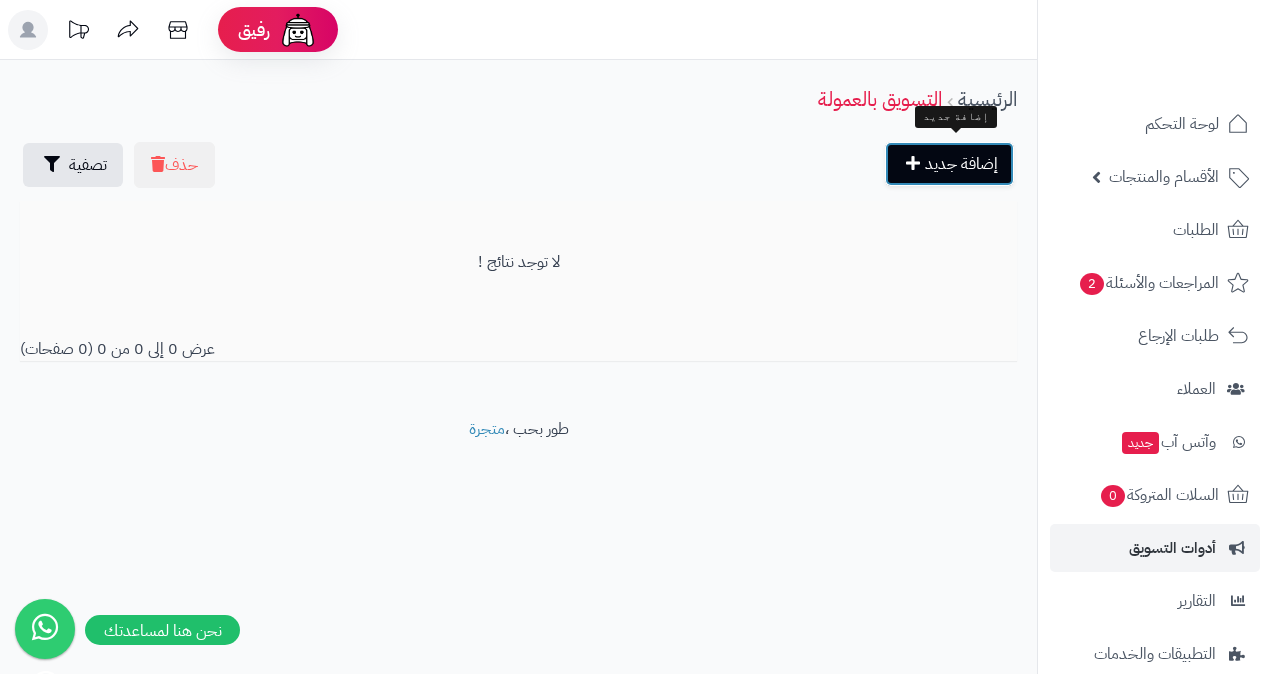 click on "إضافة جديد" at bounding box center [949, 164] 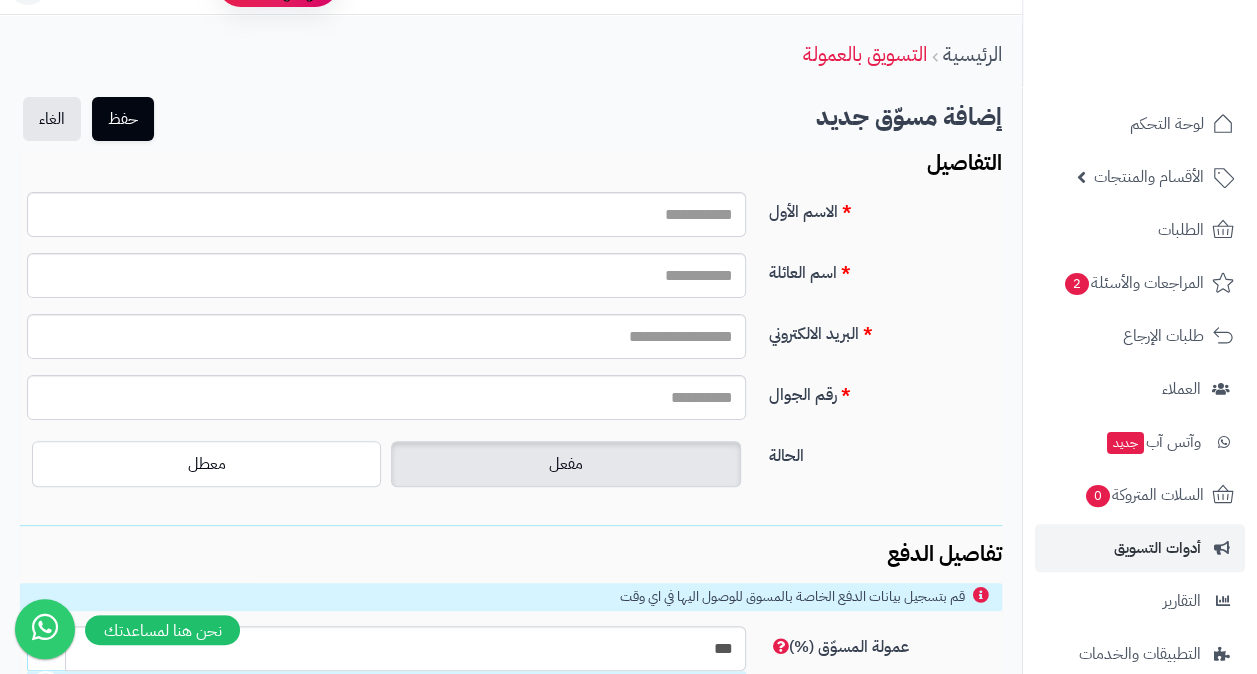 scroll, scrollTop: 0, scrollLeft: 0, axis: both 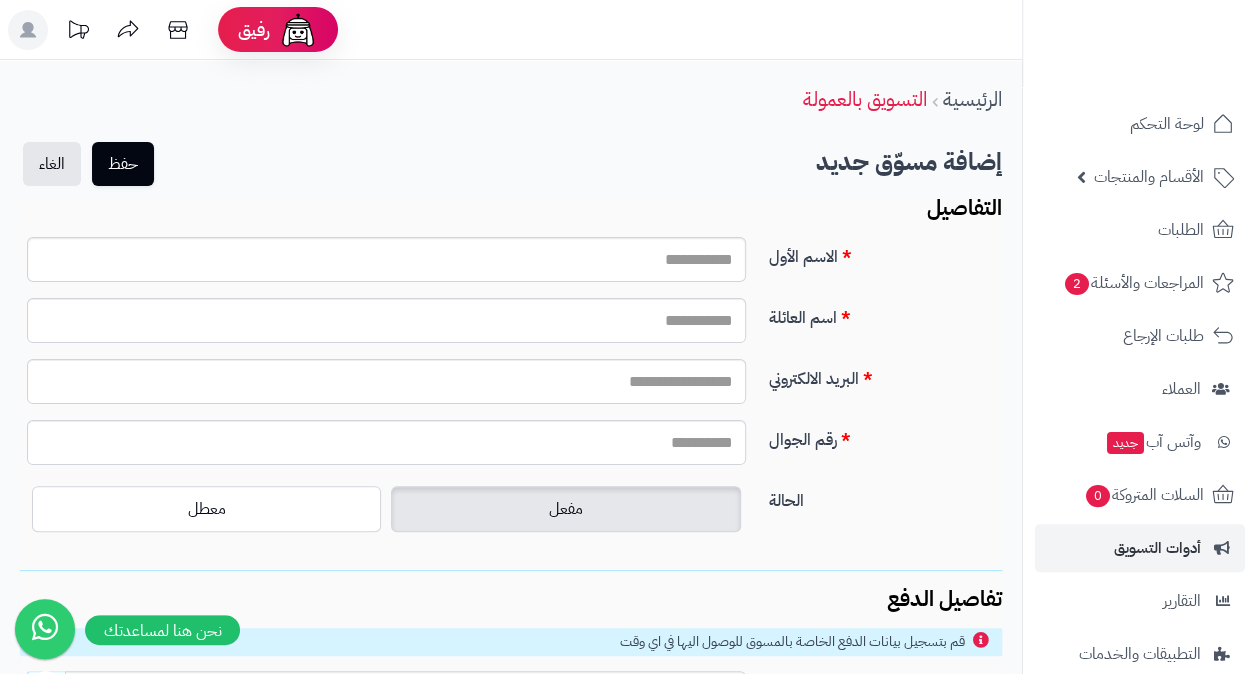 type on "**********" 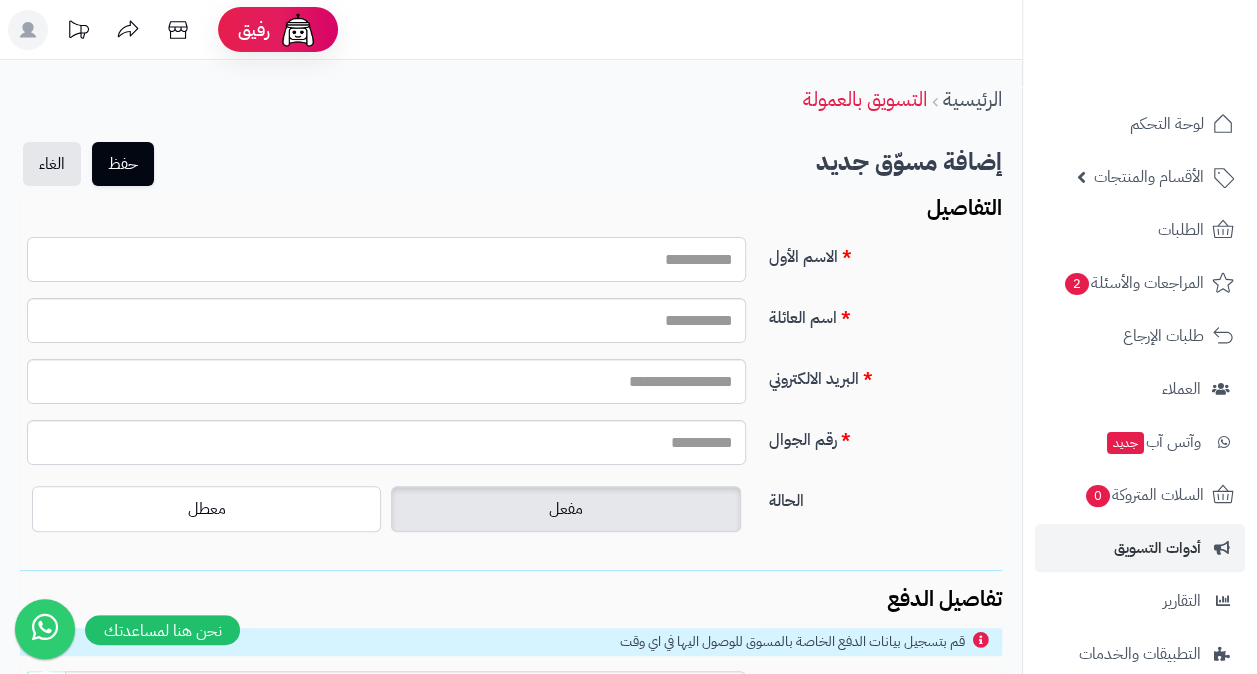 click on "الاسم الأول" at bounding box center (386, 259) 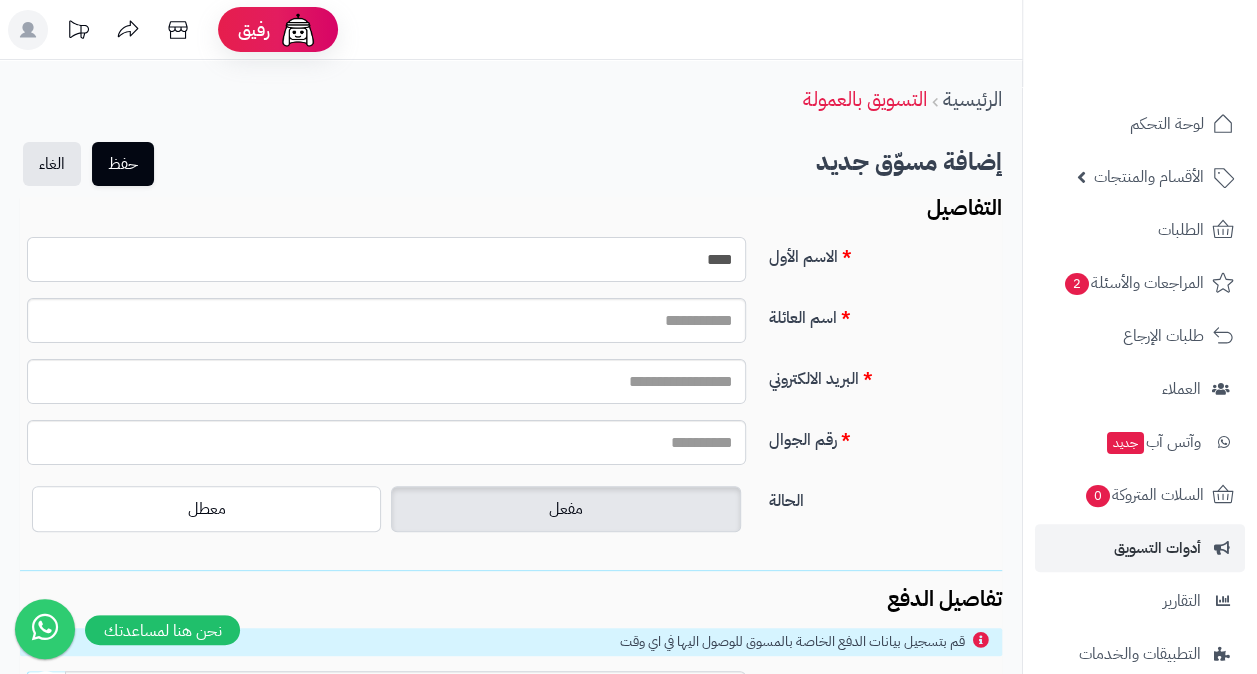 type on "****" 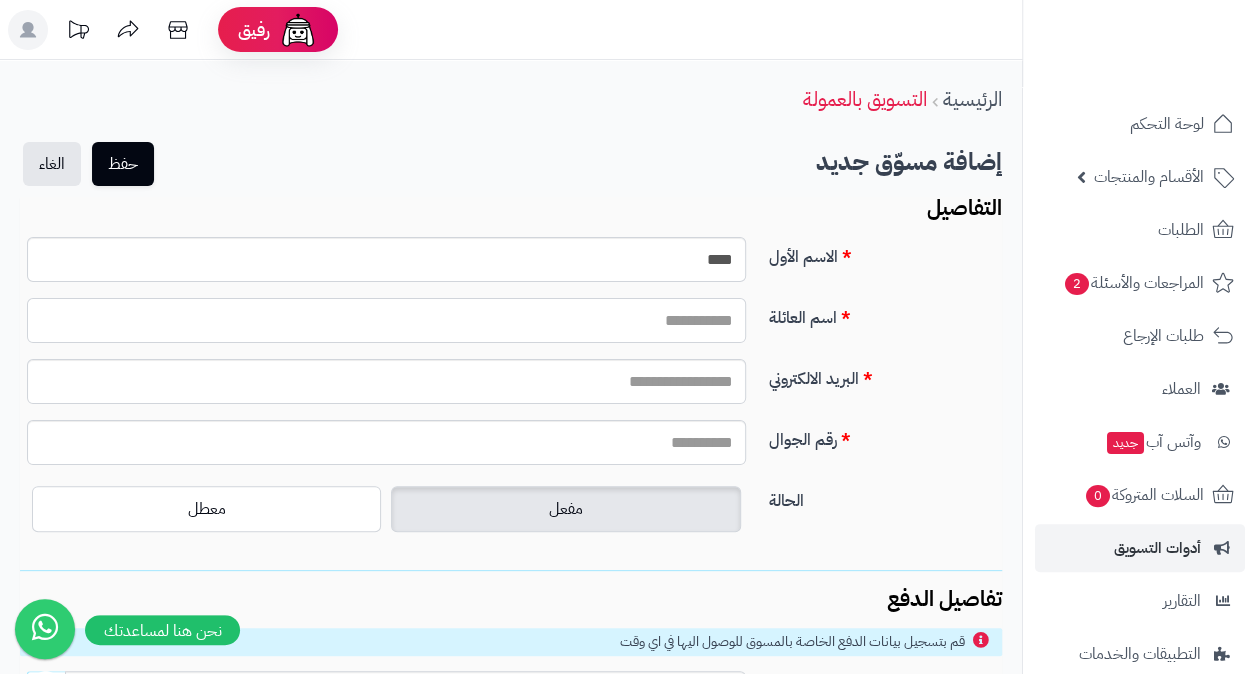 click on "اسم العائلة" at bounding box center (386, 320) 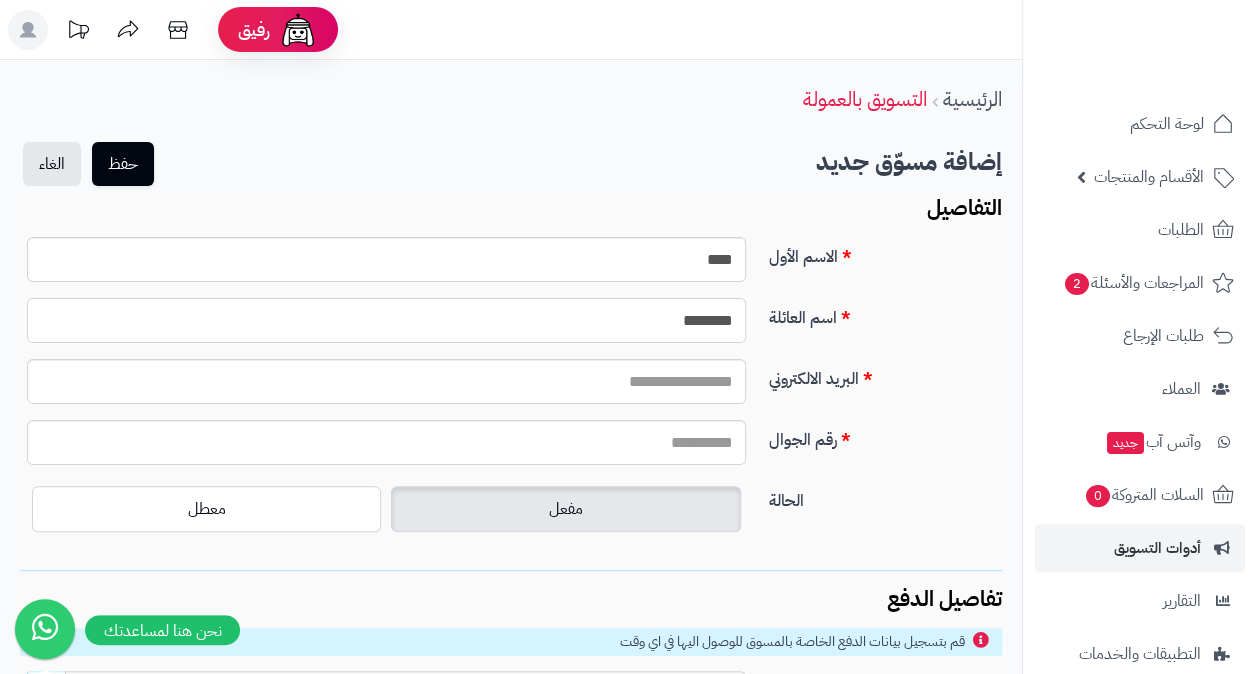 type on "********" 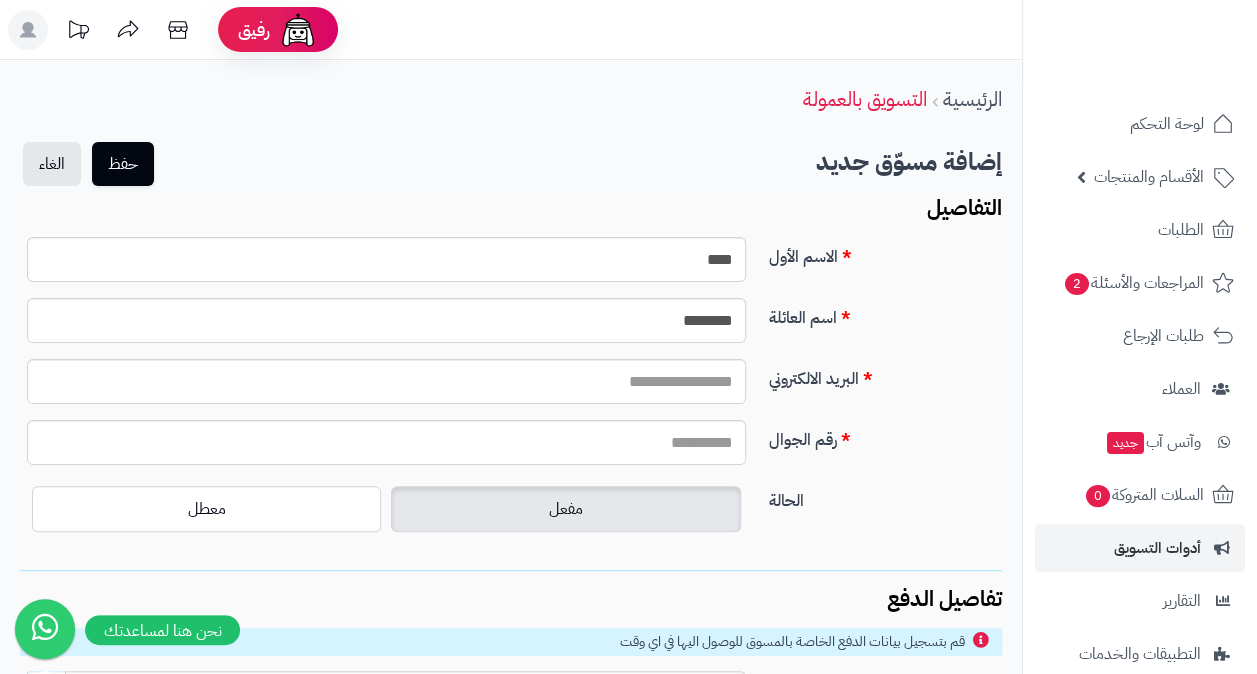 click on "اسم العائلة
********" at bounding box center (511, 328) 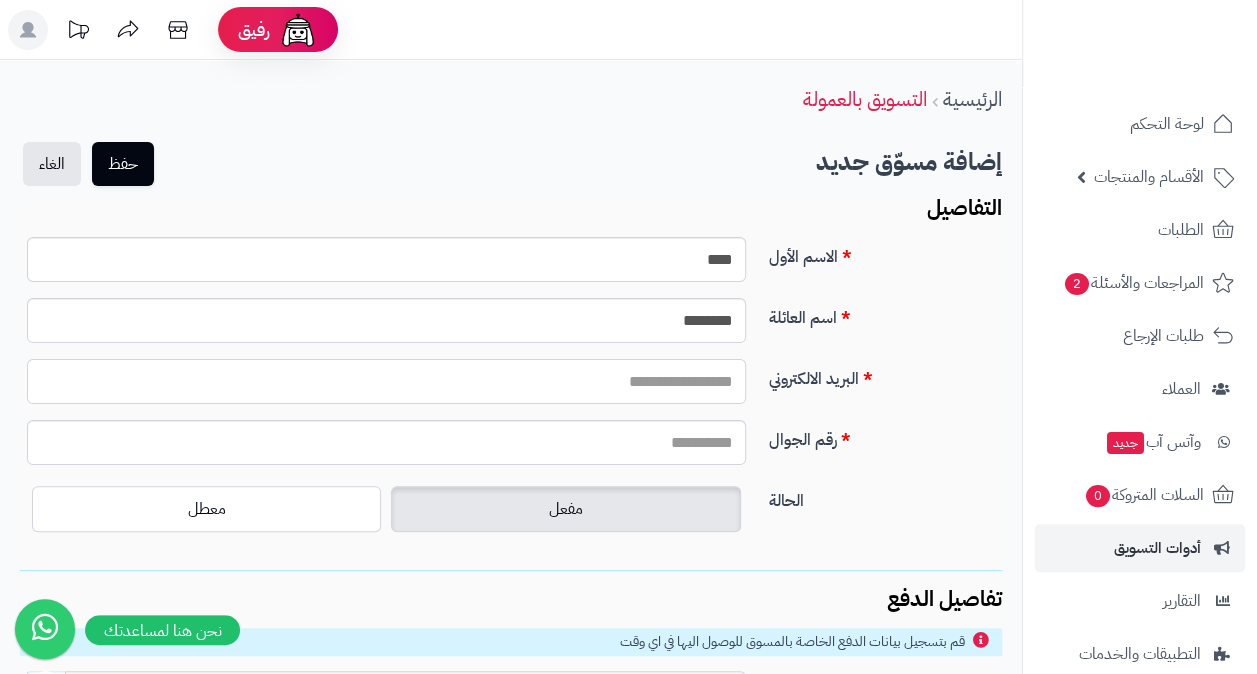 click on "البريد الالكتروني" at bounding box center [386, 381] 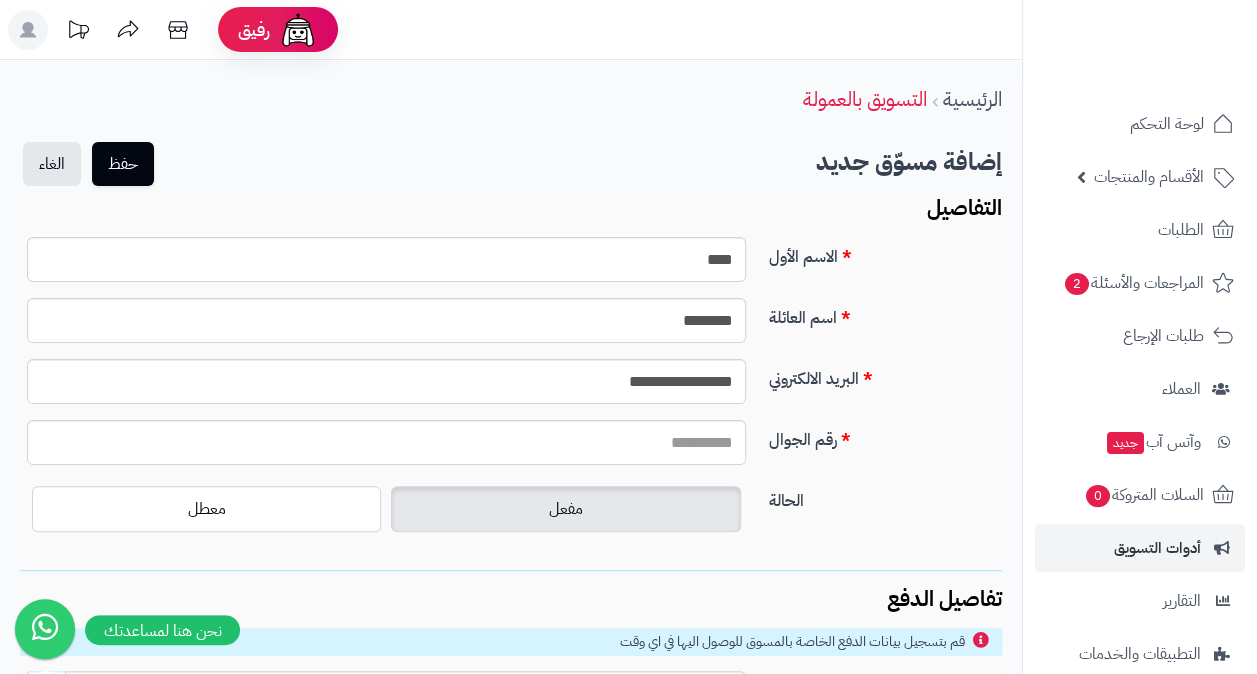 click on "رقم الجوال" at bounding box center (886, 436) 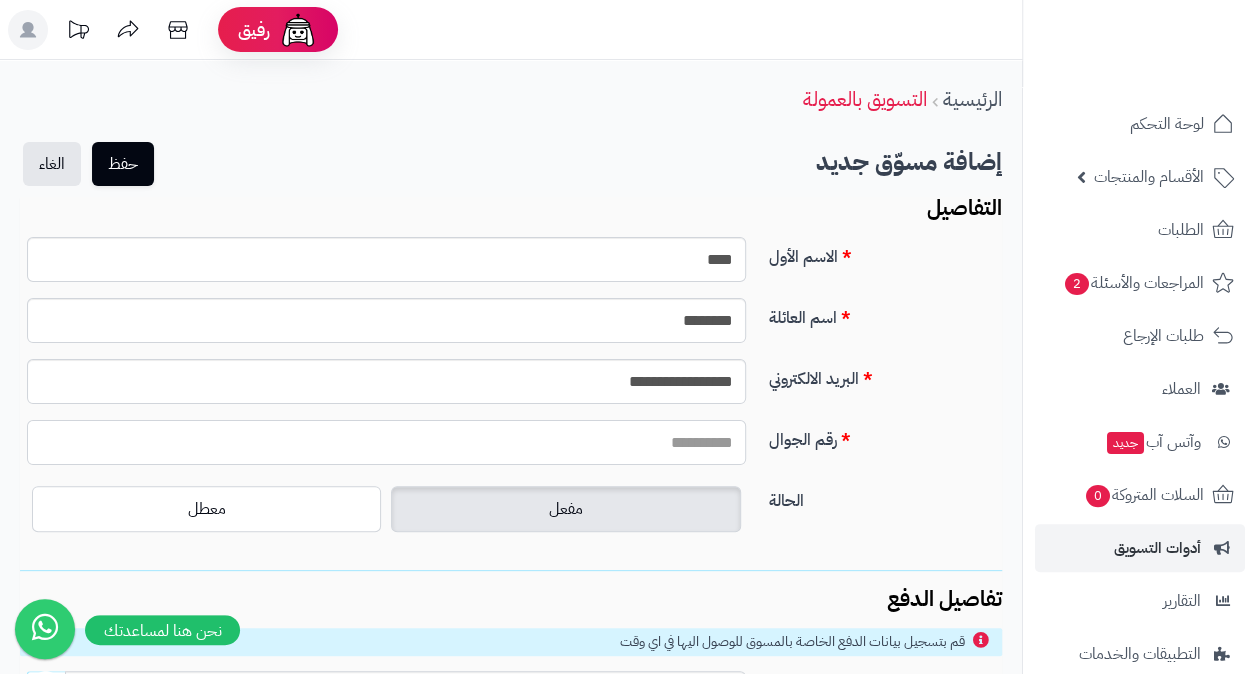 click on "رقم الجوال" at bounding box center [386, 442] 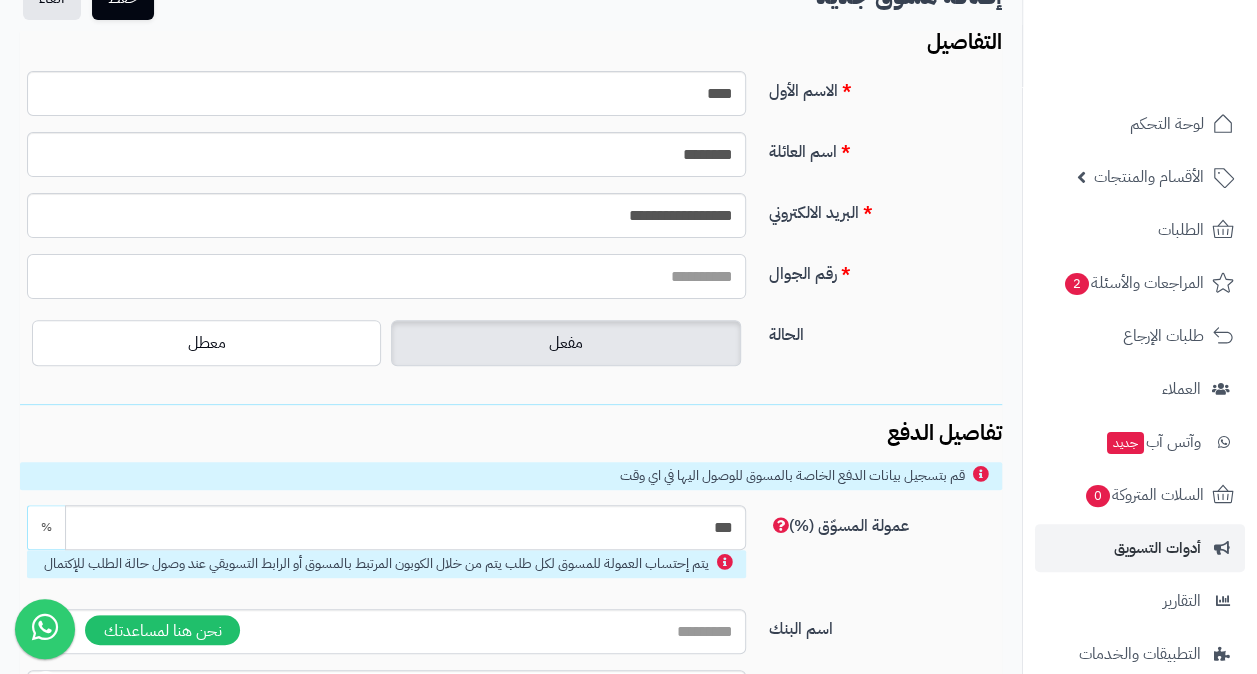 scroll, scrollTop: 134, scrollLeft: 0, axis: vertical 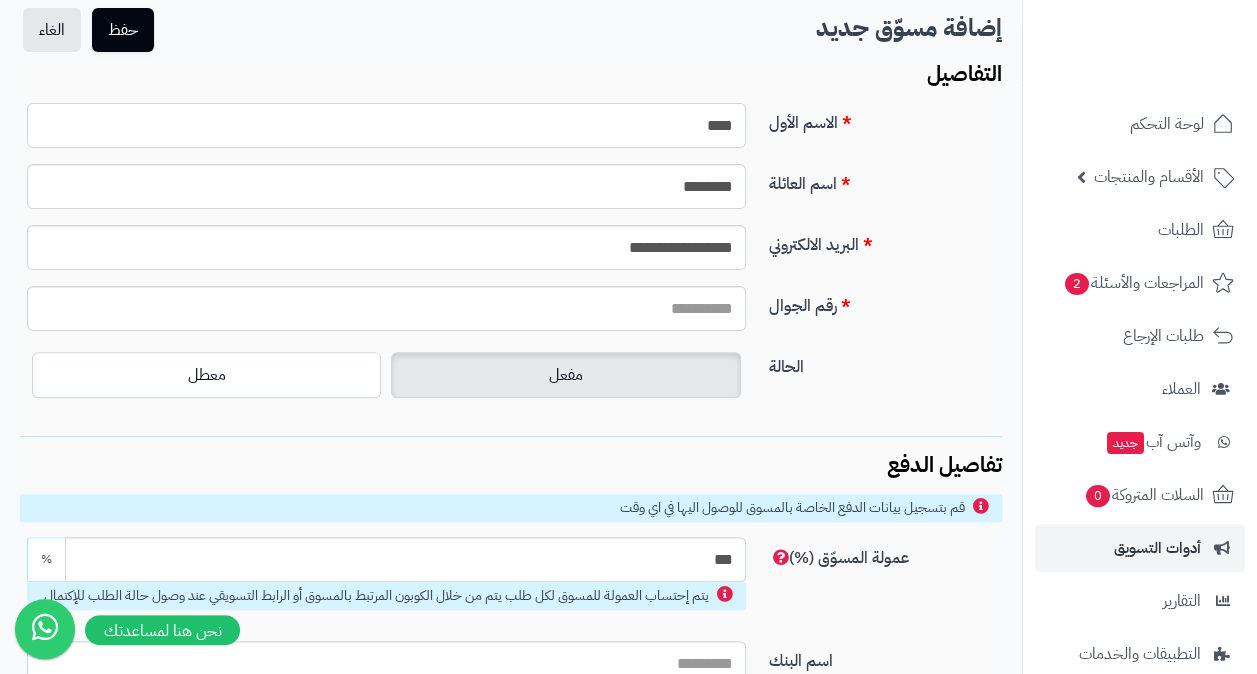 click on "****" at bounding box center [386, 125] 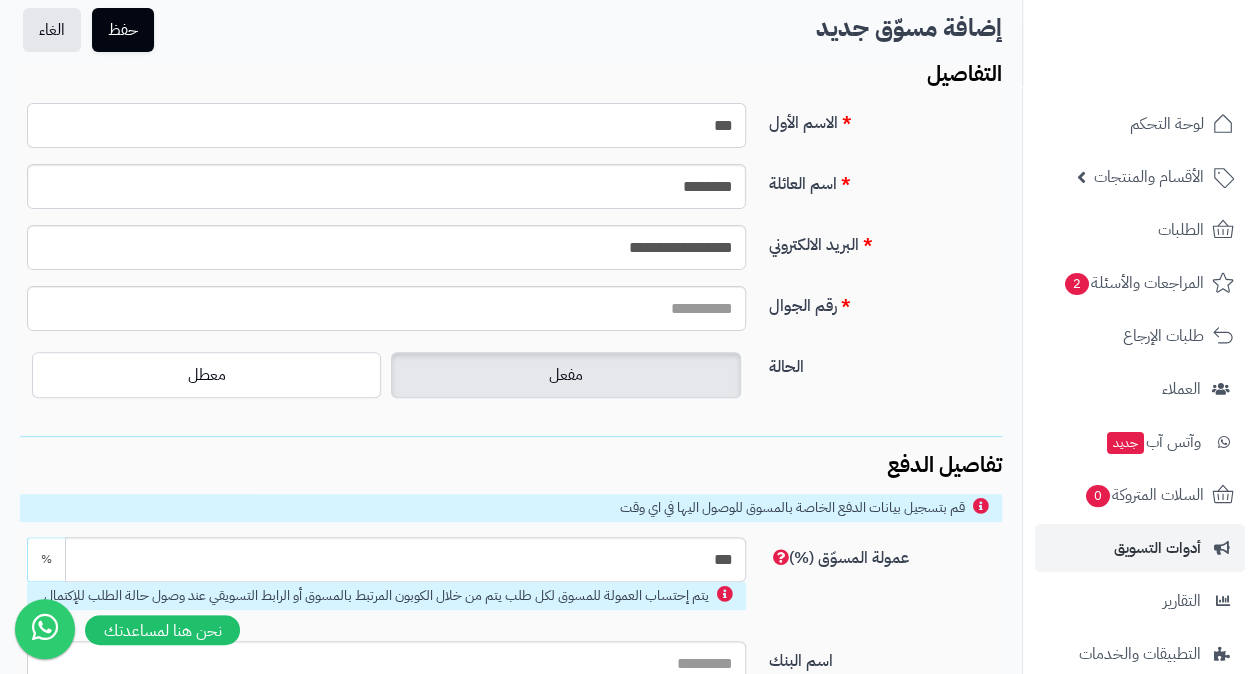 type on "***" 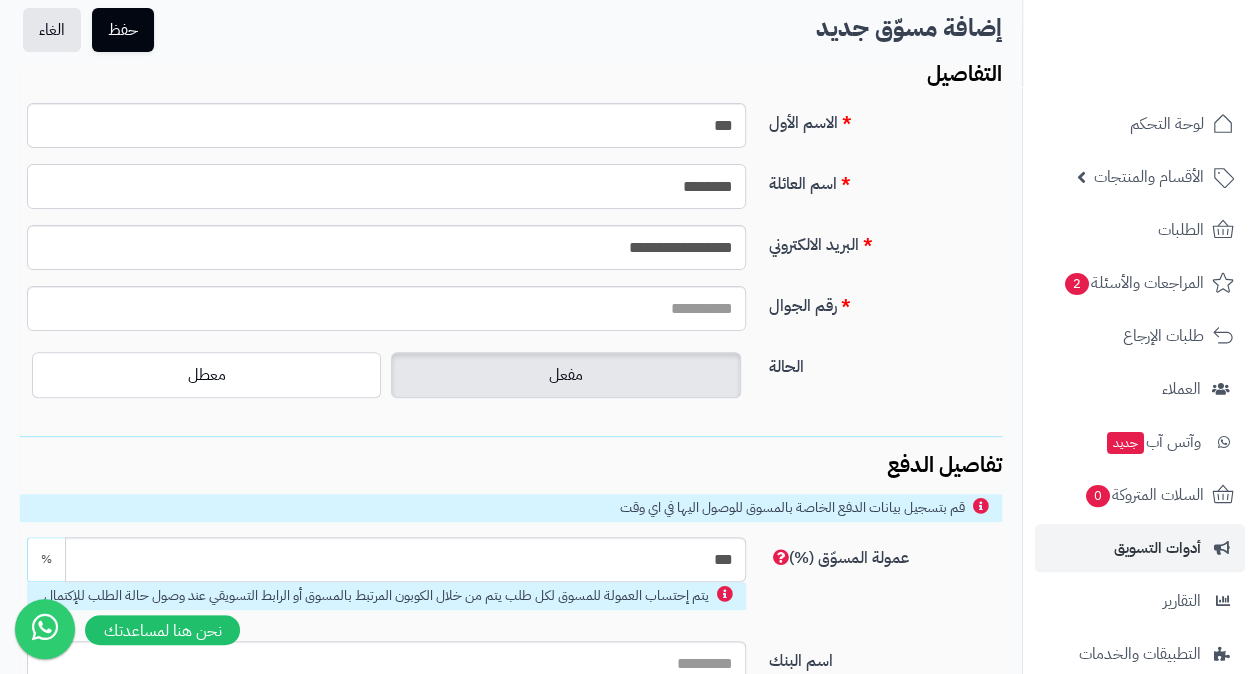 click on "********" at bounding box center [386, 186] 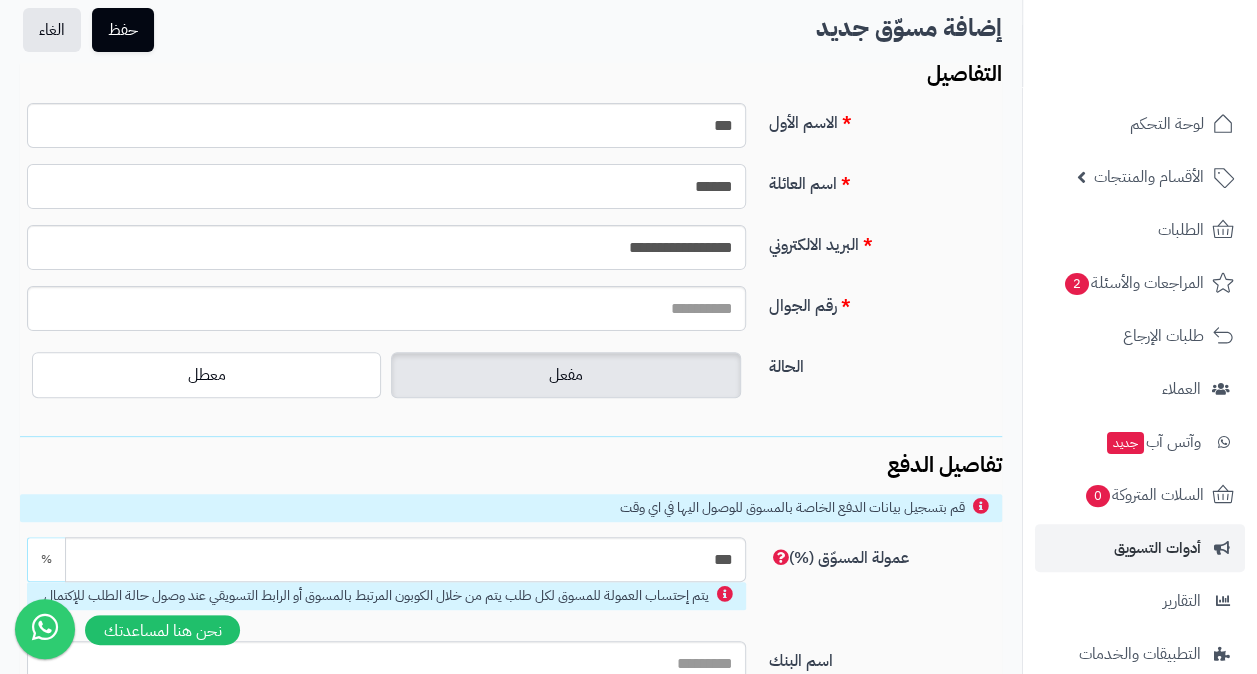 type on "******" 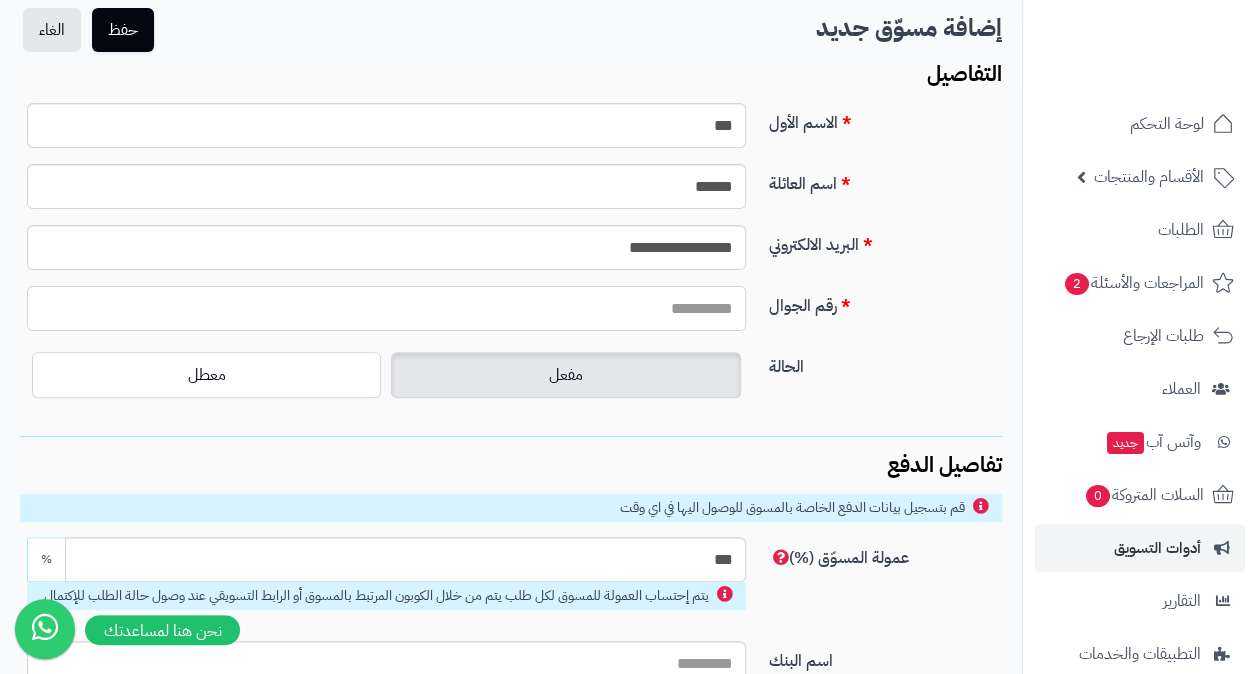click on "رقم الجوال" at bounding box center (386, 308) 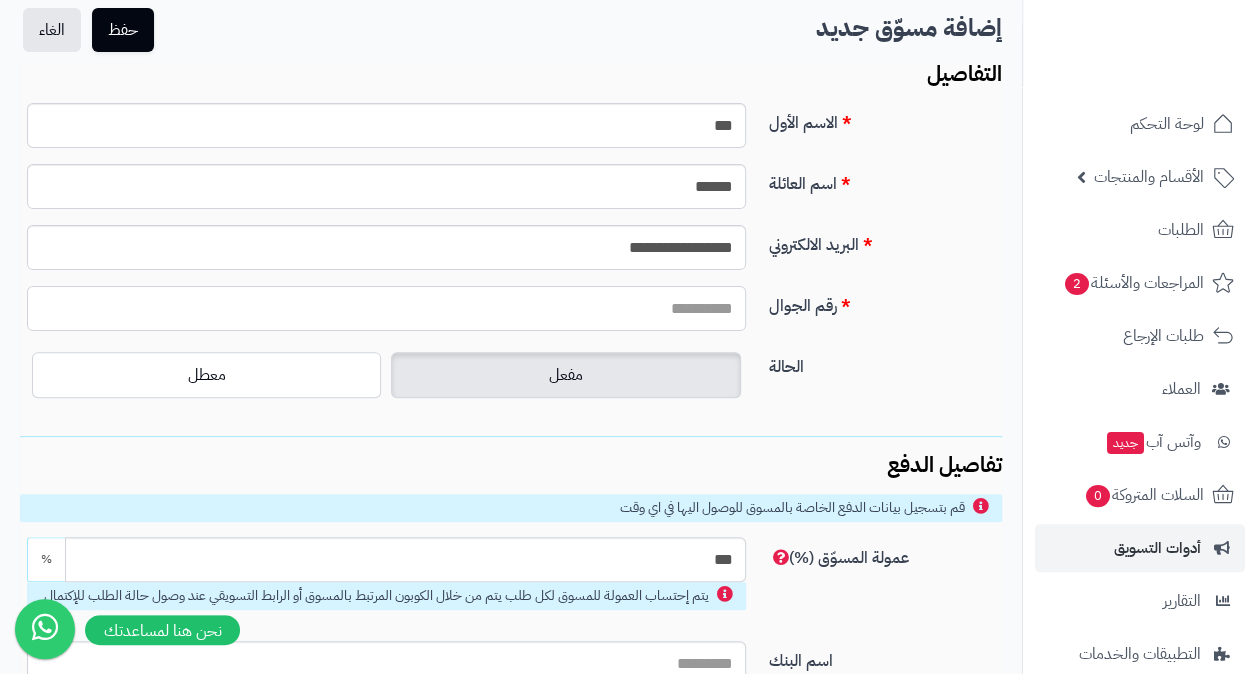 type on "**********" 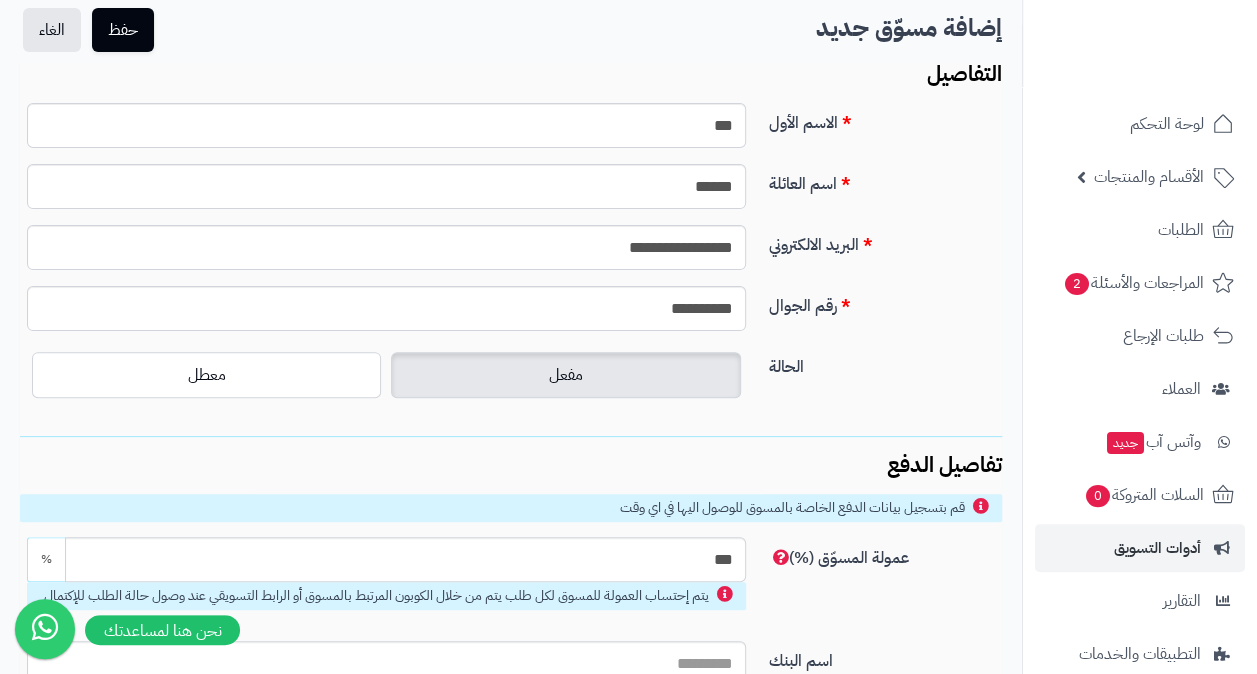 click on "مفعل" at bounding box center [565, 375] 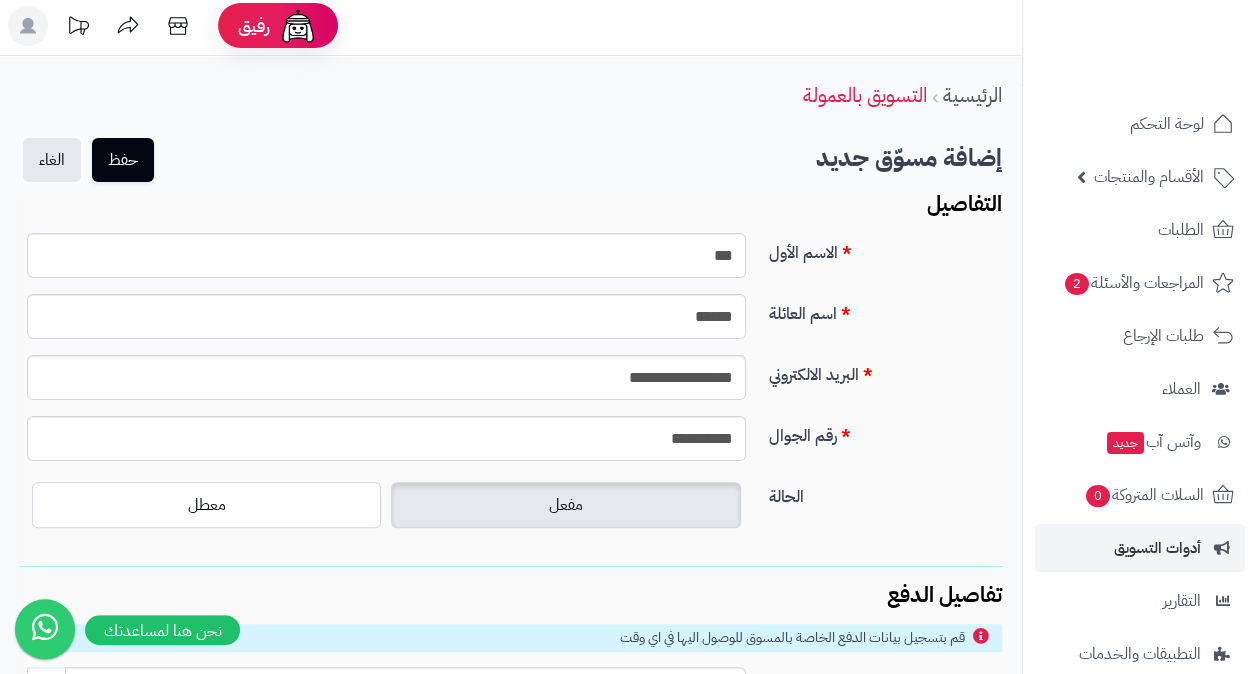 scroll, scrollTop: 0, scrollLeft: 0, axis: both 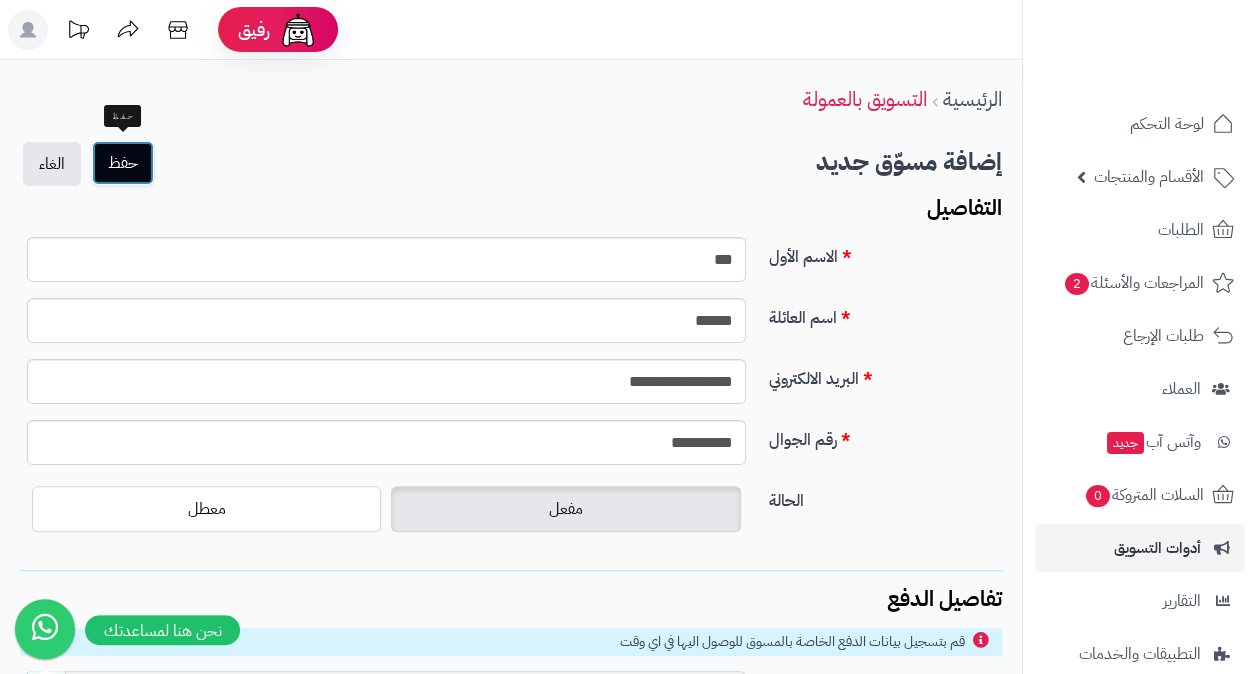 click on "حفظ" at bounding box center (123, 163) 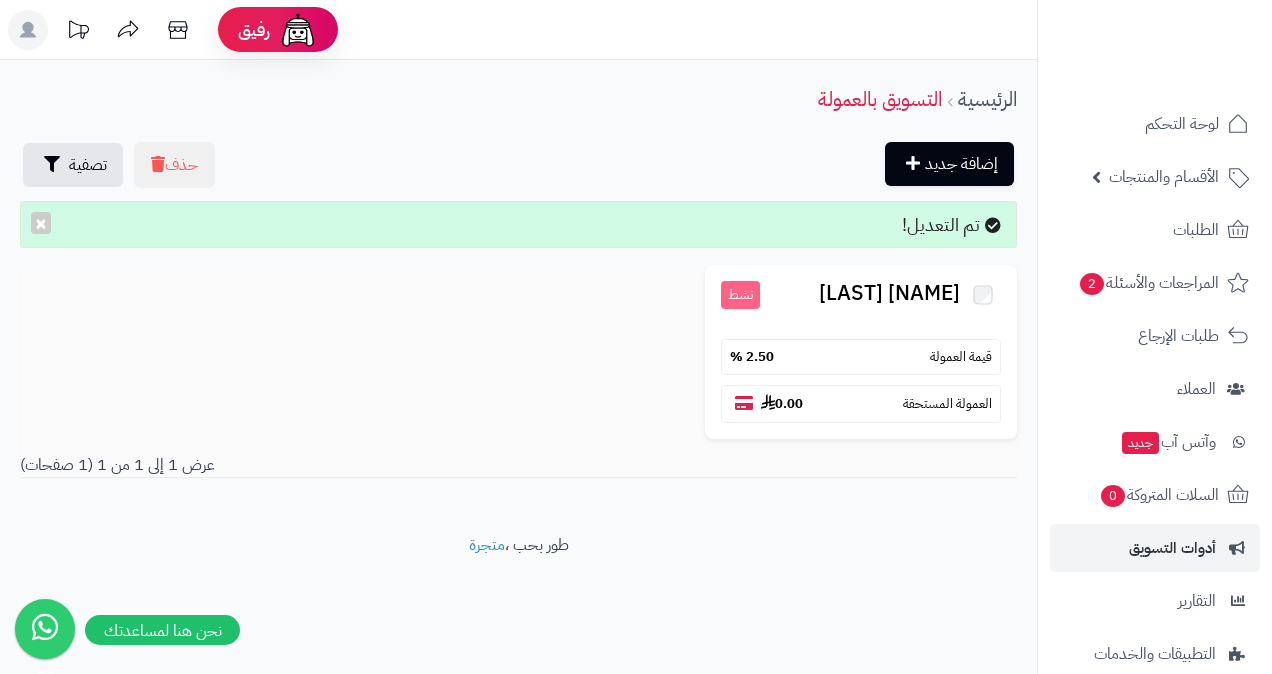 scroll, scrollTop: 0, scrollLeft: 0, axis: both 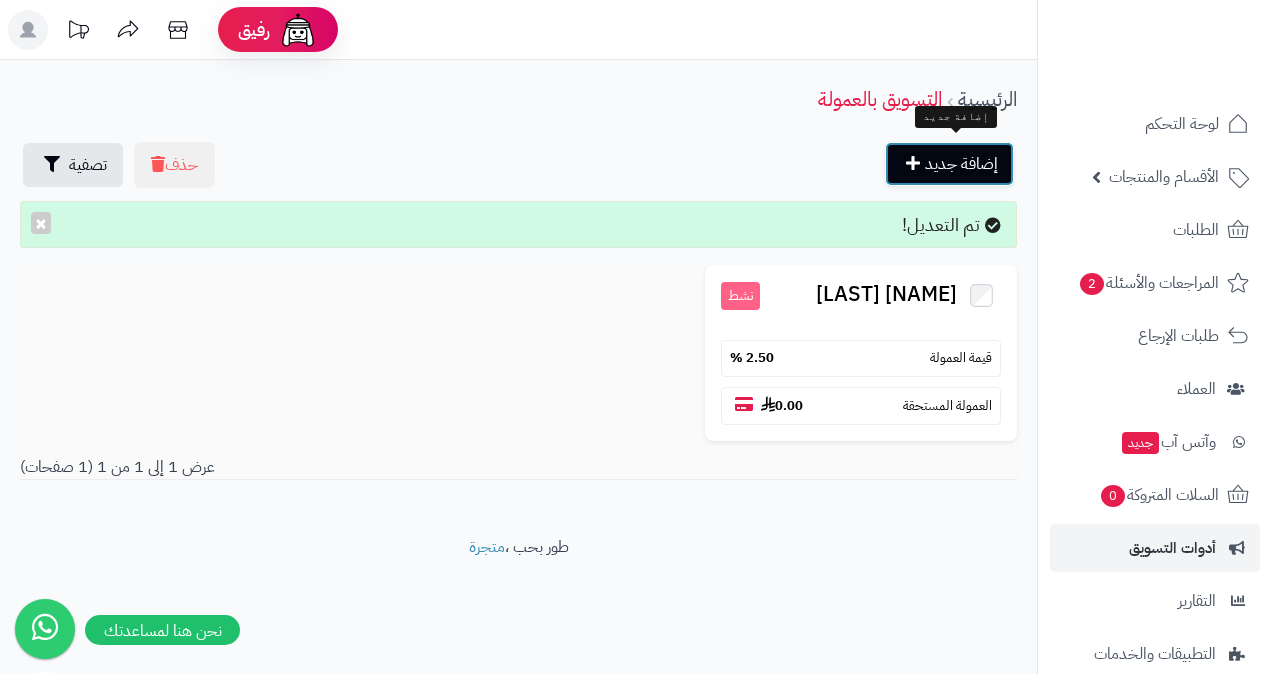 click on "إضافة جديد" at bounding box center (949, 164) 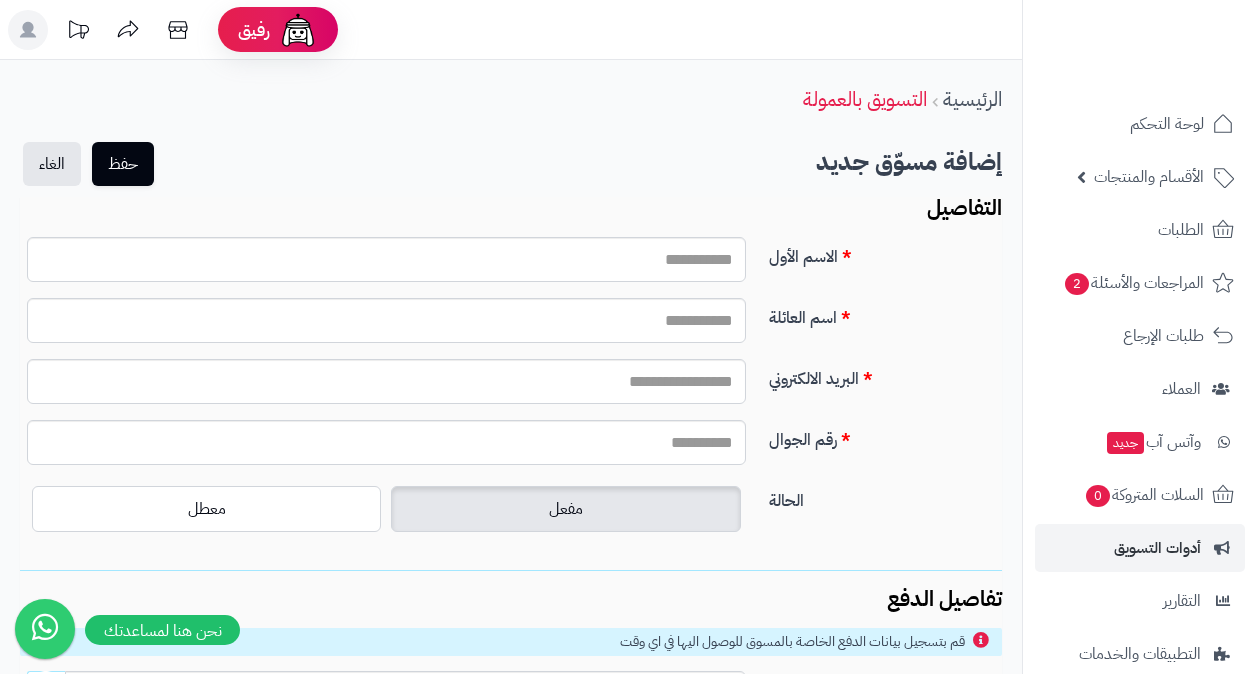 scroll, scrollTop: 0, scrollLeft: 0, axis: both 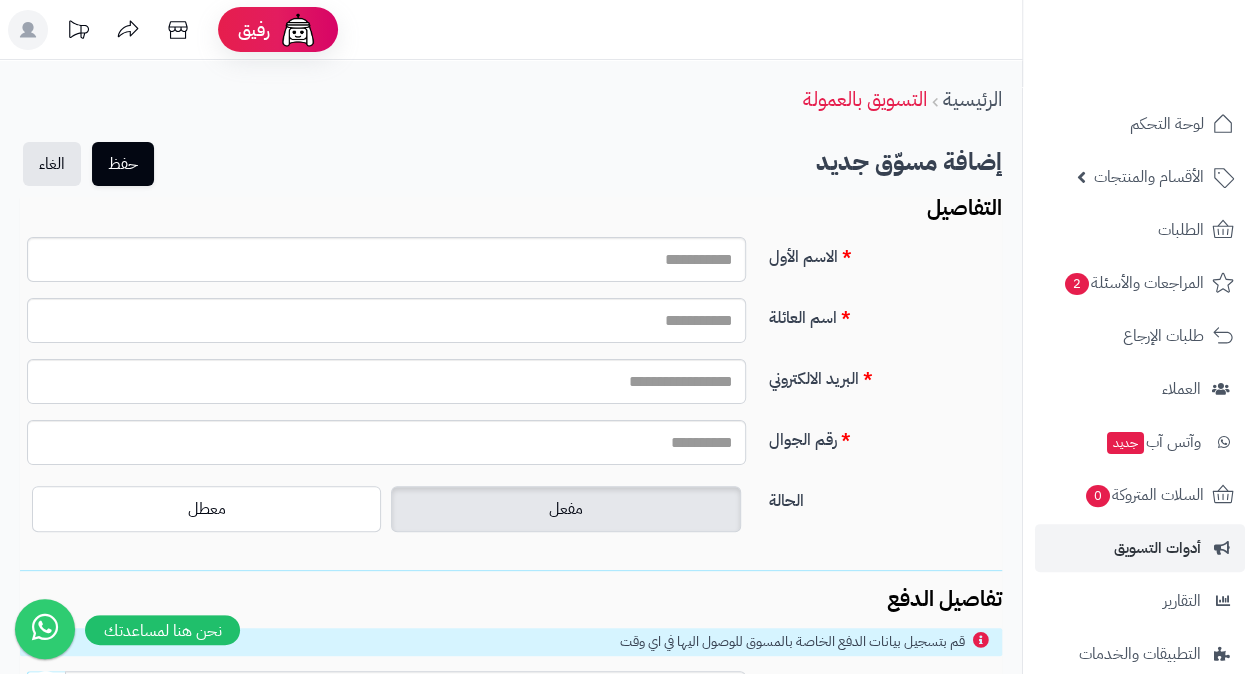type on "**********" 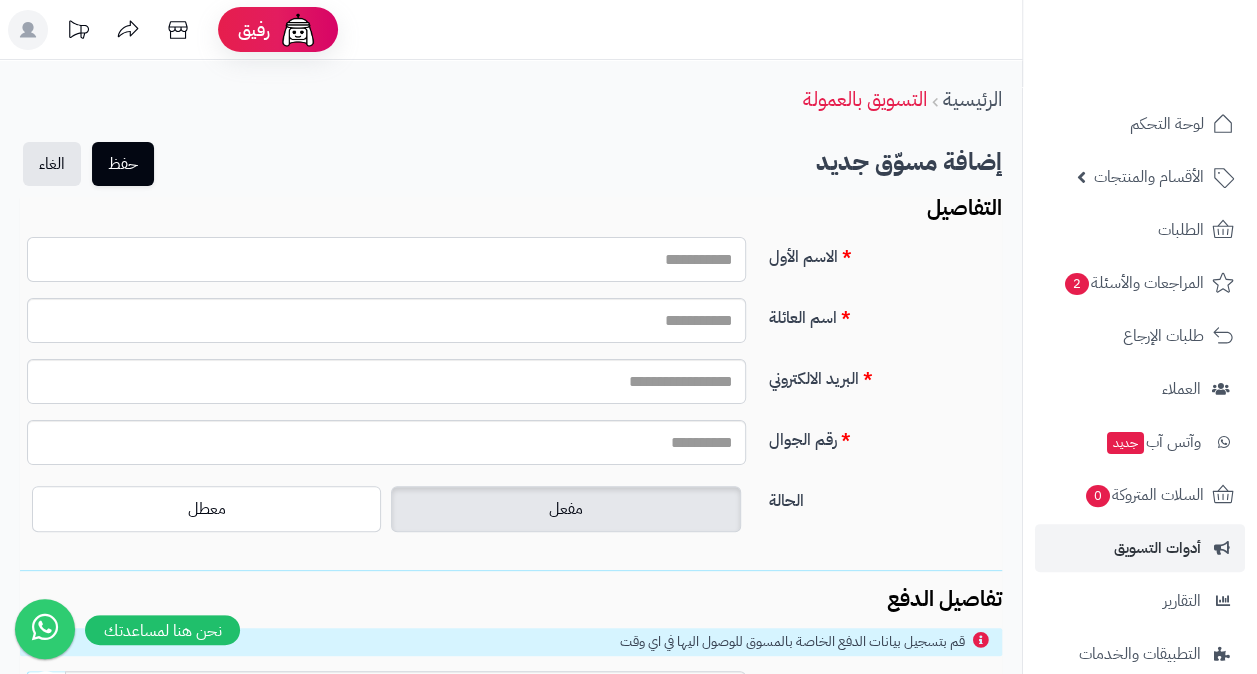 click on "الاسم الأول" at bounding box center [386, 259] 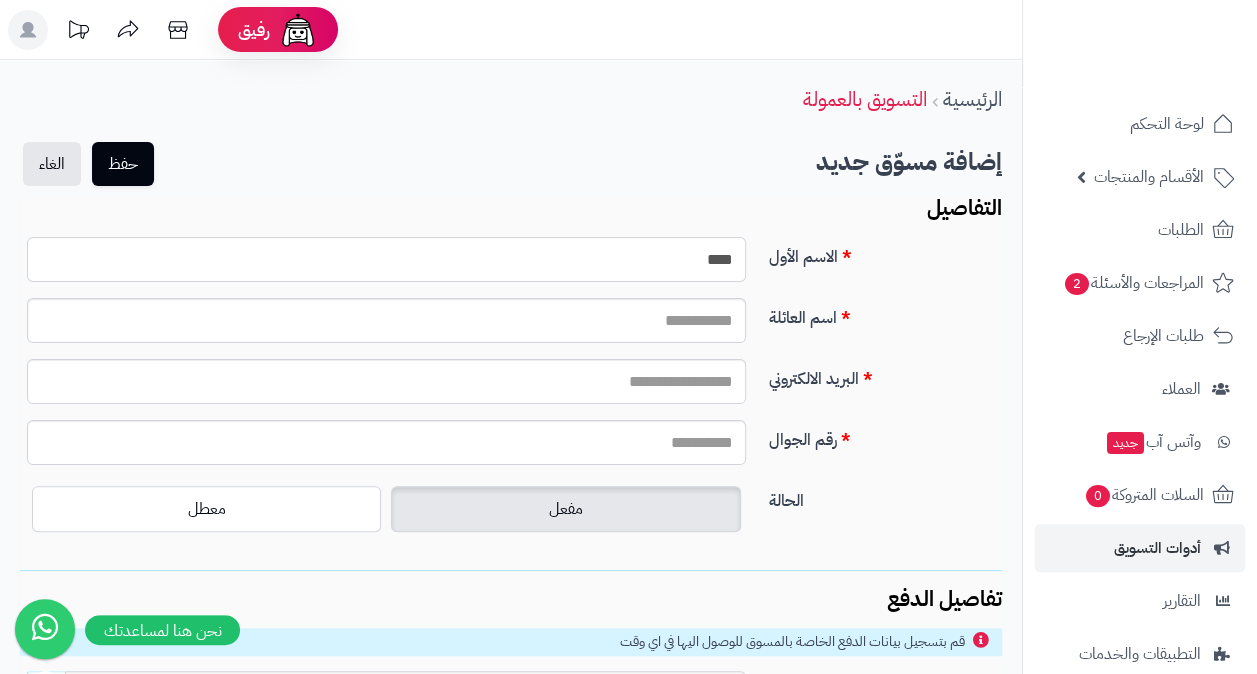 type on "****" 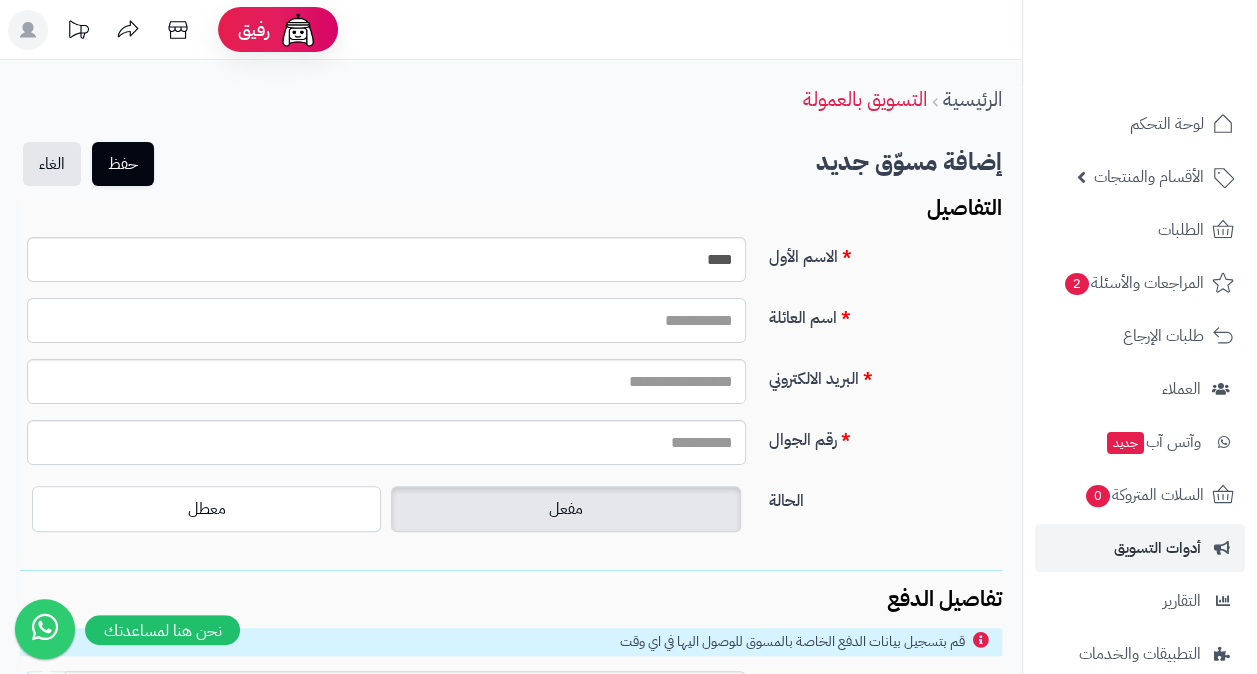 click on "اسم العائلة" at bounding box center (386, 320) 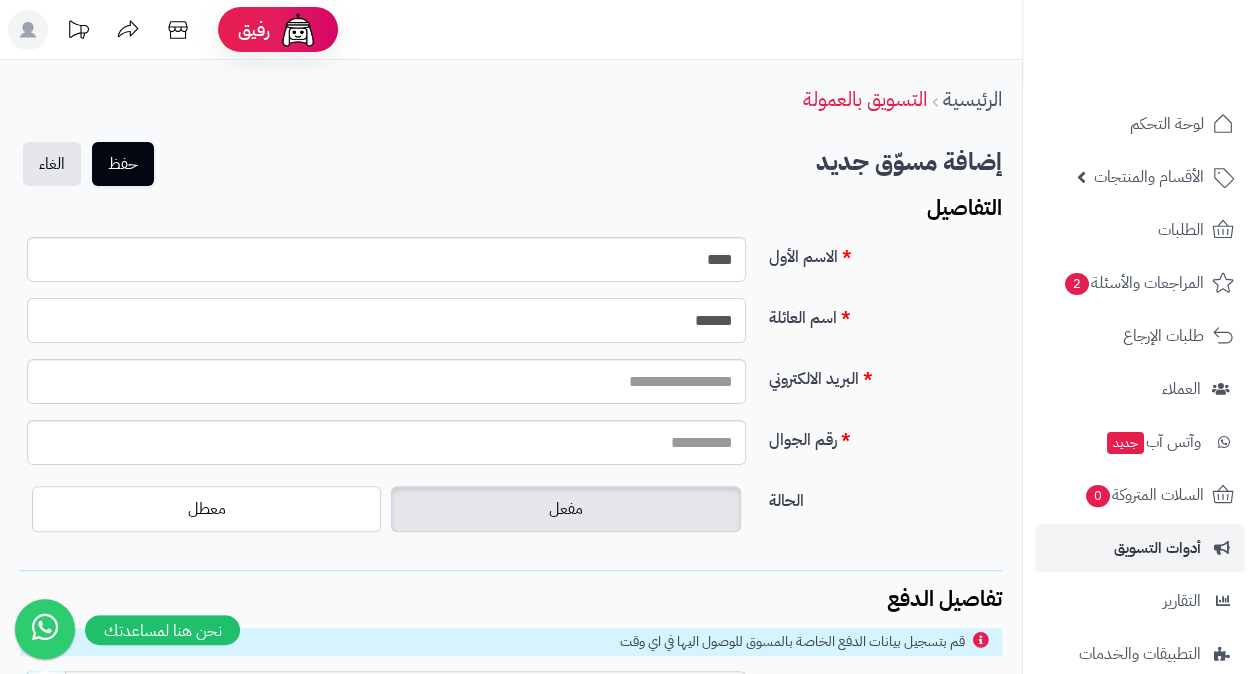 type on "******" 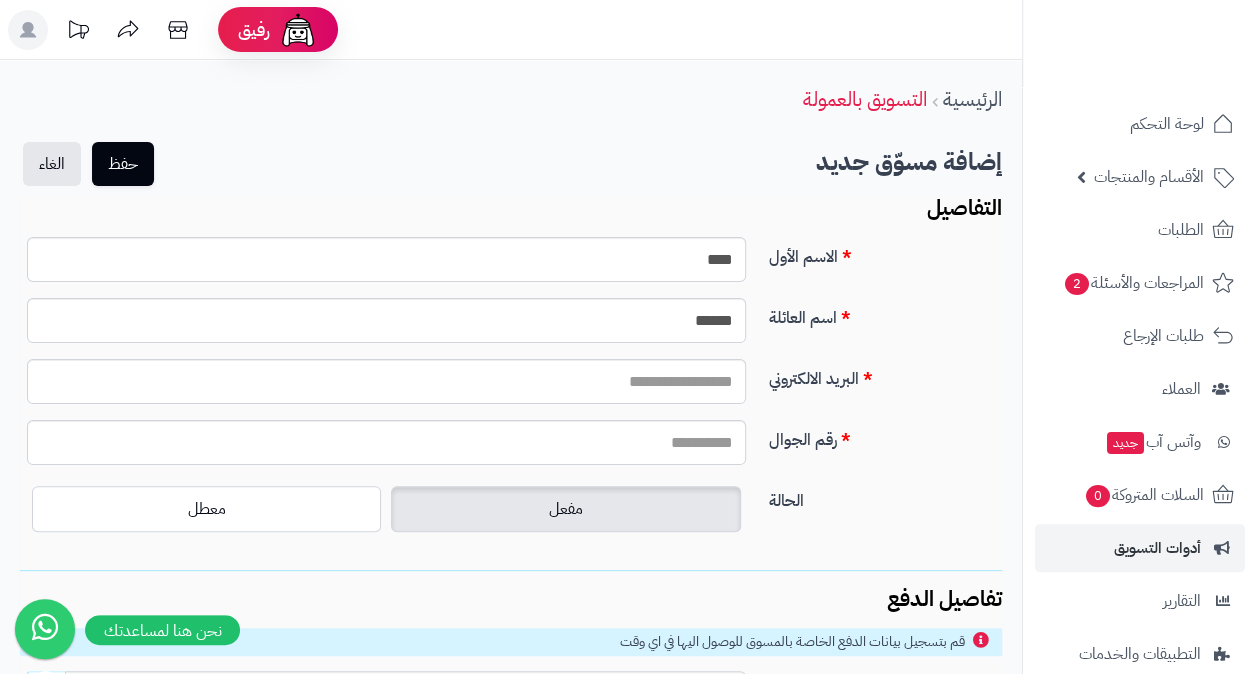click on "اسم العائلة
******" at bounding box center [511, 328] 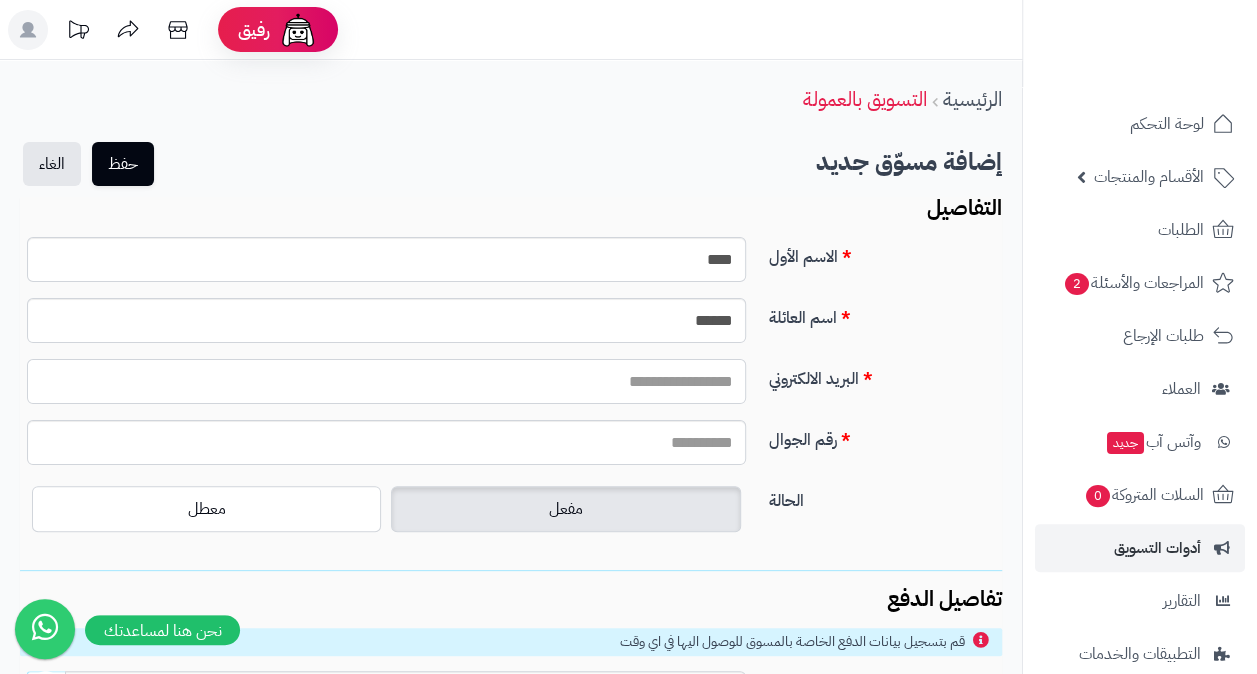 click on "البريد الالكتروني" at bounding box center [386, 381] 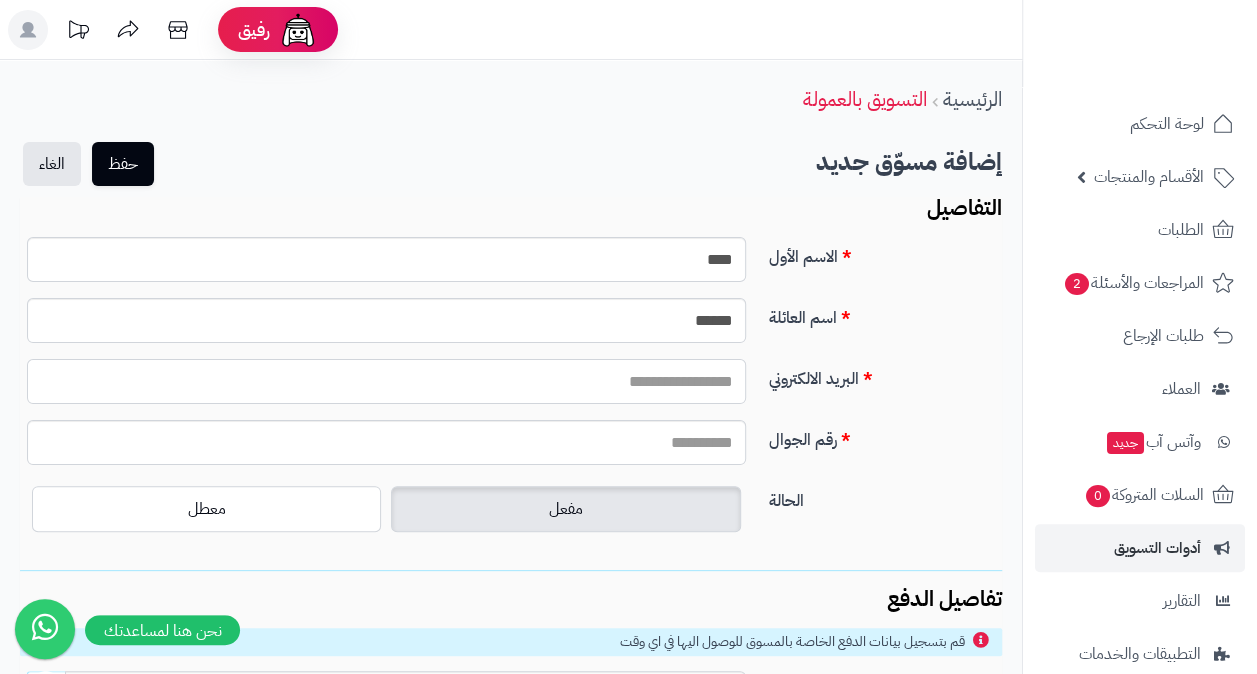 type on "**********" 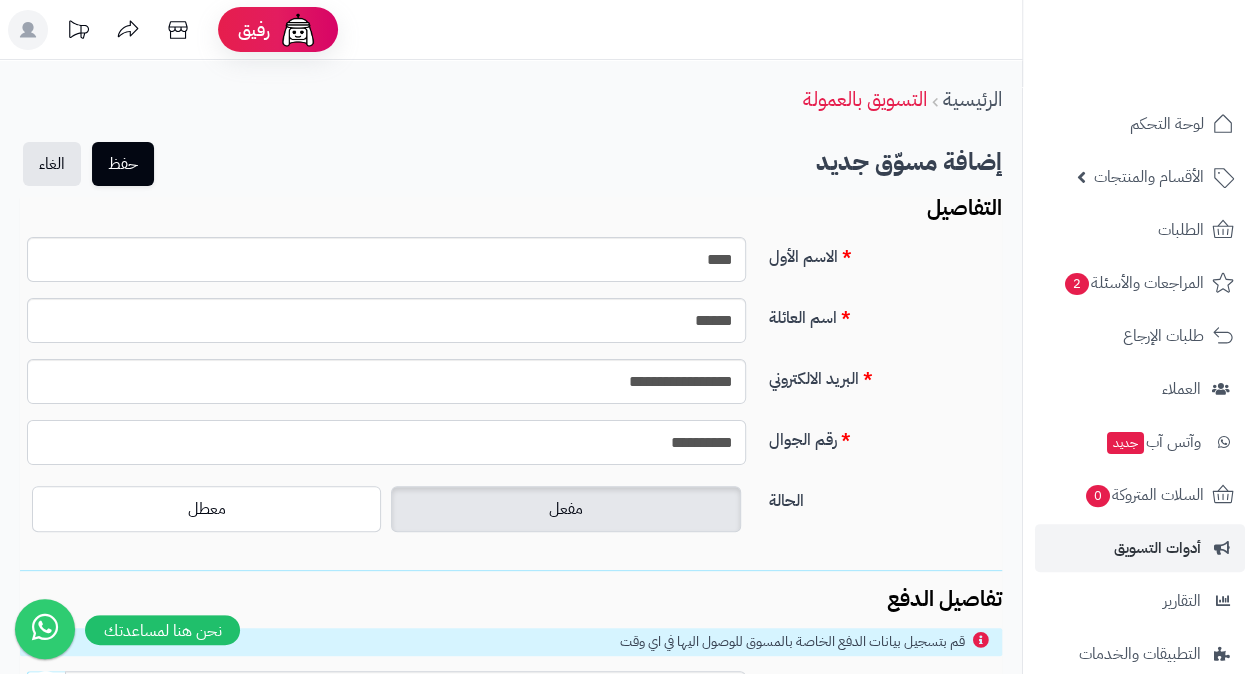click on "**********" at bounding box center (386, 442) 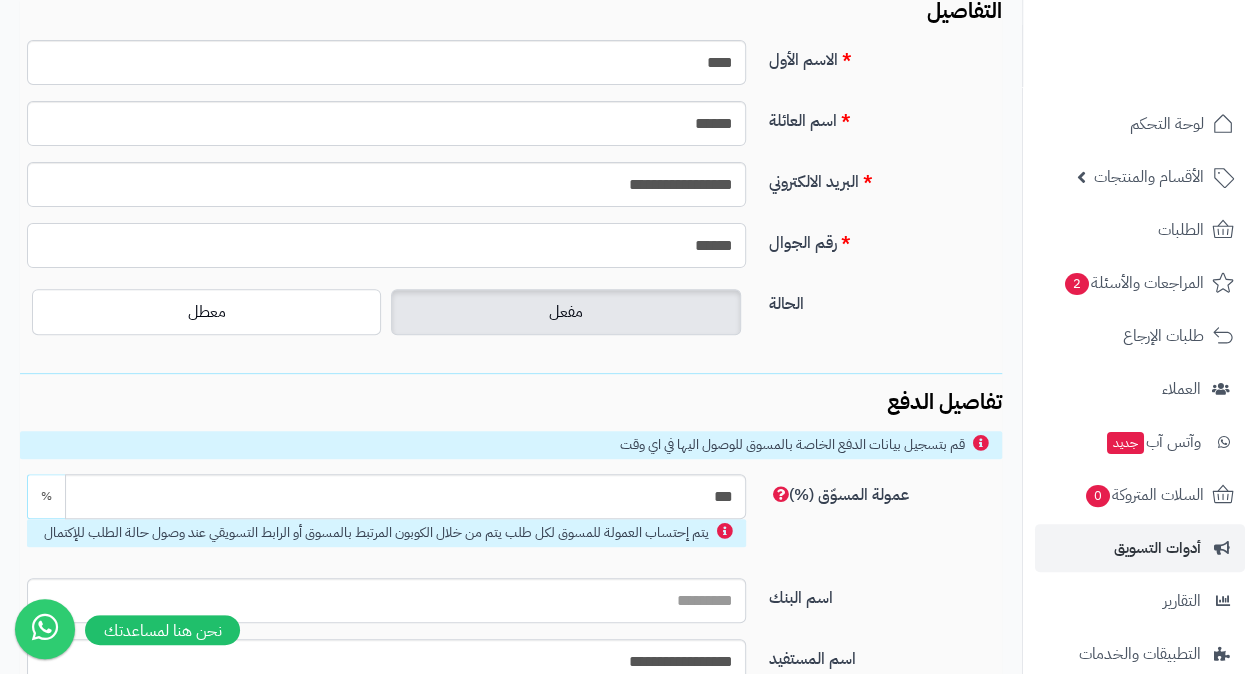 scroll, scrollTop: 0, scrollLeft: 0, axis: both 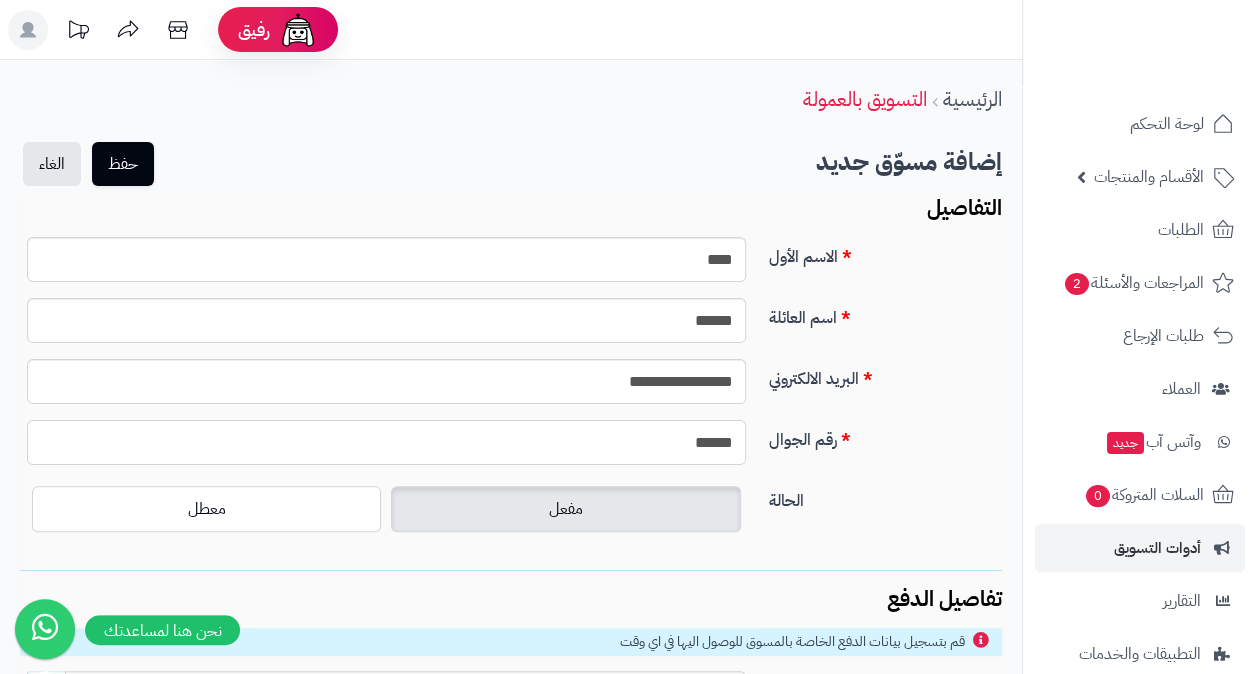 type on "******" 